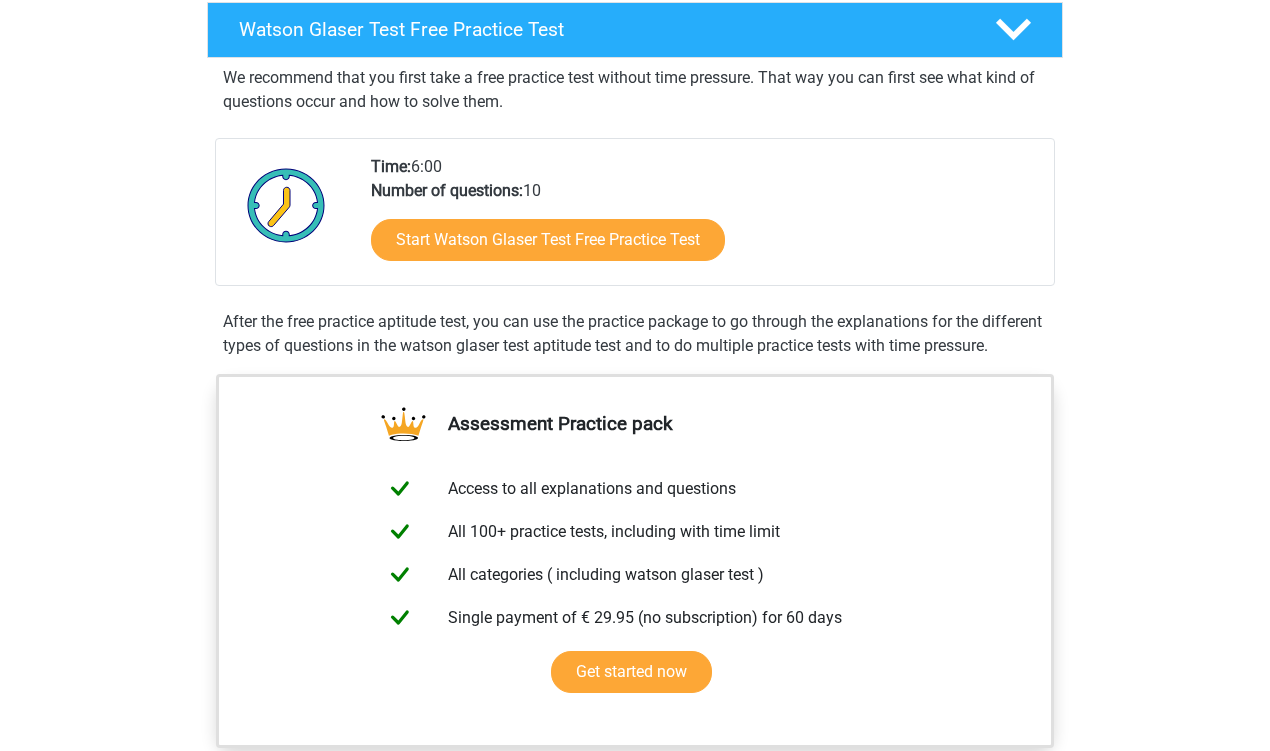 scroll, scrollTop: 308, scrollLeft: 0, axis: vertical 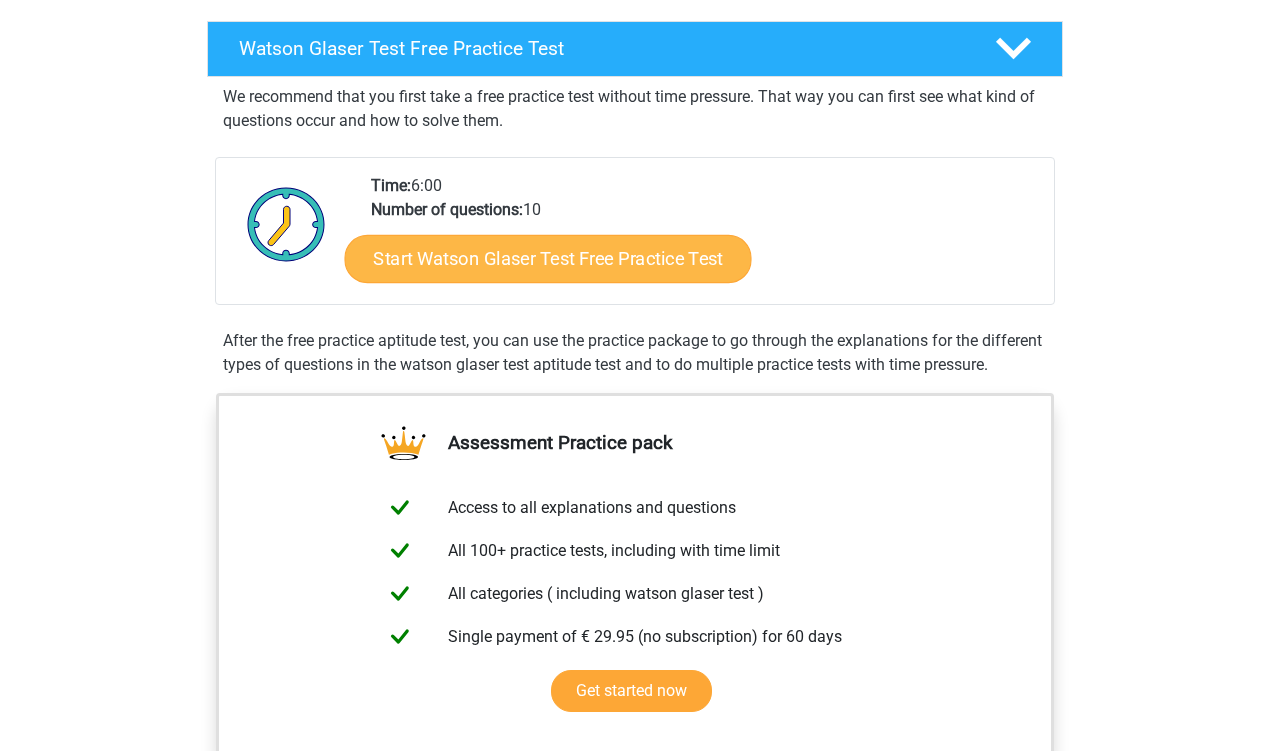 click on "Start Watson Glaser Test
Free Practice Test" at bounding box center (548, 259) 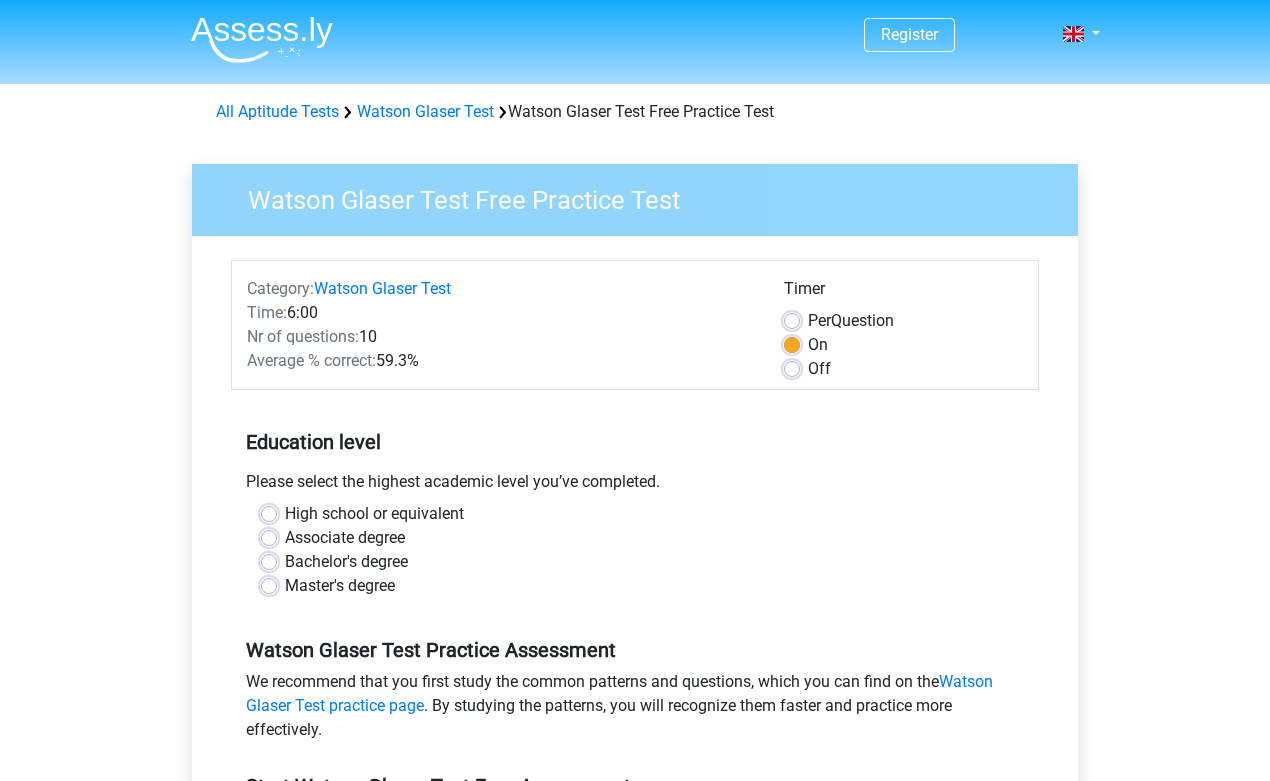 scroll, scrollTop: 0, scrollLeft: 0, axis: both 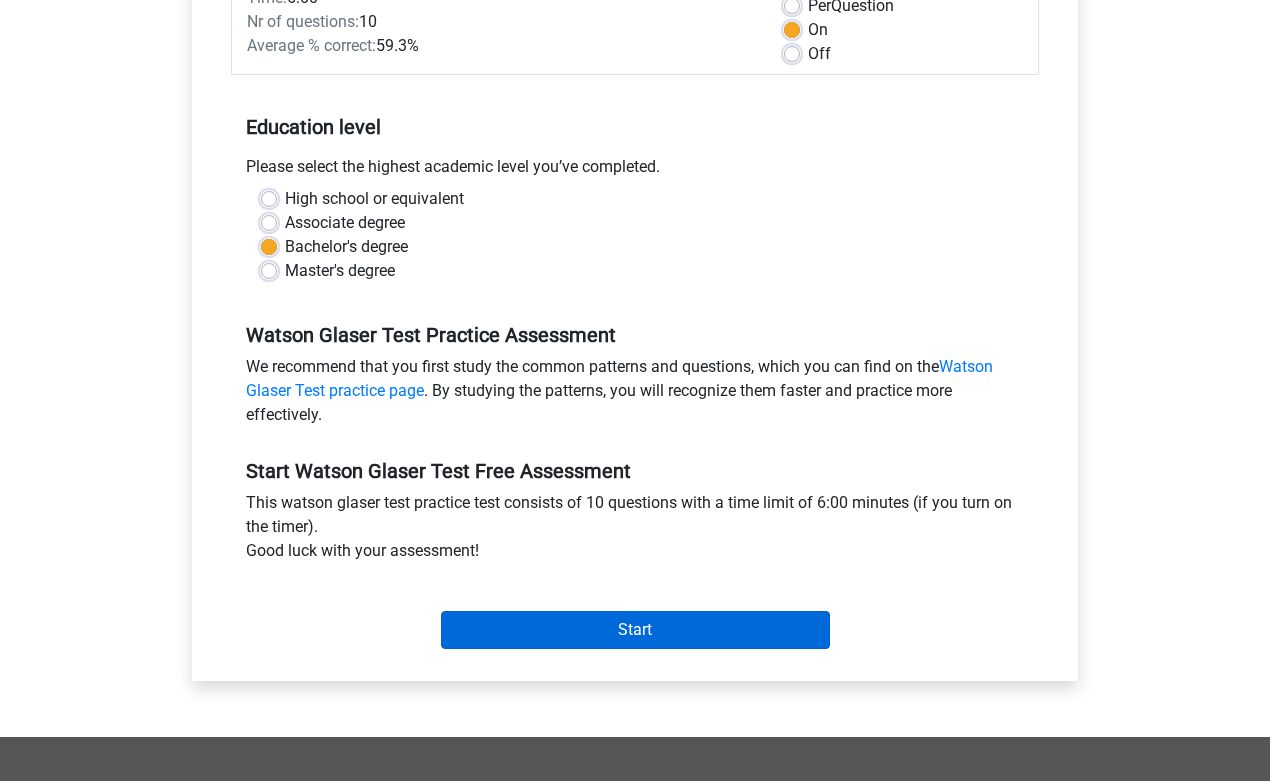 click on "Start" at bounding box center (635, 630) 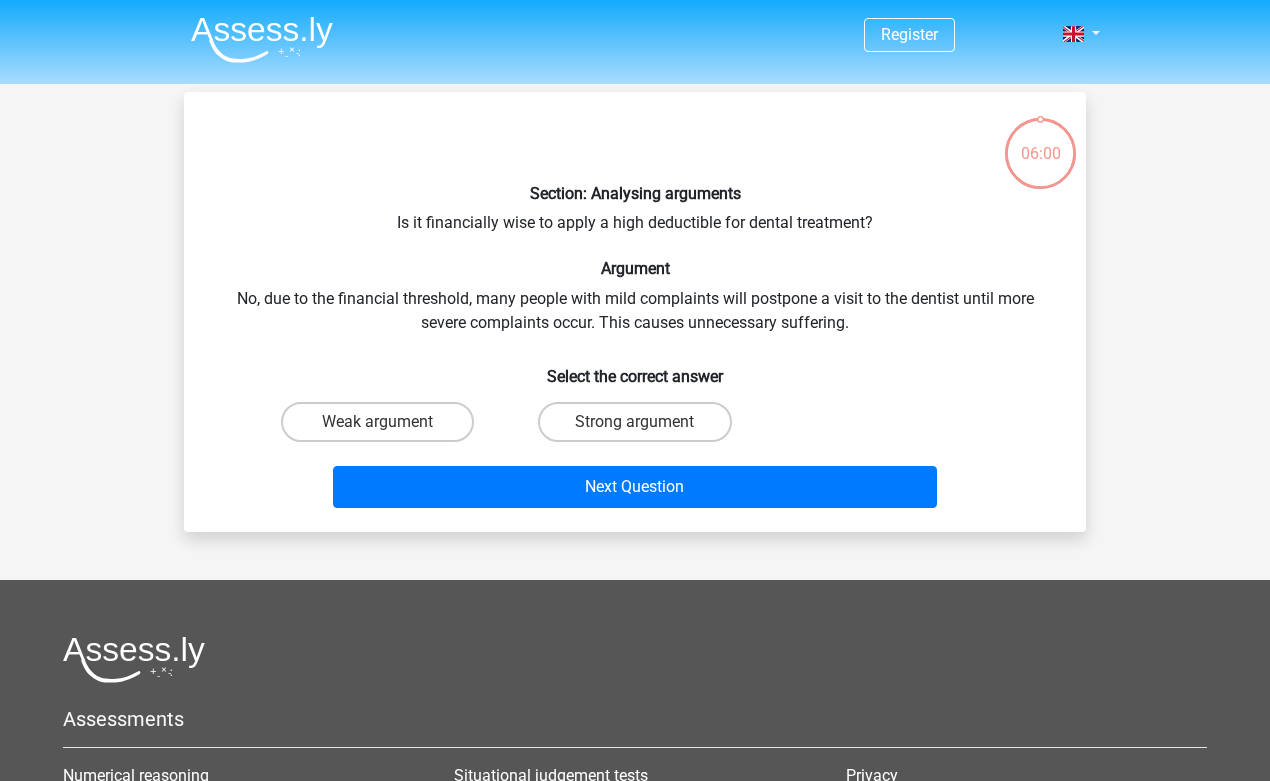 scroll, scrollTop: 0, scrollLeft: 0, axis: both 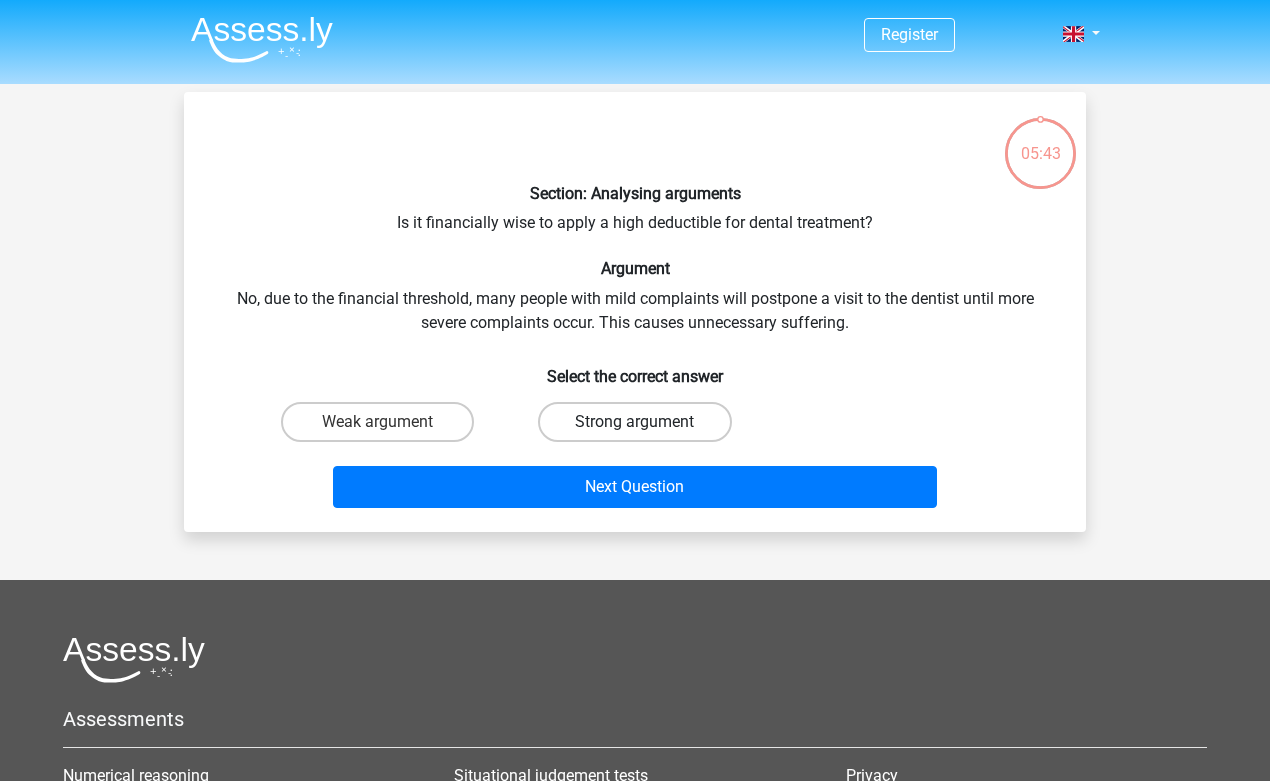 click on "Strong argument" at bounding box center (634, 422) 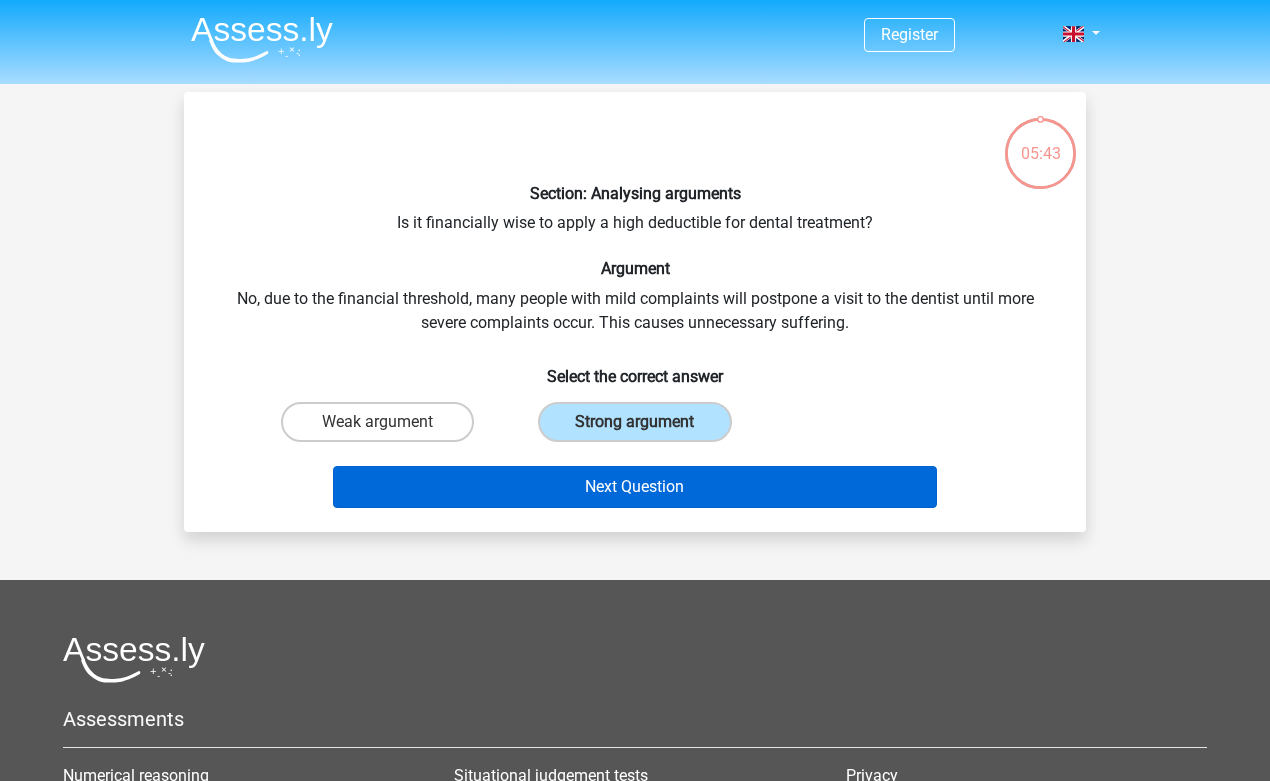 click on "Next Question" at bounding box center [635, 487] 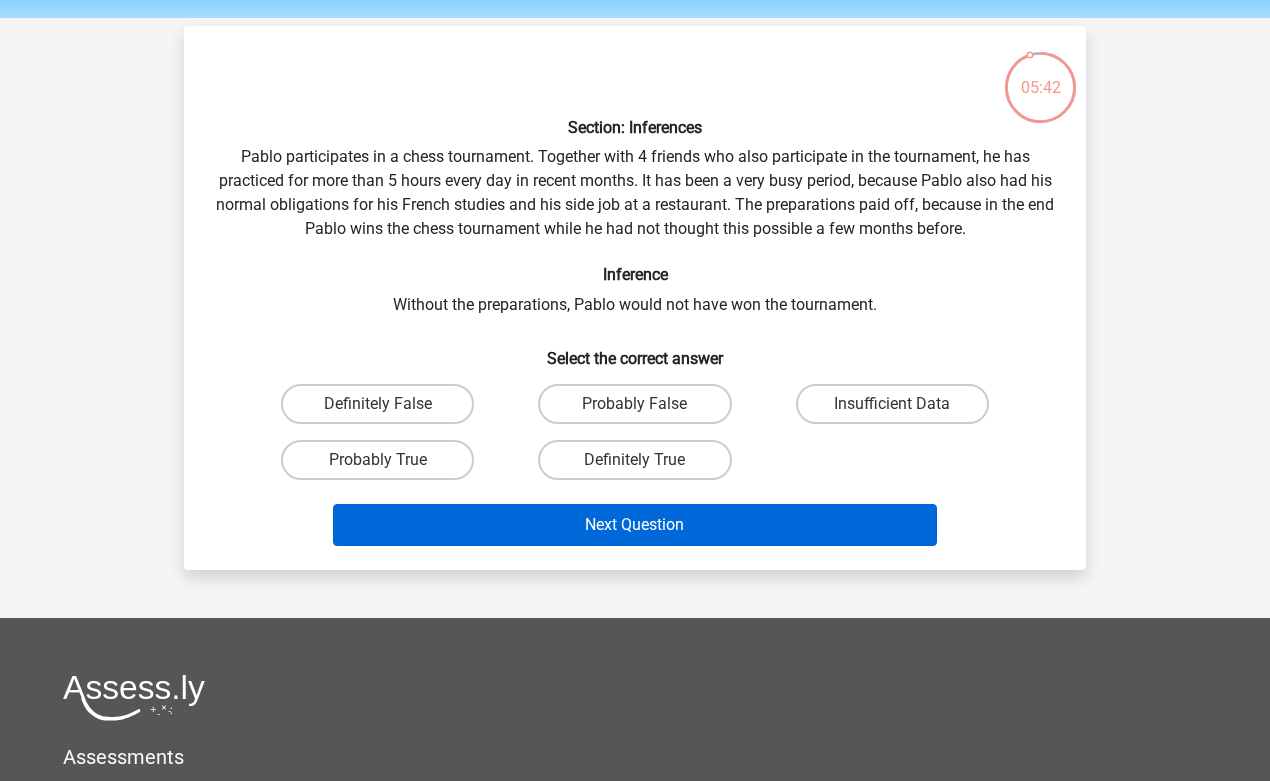 scroll, scrollTop: 64, scrollLeft: 0, axis: vertical 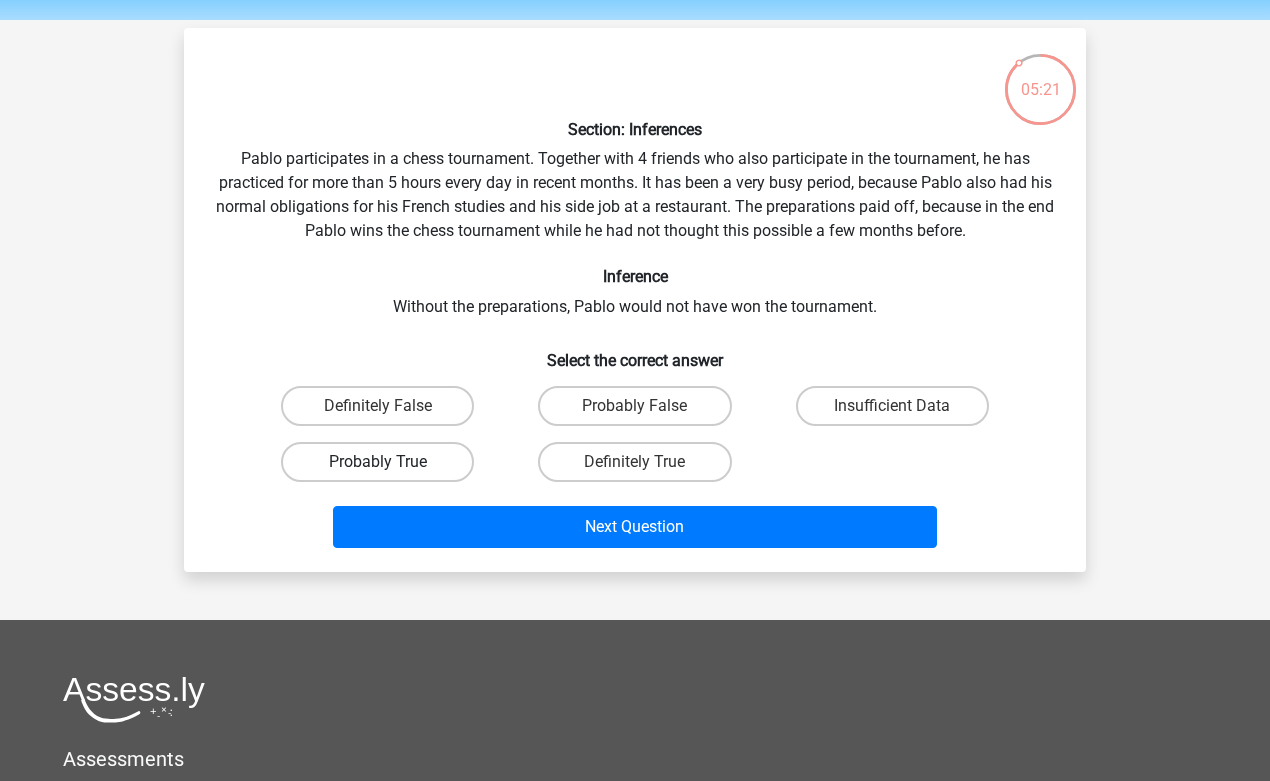 click on "Probably True" at bounding box center (377, 462) 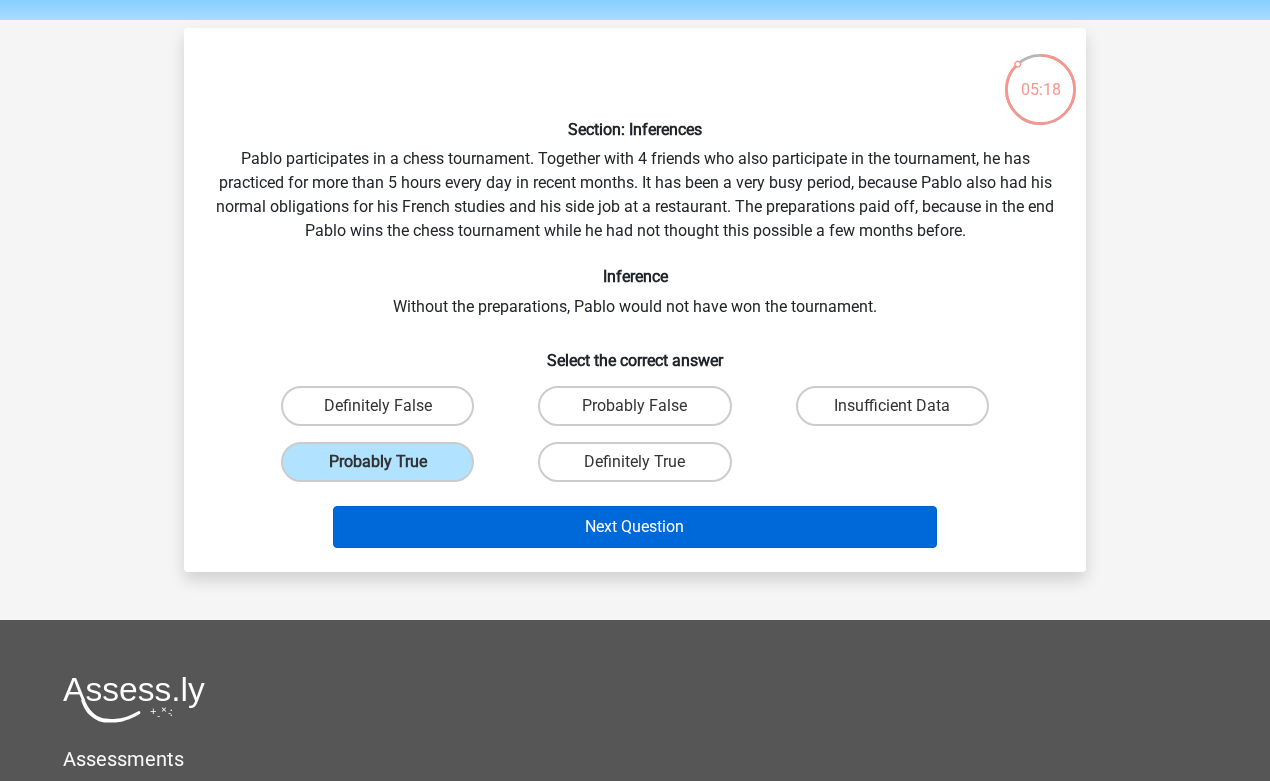 click on "Next Question" at bounding box center [635, 527] 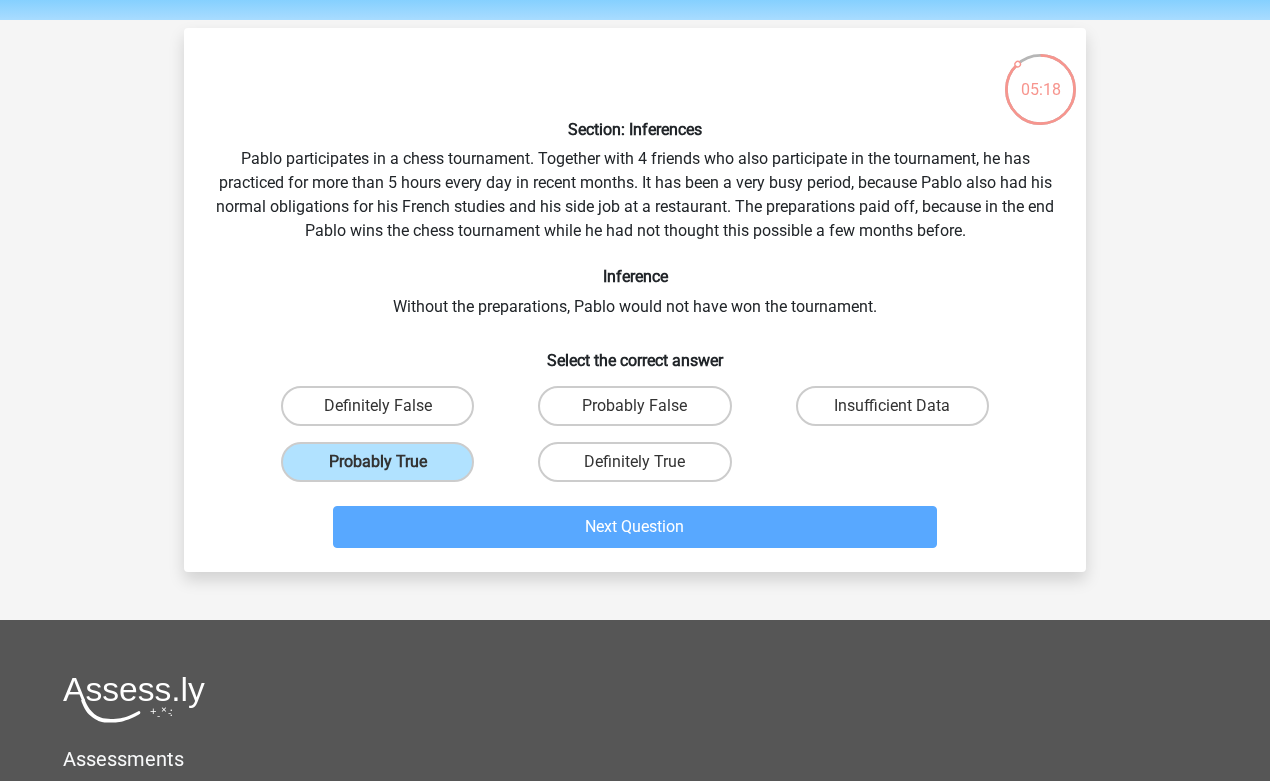 scroll, scrollTop: 92, scrollLeft: 0, axis: vertical 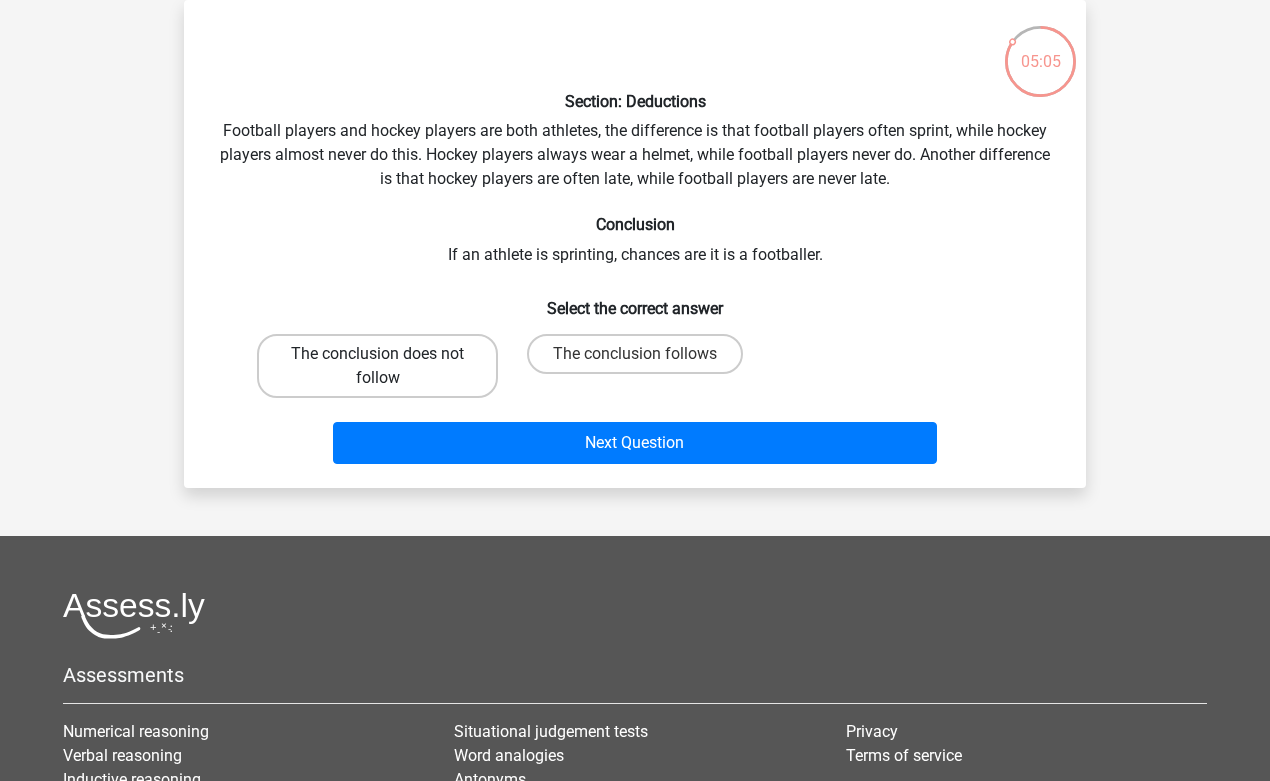 click on "The conclusion does not follow" at bounding box center (377, 366) 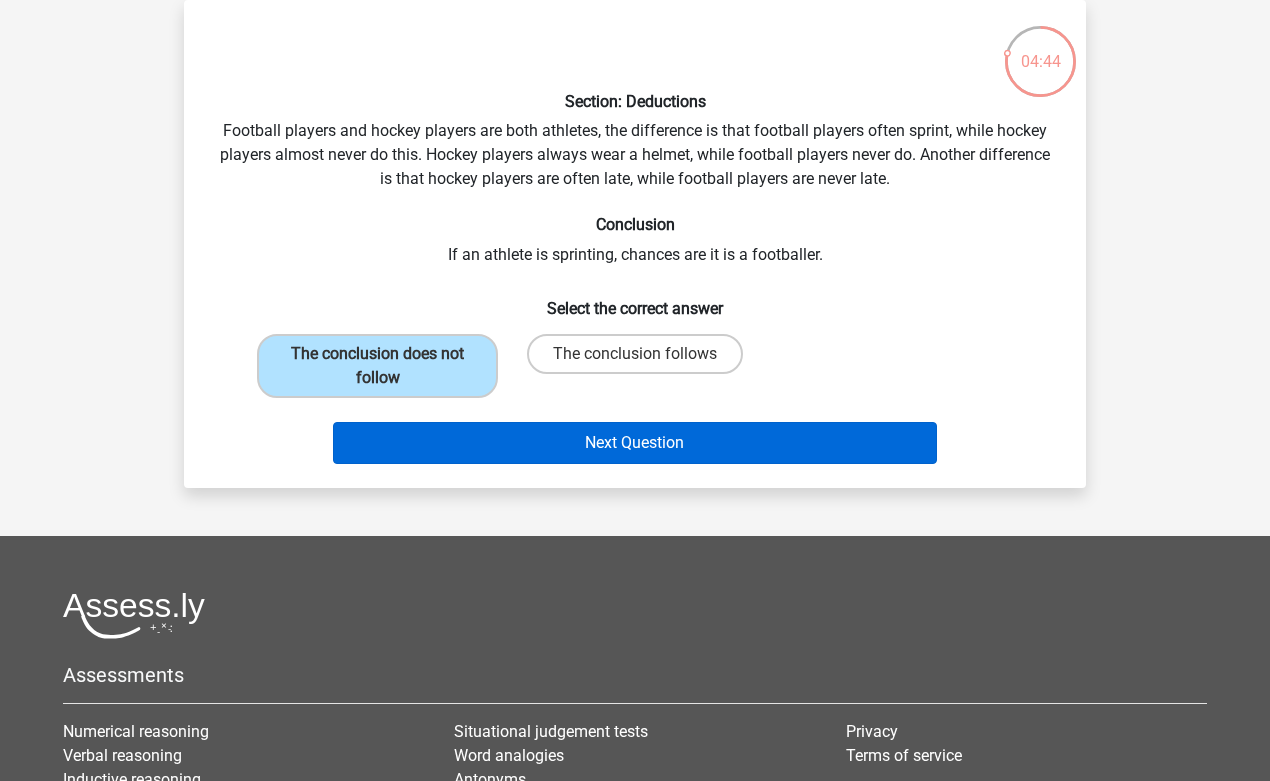 click on "Next Question" at bounding box center [635, 443] 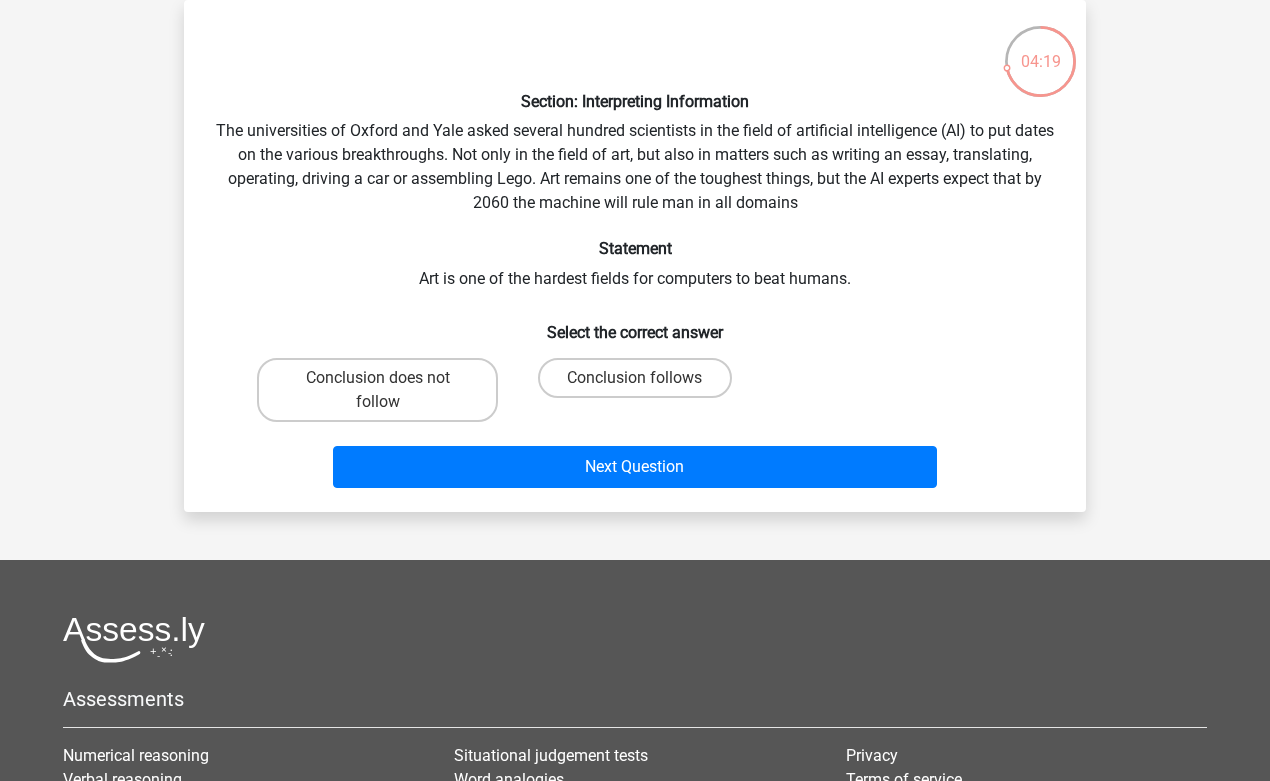 click on "Conclusion follows" at bounding box center [634, 390] 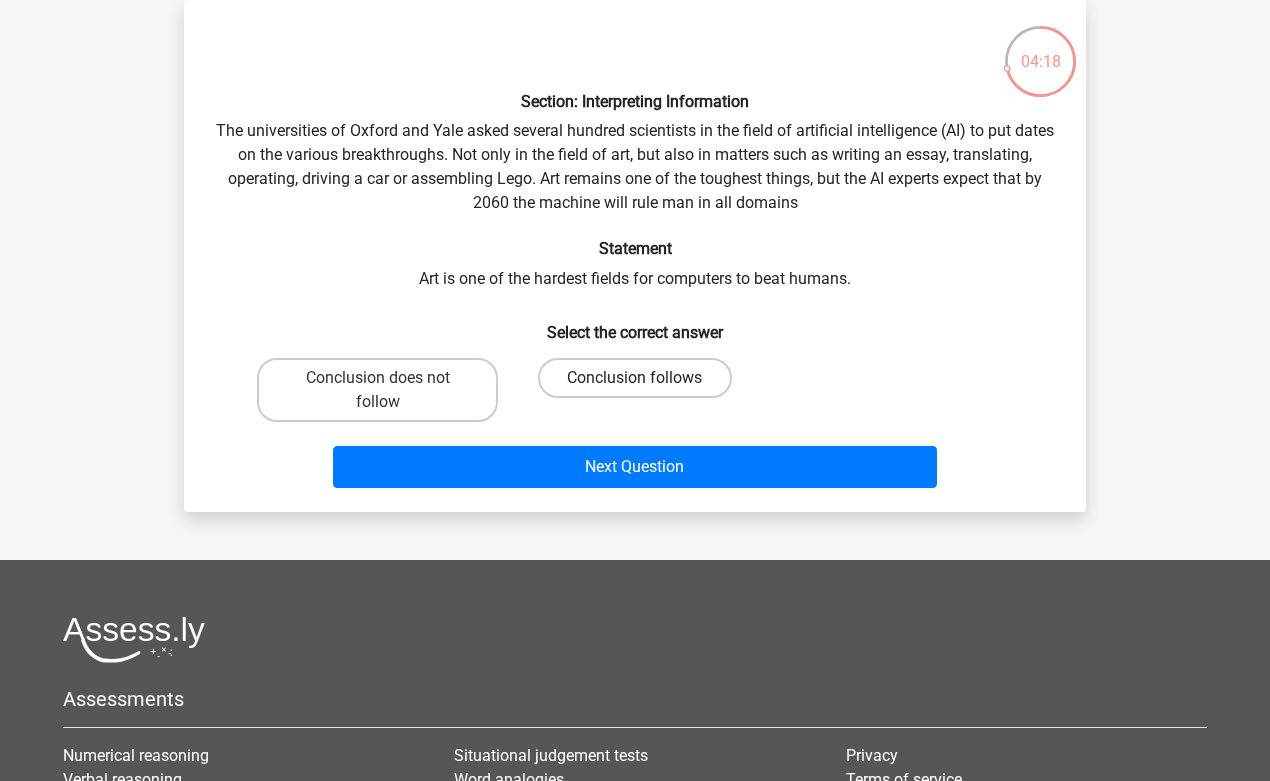 click on "Conclusion follows" at bounding box center [634, 378] 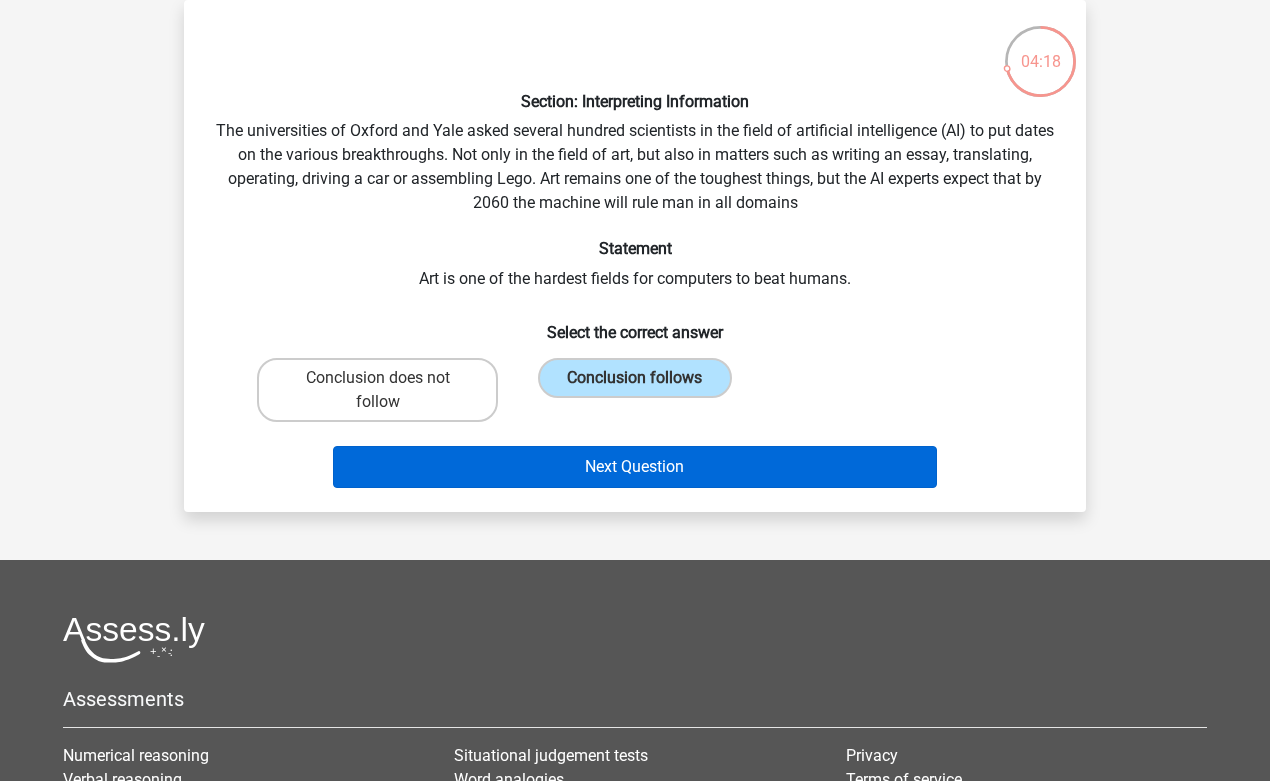 click on "Next Question" at bounding box center [635, 467] 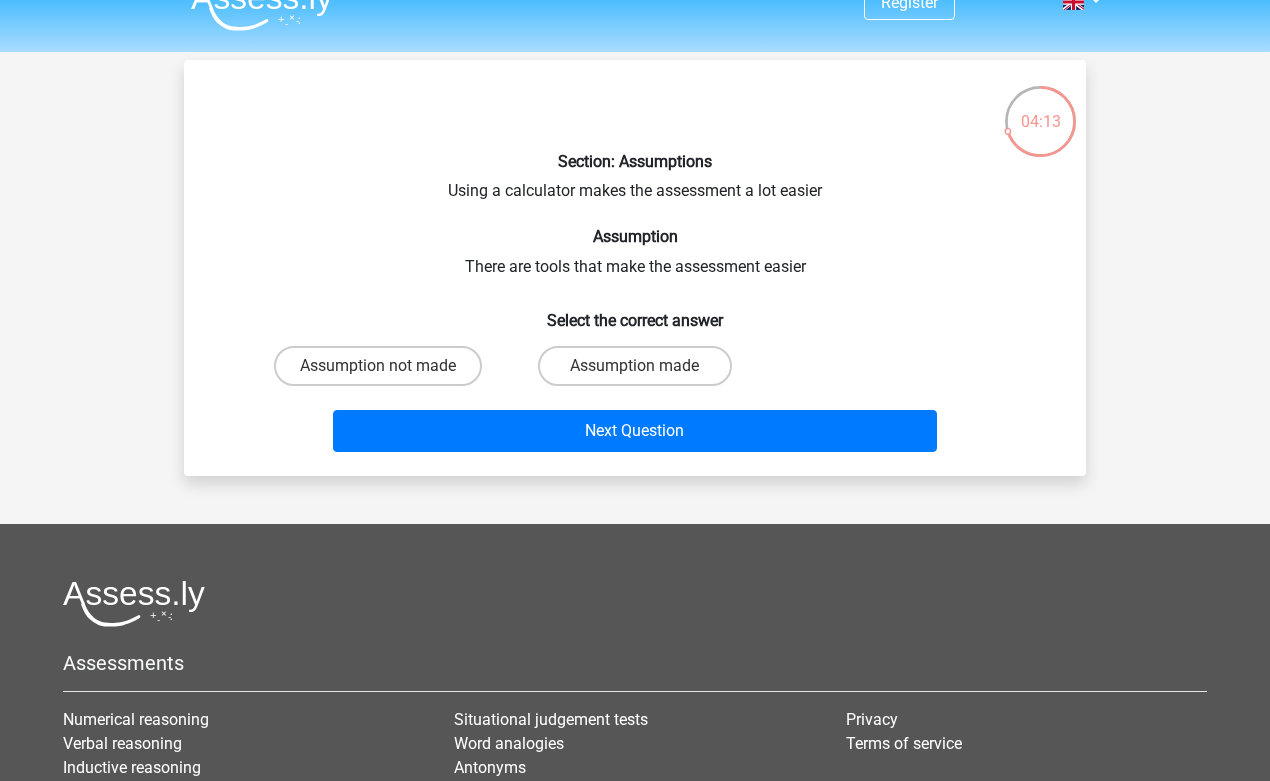 scroll, scrollTop: 0, scrollLeft: 0, axis: both 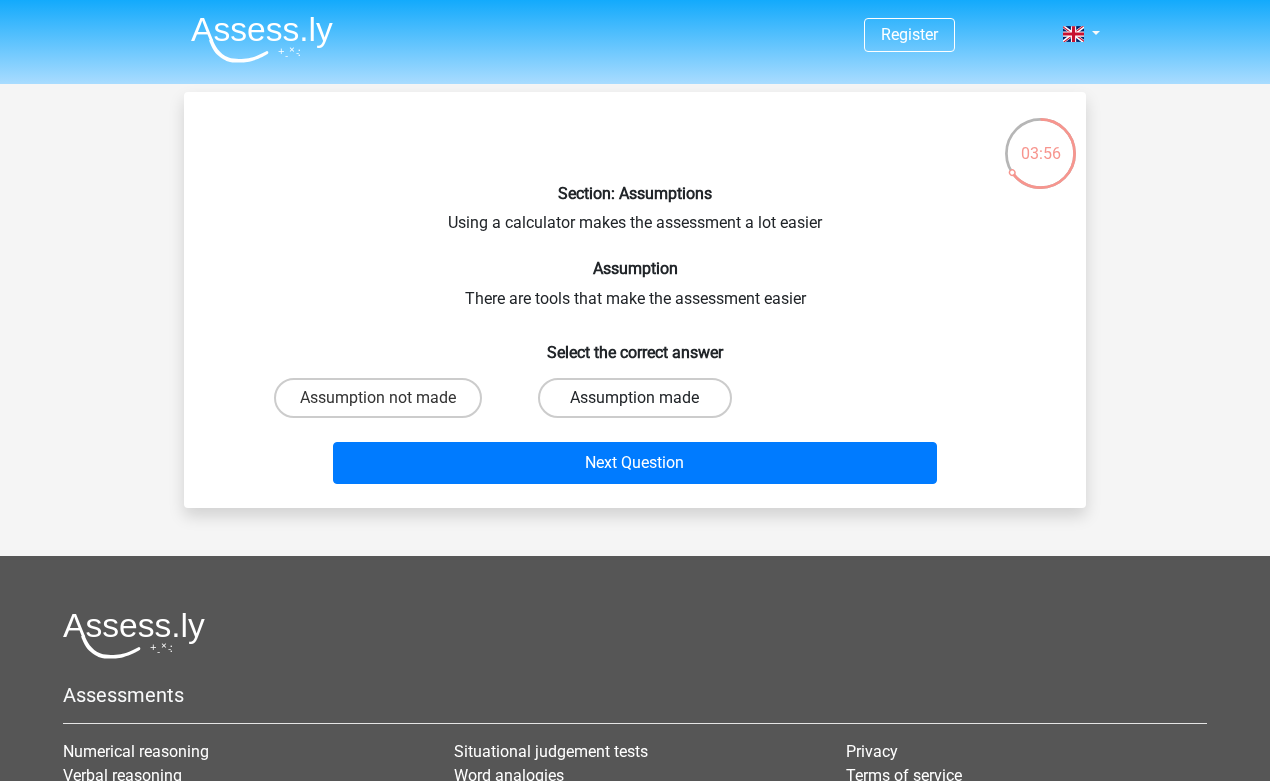 click on "Assumption made" at bounding box center (634, 398) 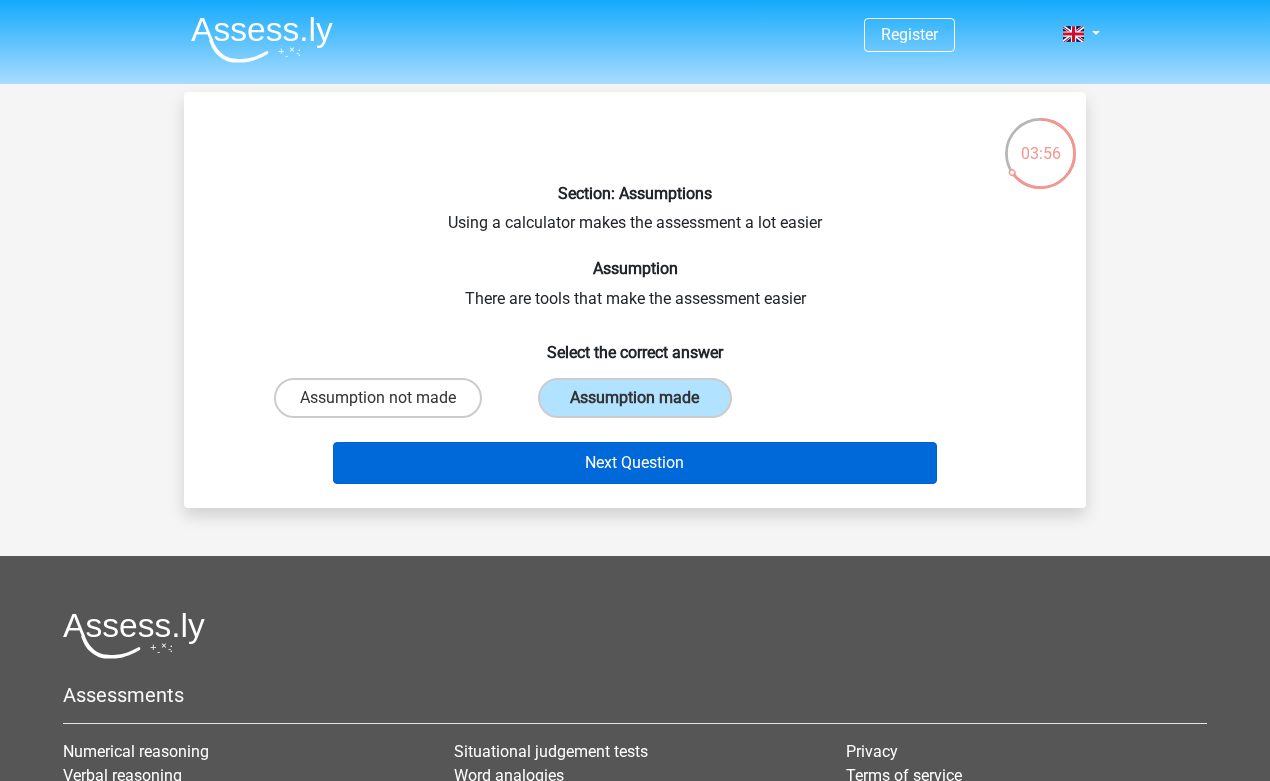 click on "Next Question" at bounding box center (635, 463) 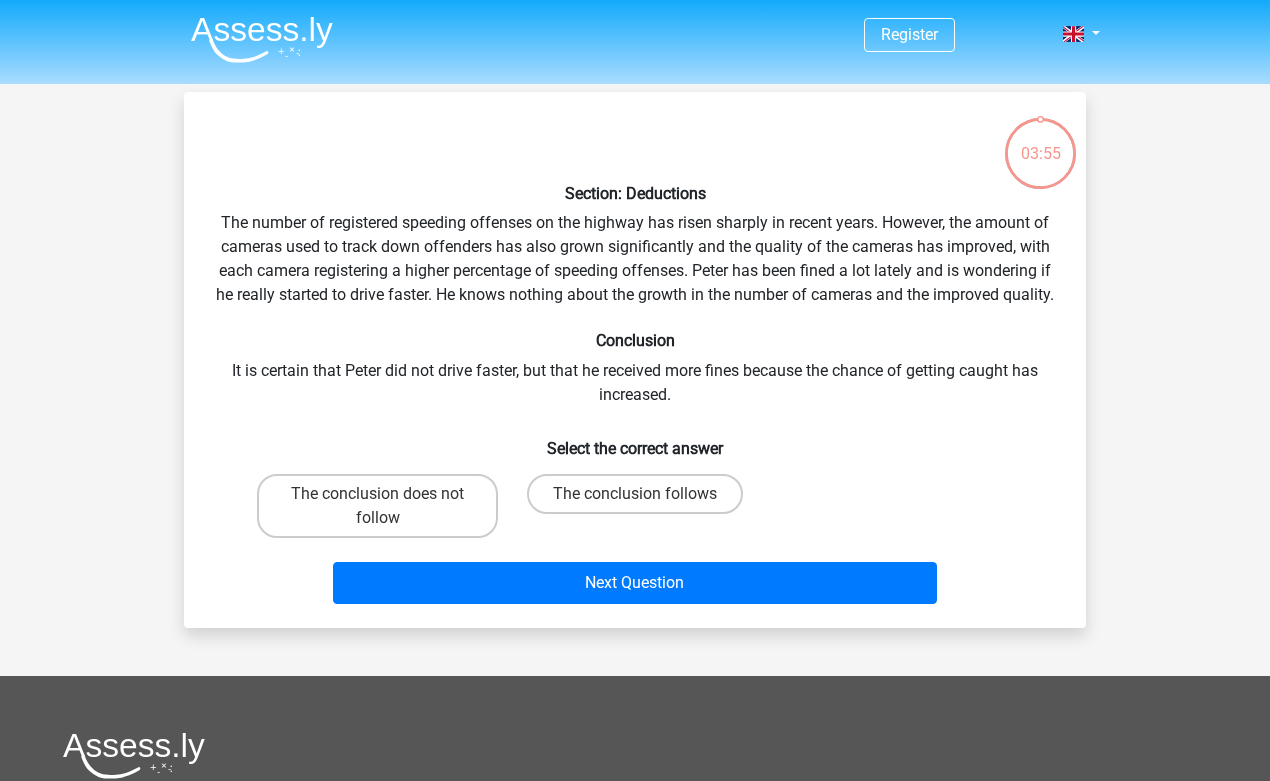 scroll, scrollTop: 92, scrollLeft: 0, axis: vertical 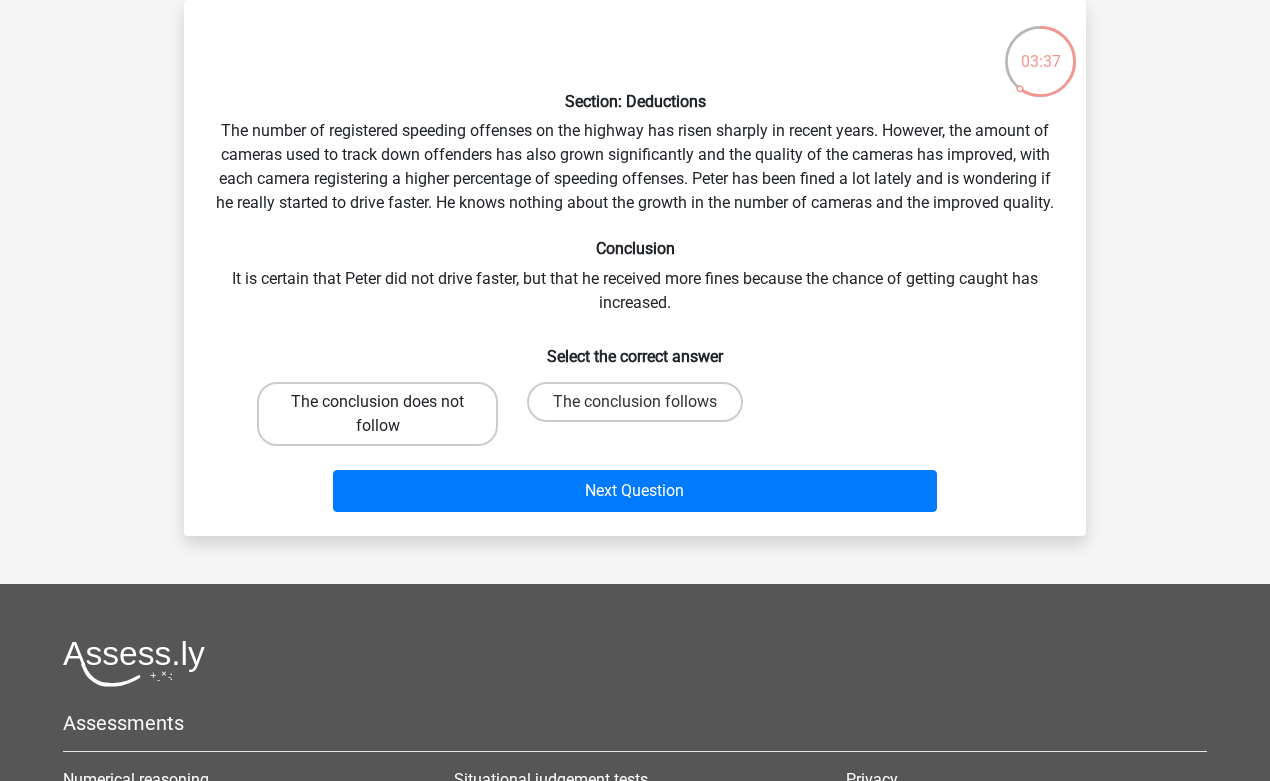 click on "The conclusion does not follow" at bounding box center (377, 414) 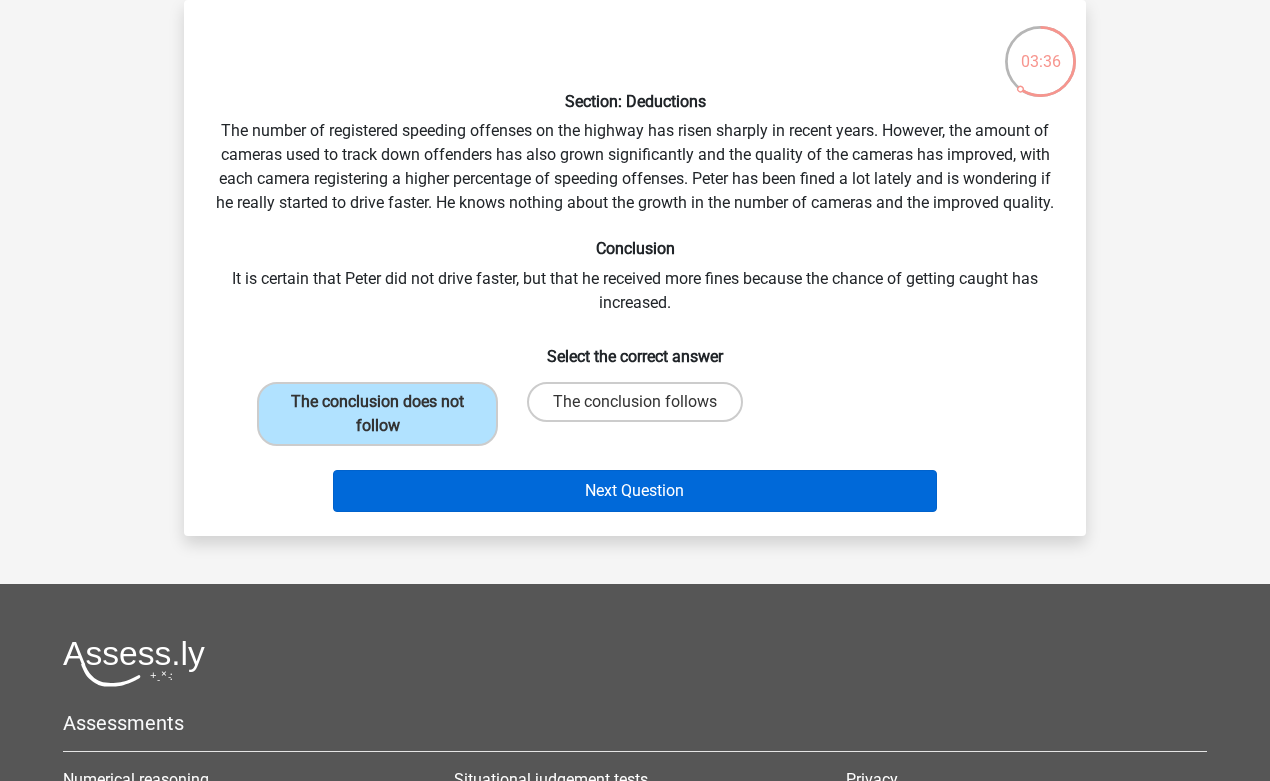 click on "Next Question" at bounding box center (635, 491) 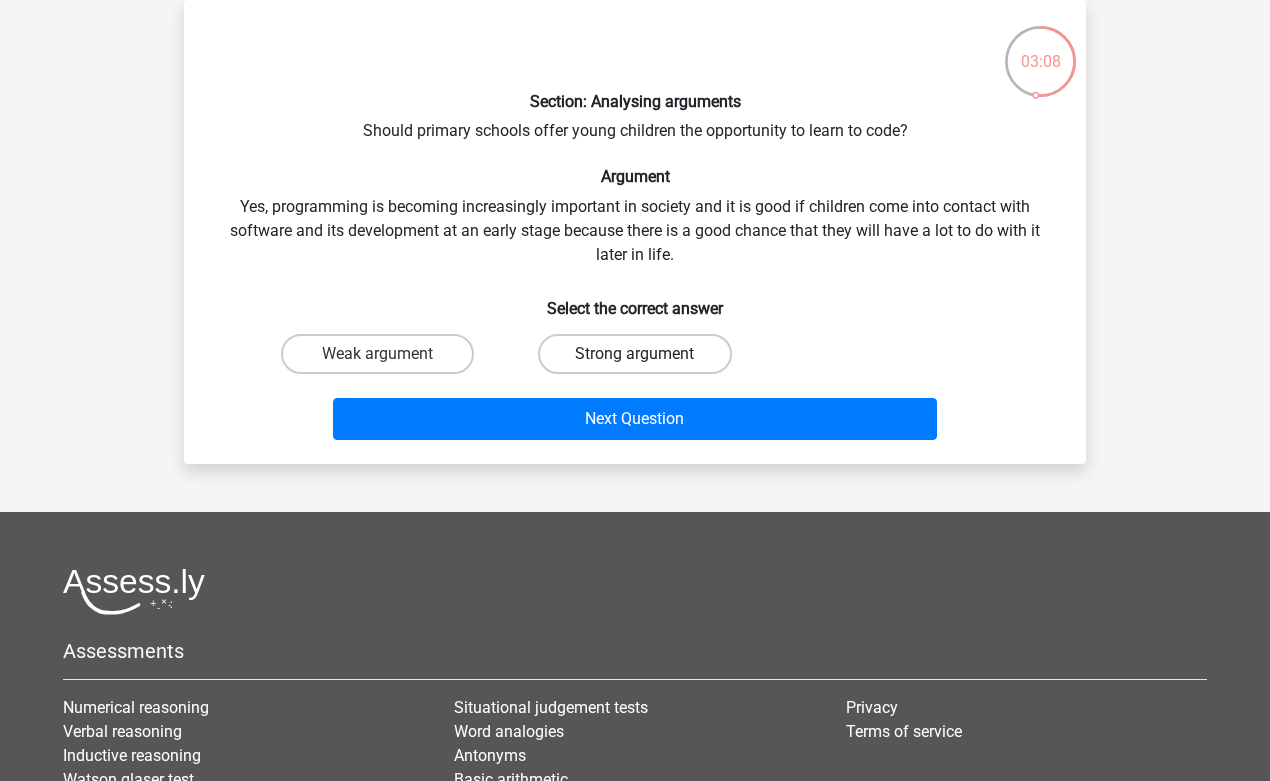 click on "Strong argument" at bounding box center (634, 354) 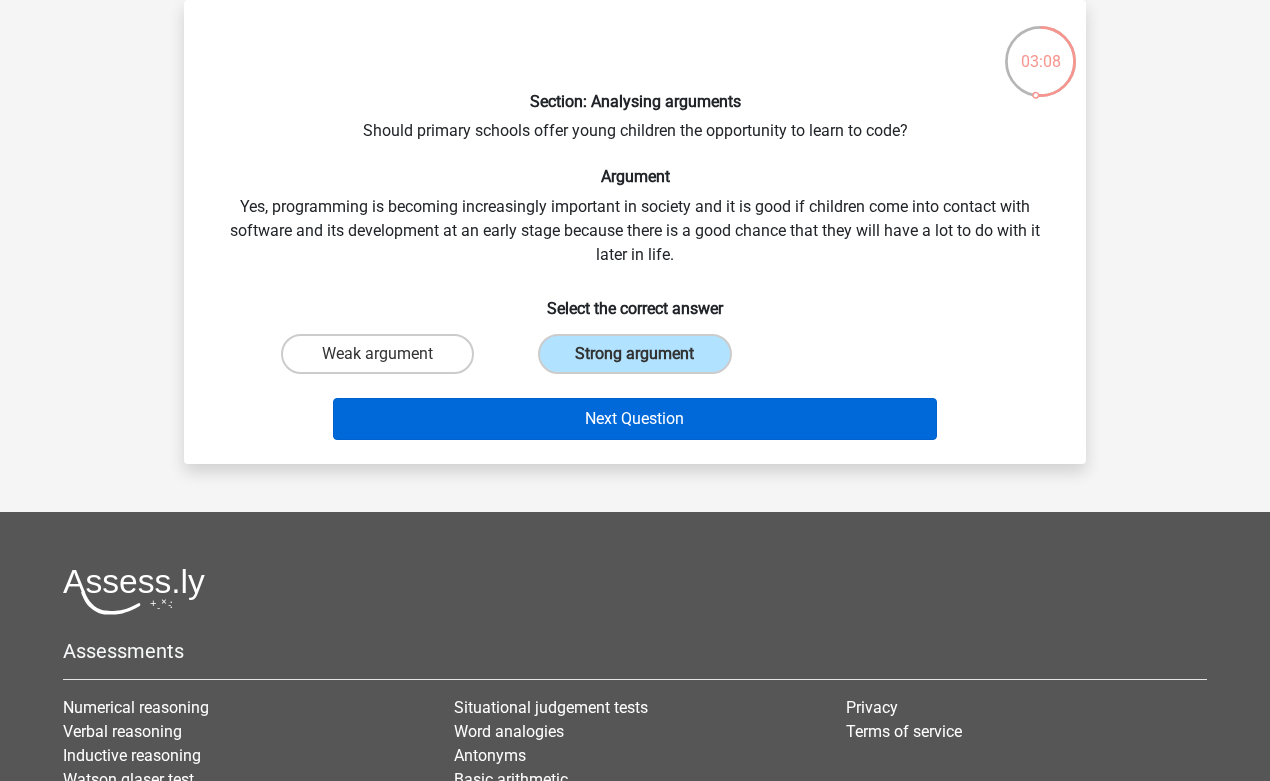 click on "Next Question" at bounding box center (635, 419) 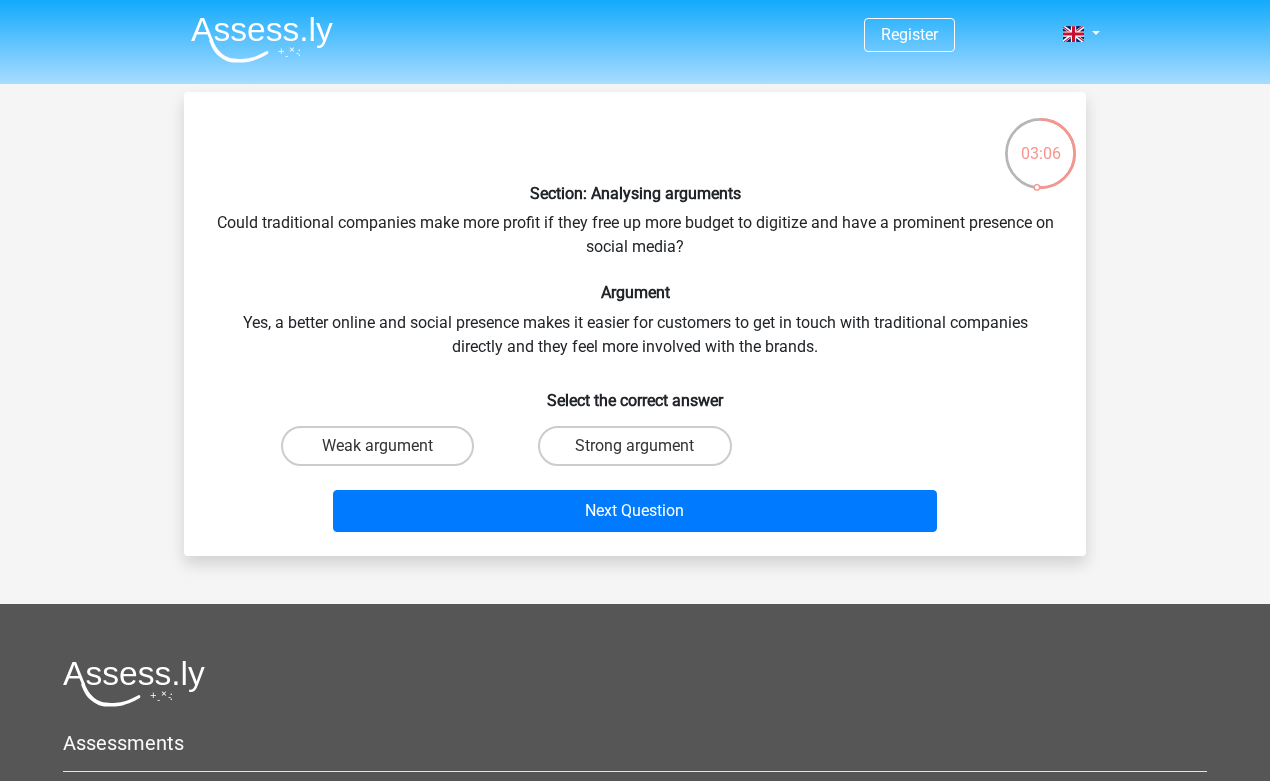 scroll, scrollTop: 0, scrollLeft: 0, axis: both 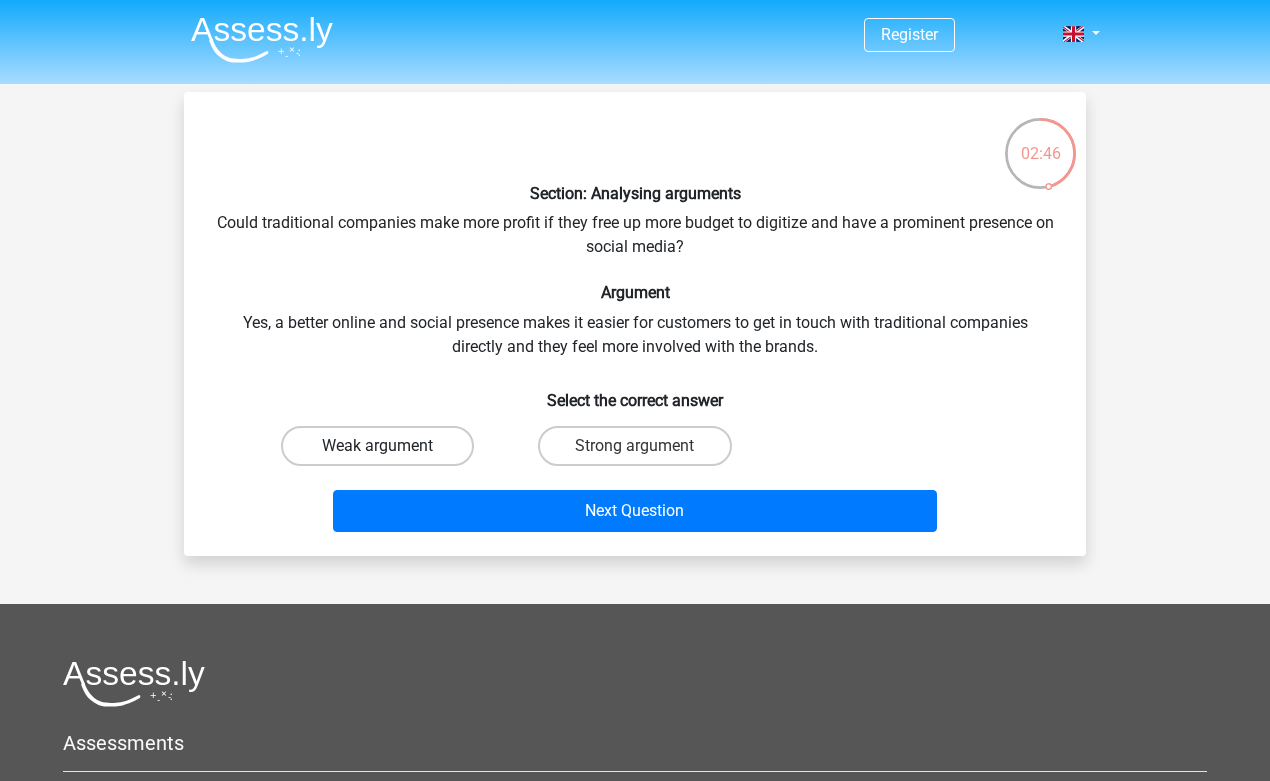 click on "Weak argument" at bounding box center (377, 446) 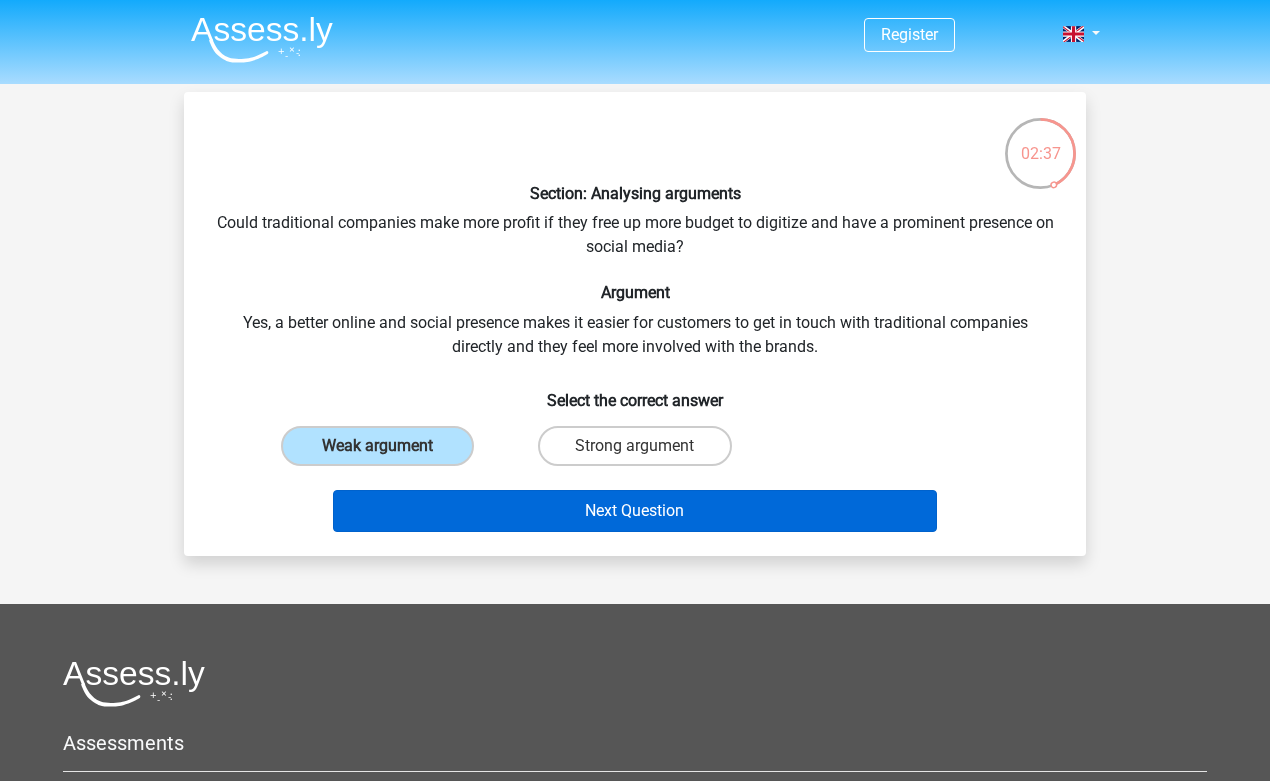 click on "Next Question" at bounding box center [635, 511] 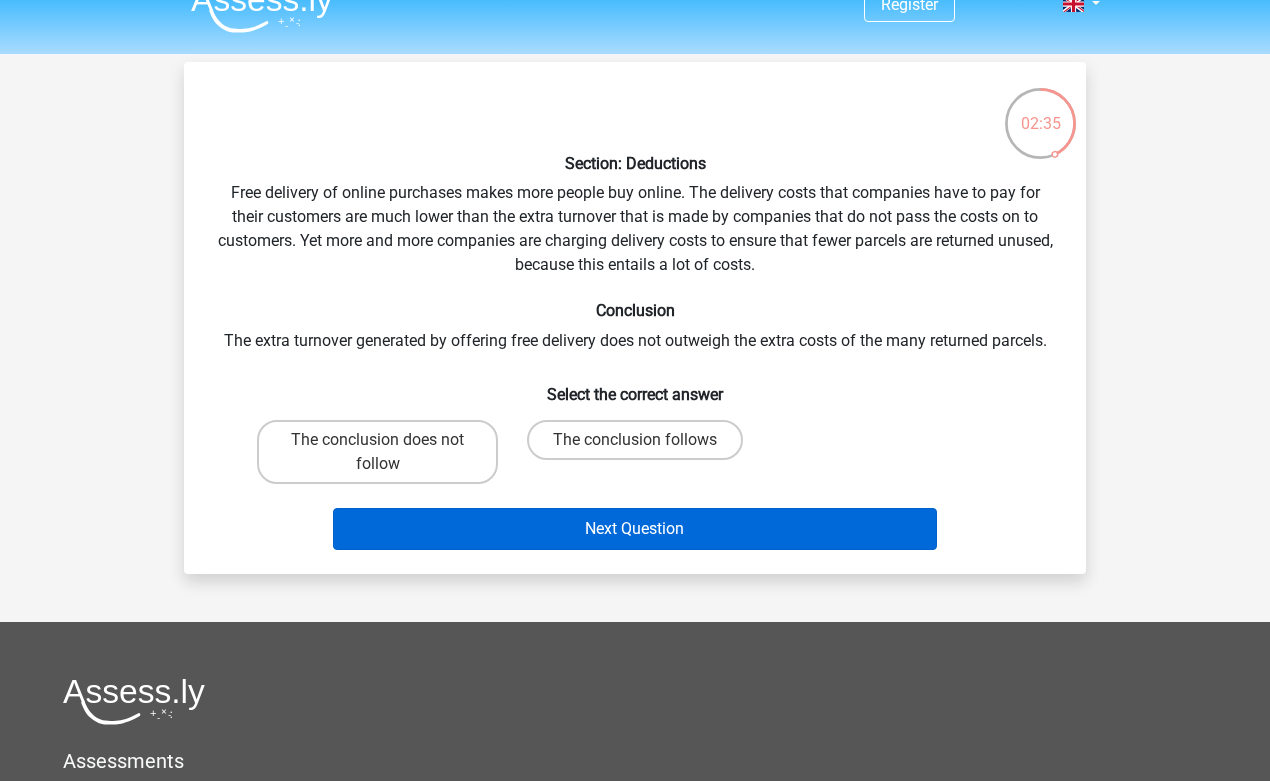 scroll, scrollTop: 30, scrollLeft: 0, axis: vertical 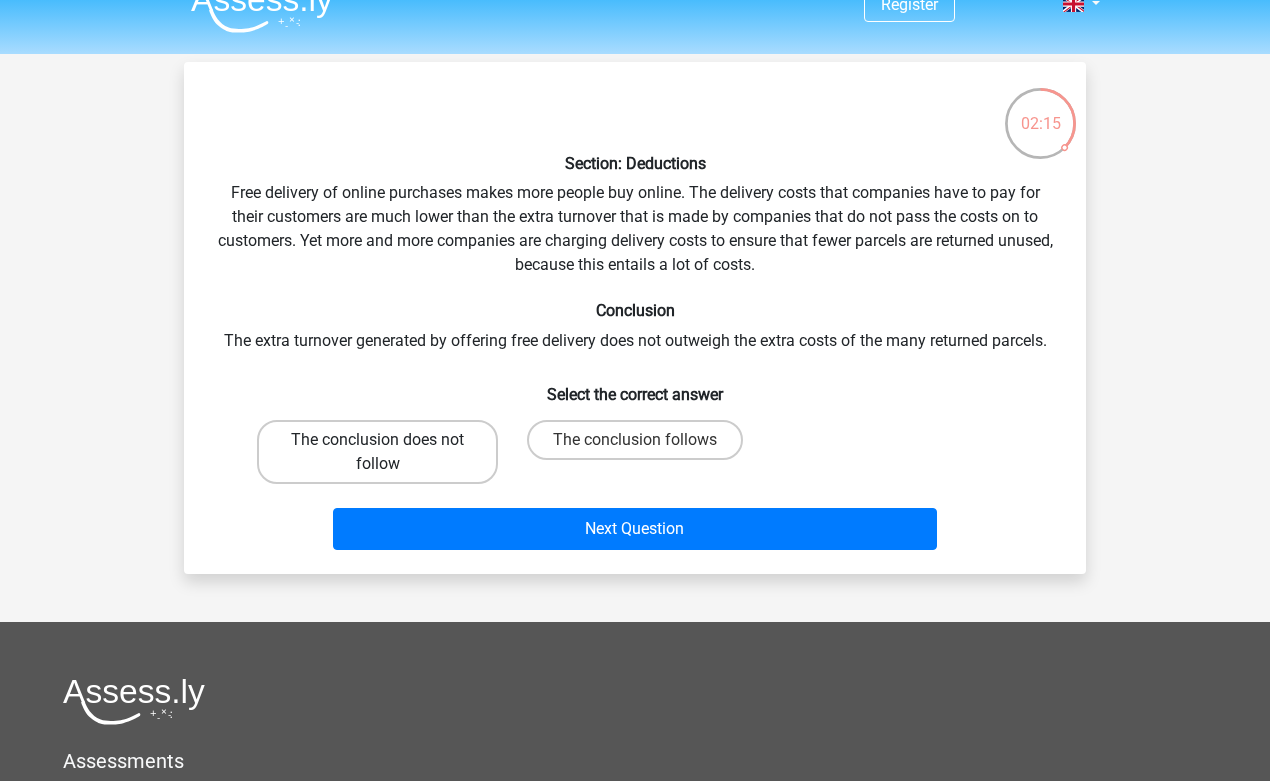click on "The conclusion does not follow" at bounding box center (377, 452) 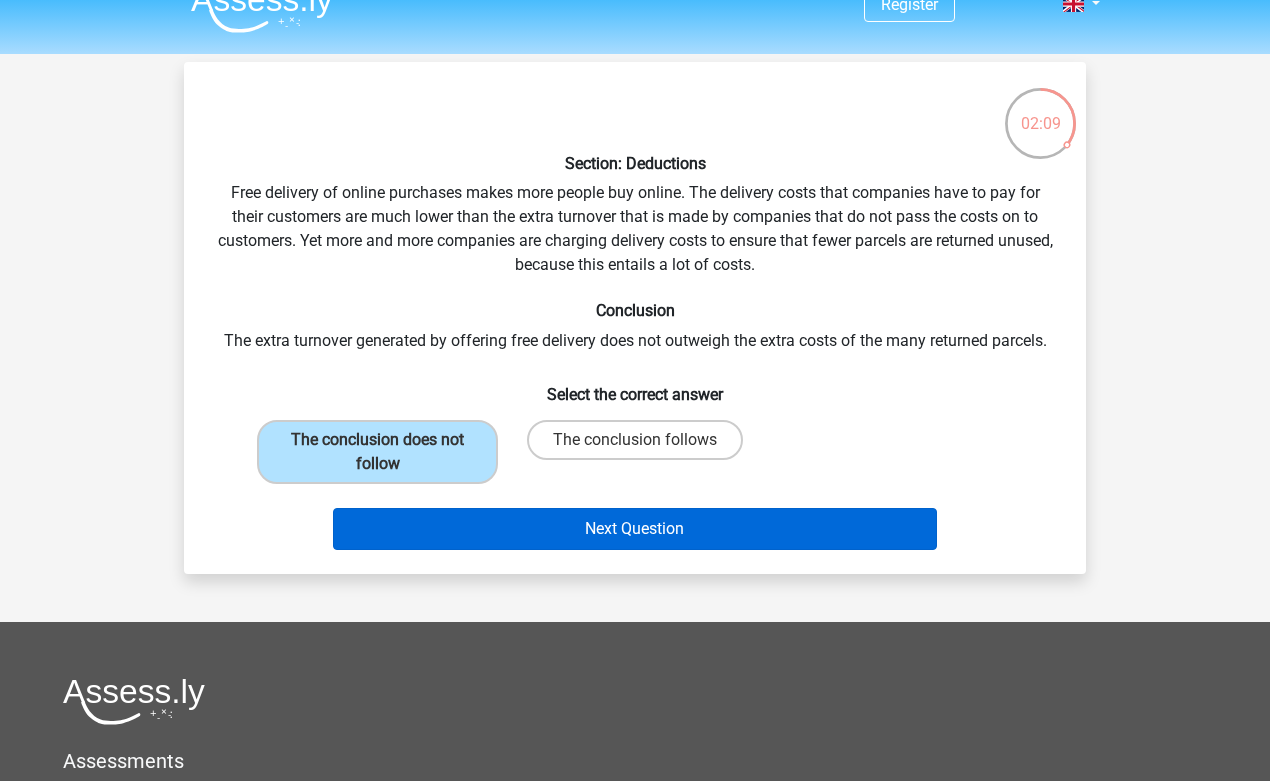 click on "Next Question" at bounding box center [635, 529] 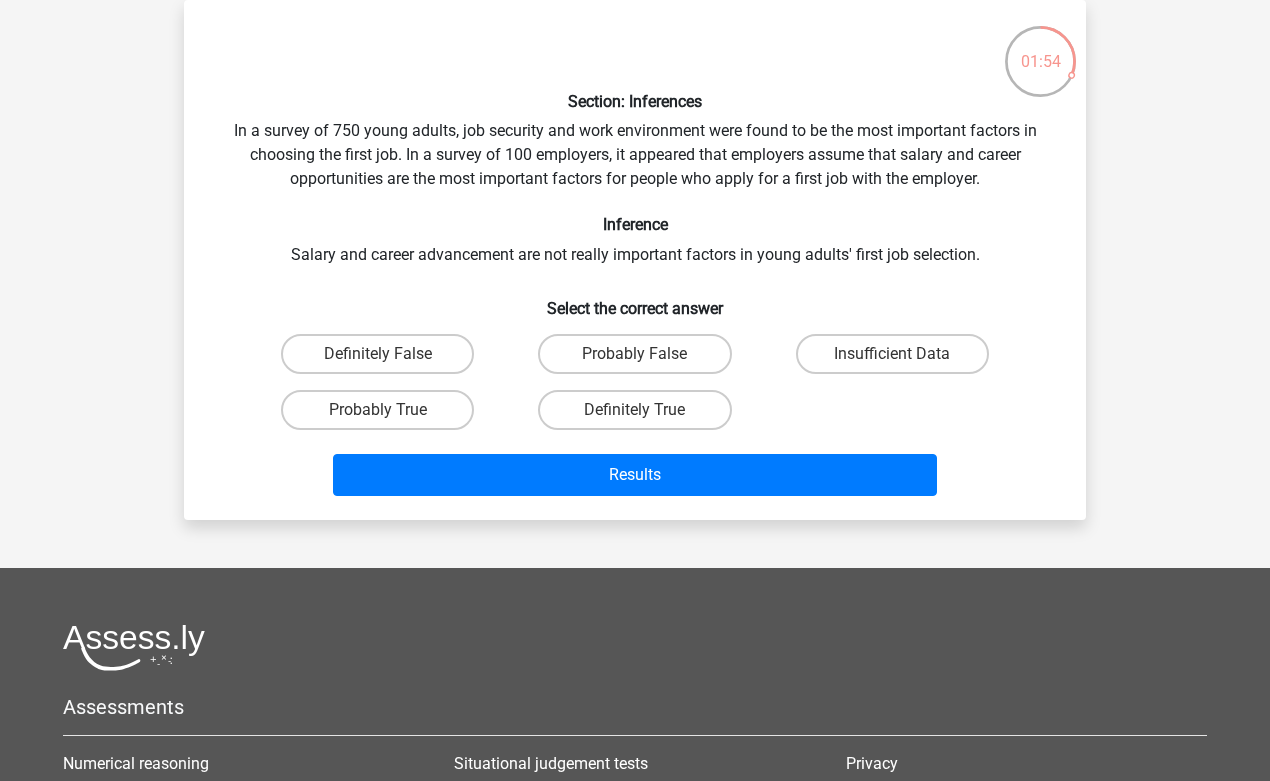 scroll, scrollTop: 94, scrollLeft: 0, axis: vertical 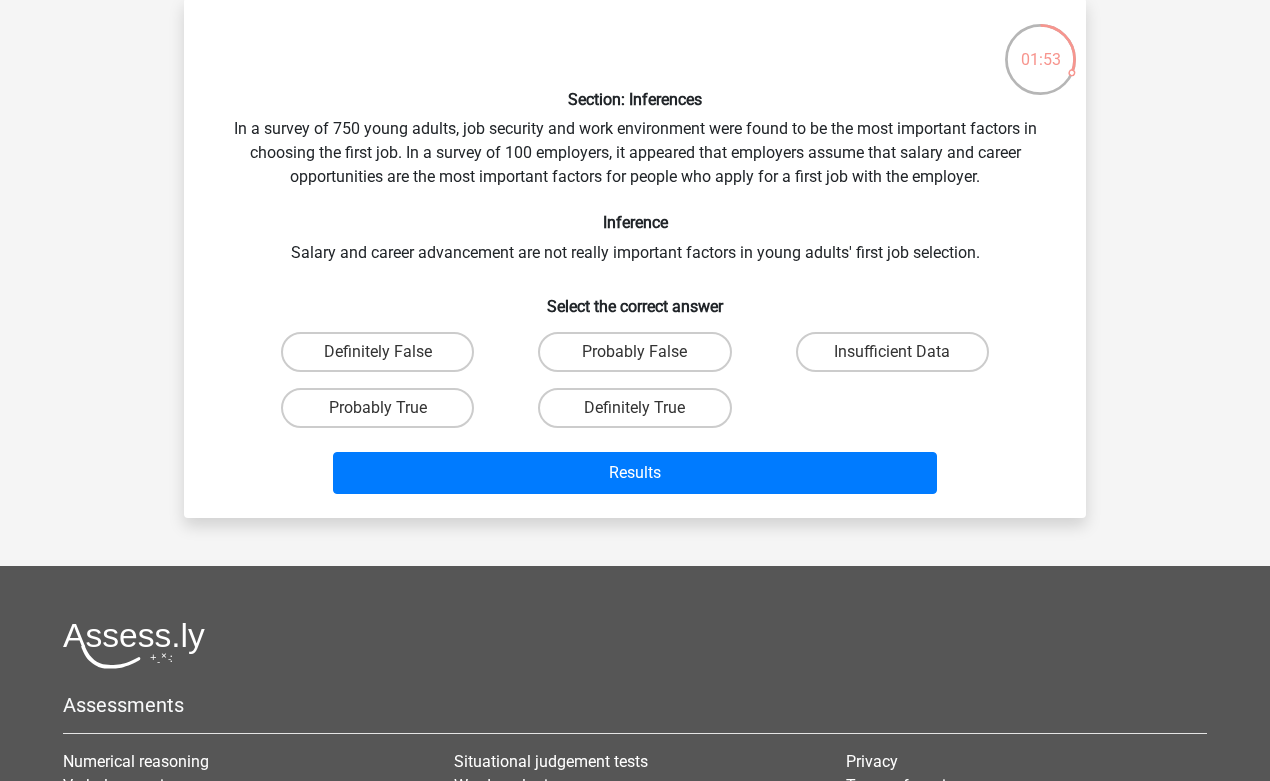 click on "Section: Inferences In a survey of 750 young adults, job security and work environment were found to be the most important factors in choosing the first job. In a survey of 100 employers, it appeared that employers assume that salary and career opportunities are the most important factors for people who apply for a first job with the employer. Inference Salary and career advancement are not really important factors in young adults' first job selection.
Select the correct answer
Definitely False" at bounding box center [635, 258] 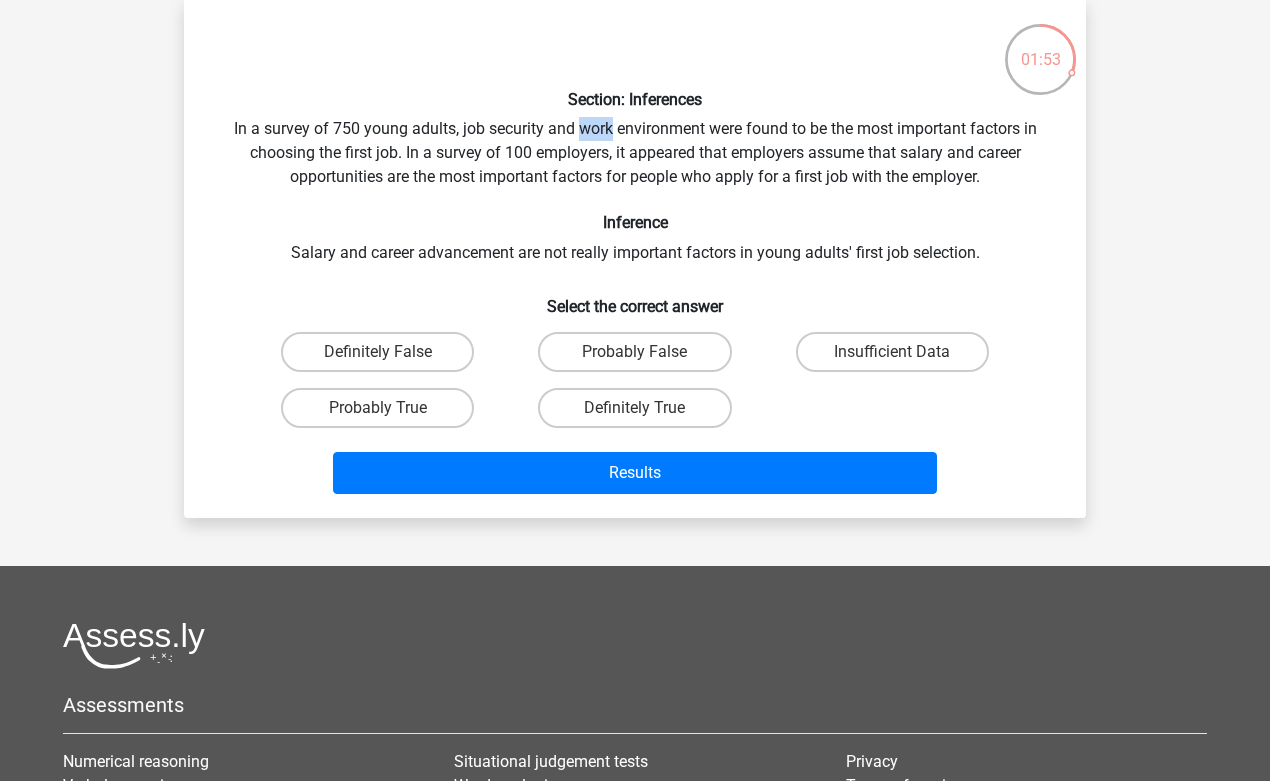 click on "Section: Inferences In a survey of 750 young adults, job security and work environment were found to be the most important factors in choosing the first job. In a survey of 100 employers, it appeared that employers assume that salary and career opportunities are the most important factors for people who apply for a first job with the employer. Inference Salary and career advancement are not really important factors in young adults' first job selection.
Select the correct answer
Definitely False" at bounding box center [635, 258] 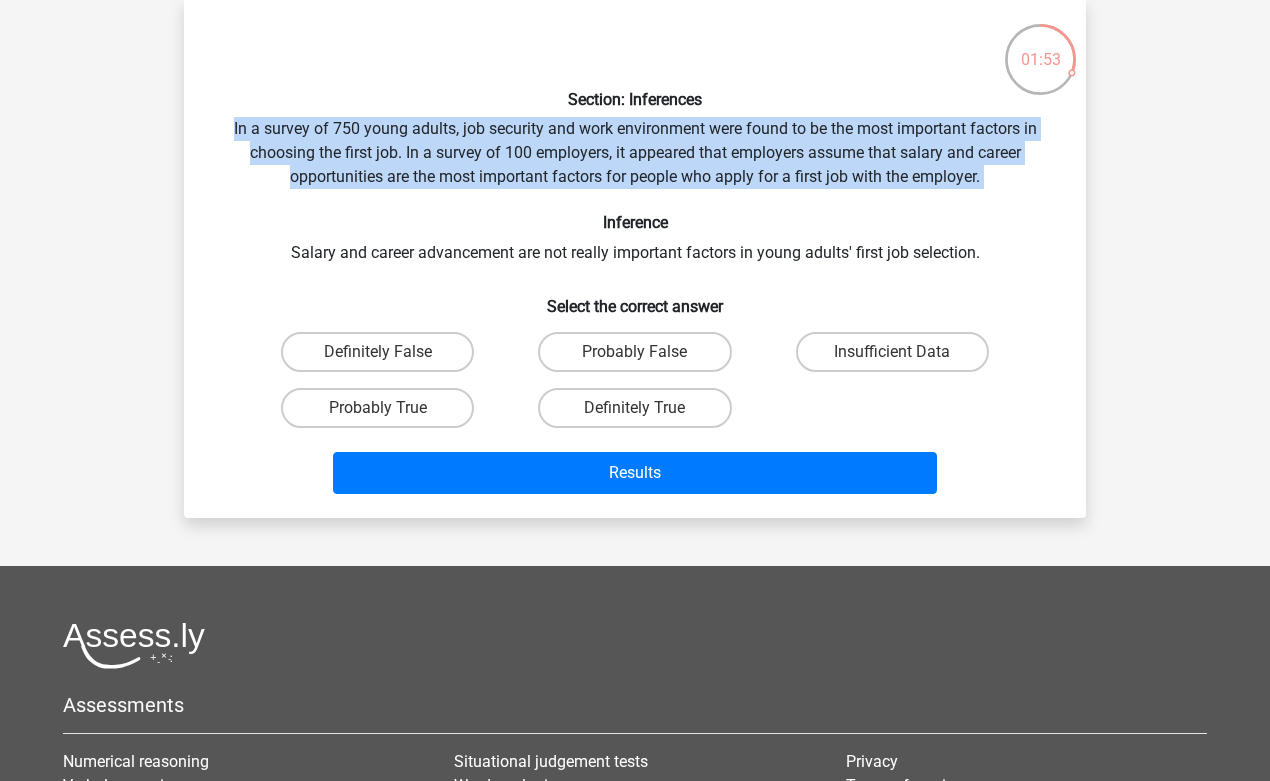 click on "Section: Inferences In a survey of 750 young adults, job security and work environment were found to be the most important factors in choosing the first job. In a survey of 100 employers, it appeared that employers assume that salary and career opportunities are the most important factors for people who apply for a first job with the employer. Inference Salary and career advancement are not really important factors in young adults' first job selection.
Select the correct answer
Definitely False" at bounding box center (635, 258) 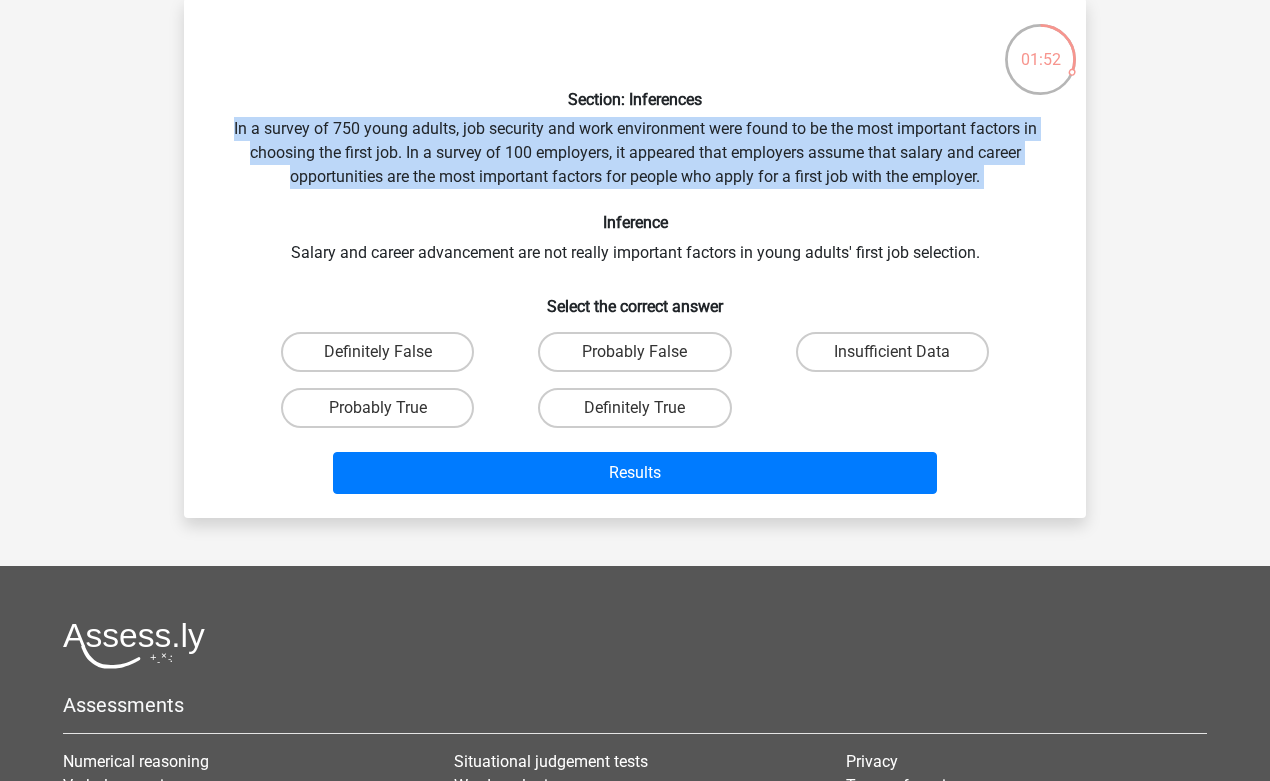 click on "Section: Inferences In a survey of 750 young adults, job security and work environment were found to be the most important factors in choosing the first job. In a survey of 100 employers, it appeared that employers assume that salary and career opportunities are the most important factors for people who apply for a first job with the employer. Inference Salary and career advancement are not really important factors in young adults' first job selection.
Select the correct answer
Definitely False" at bounding box center [635, 258] 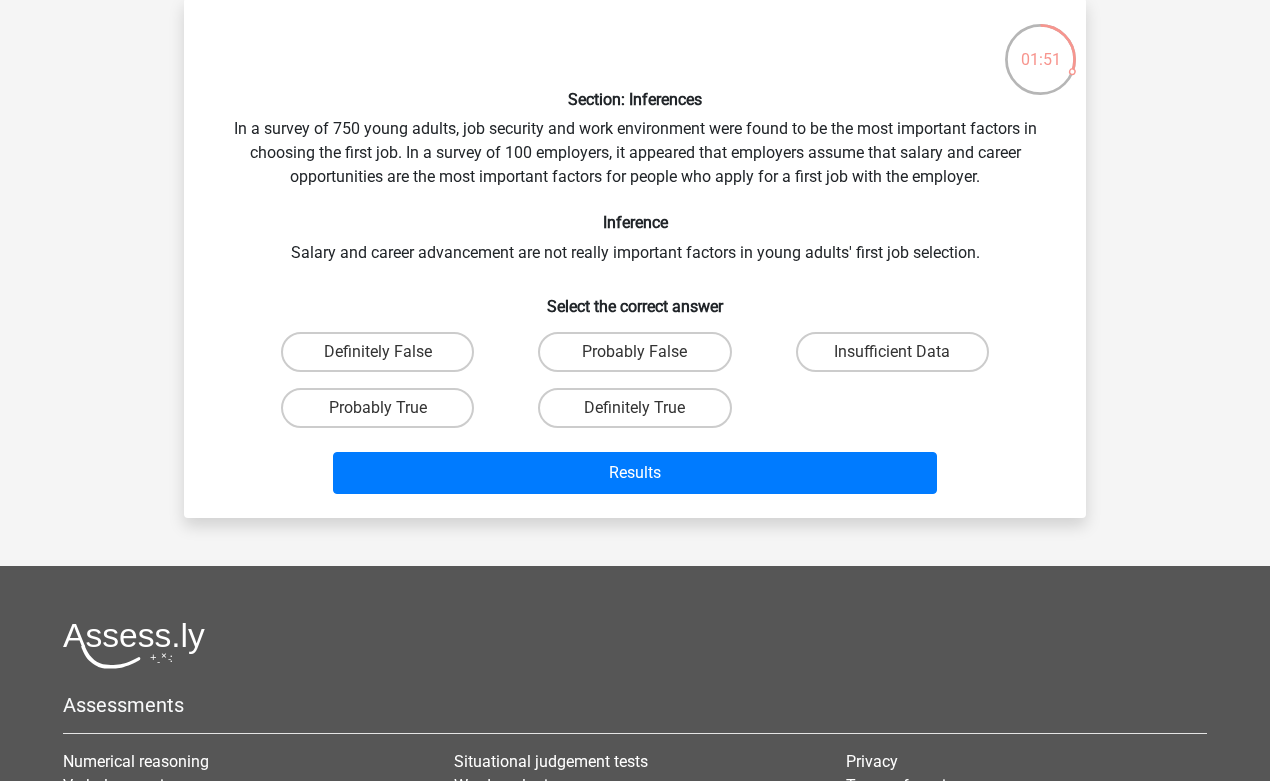 click on "Section: Inferences In a survey of 750 young adults, job security and work environment were found to be the most important factors in choosing the first job. In a survey of 100 employers, it appeared that employers assume that salary and career opportunities are the most important factors for people who apply for a first job with the employer. Inference Salary and career advancement are not really important factors in young adults' first job selection.
Select the correct answer
Definitely False" at bounding box center [635, 258] 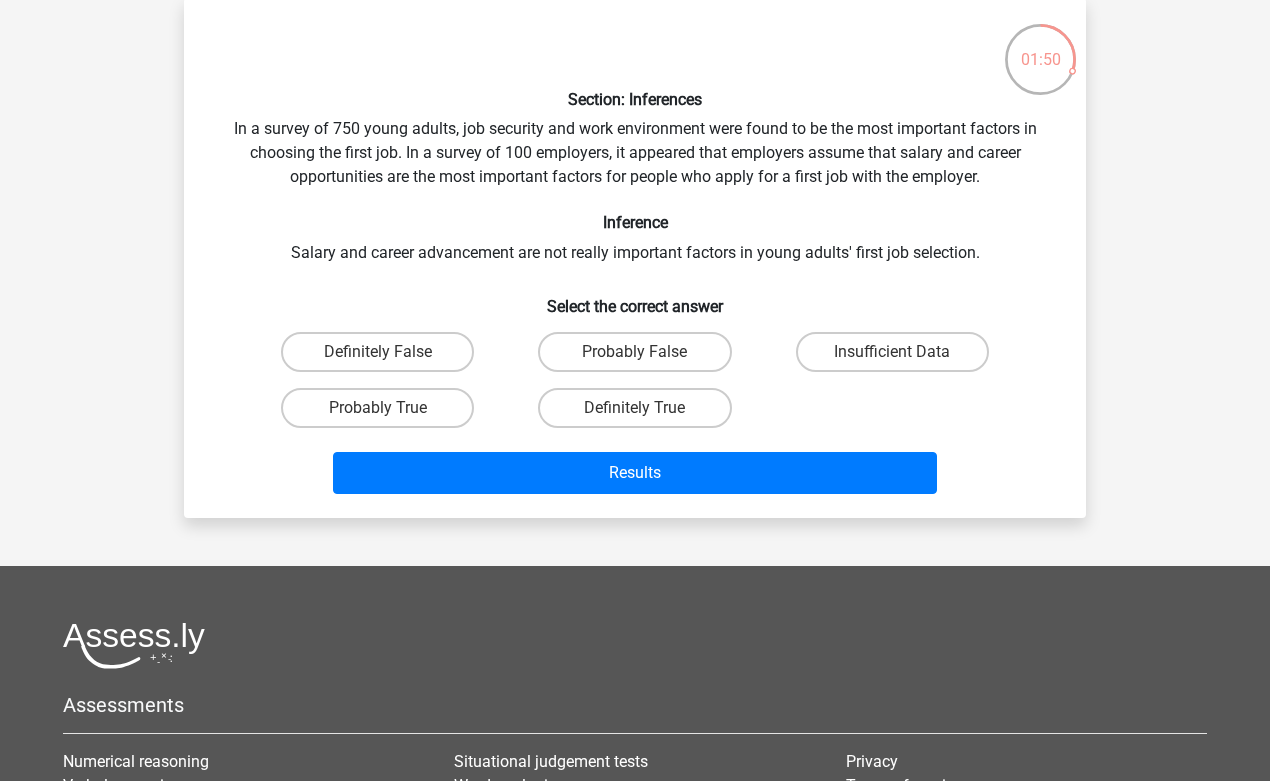 click on "Section: Inferences In a survey of 750 young adults, job security and work environment were found to be the most important factors in choosing the first job. In a survey of 100 employers, it appeared that employers assume that salary and career opportunities are the most important factors for people who apply for a first job with the employer. Inference Salary and career advancement are not really important factors in young adults' first job selection.
Select the correct answer
Definitely False" at bounding box center [635, 258] 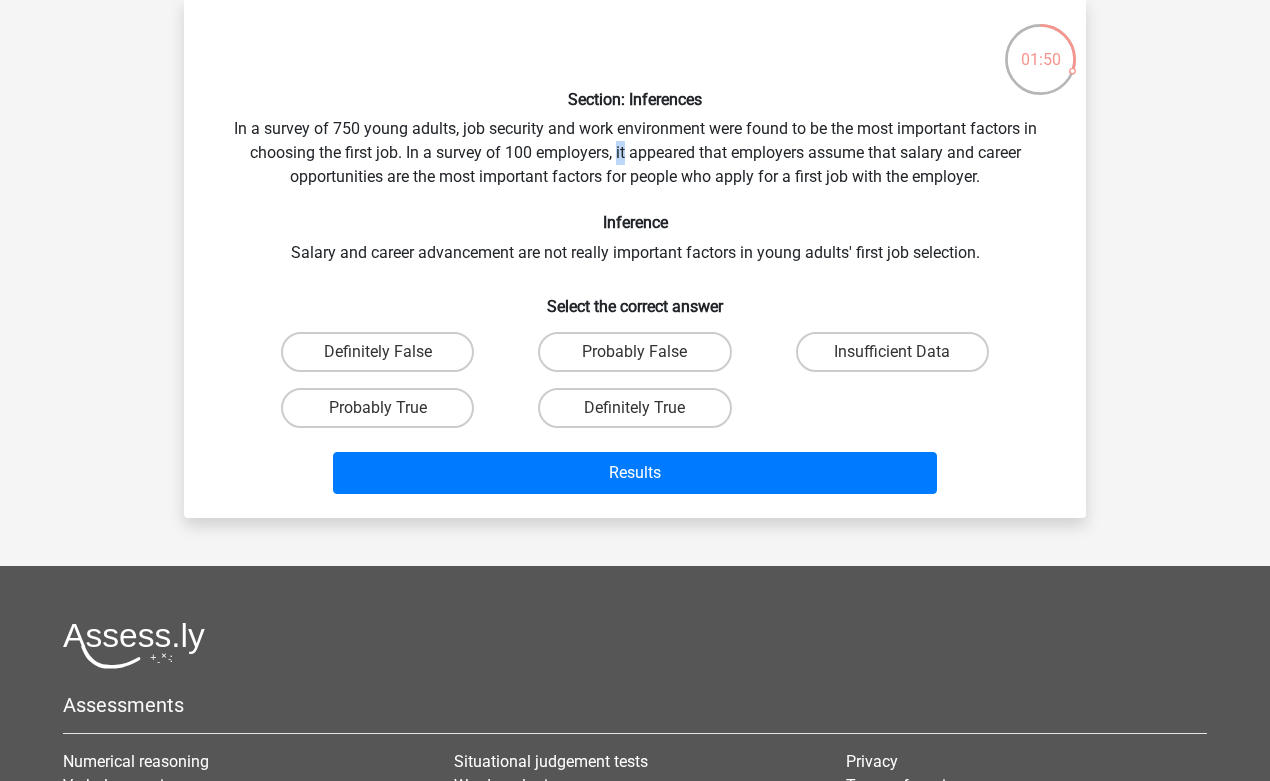 click on "Section: Inferences In a survey of 750 young adults, job security and work environment were found to be the most important factors in choosing the first job. In a survey of 100 employers, it appeared that employers assume that salary and career opportunities are the most important factors for people who apply for a first job with the employer. Inference Salary and career advancement are not really important factors in young adults' first job selection.
Select the correct answer
Definitely False" at bounding box center (635, 258) 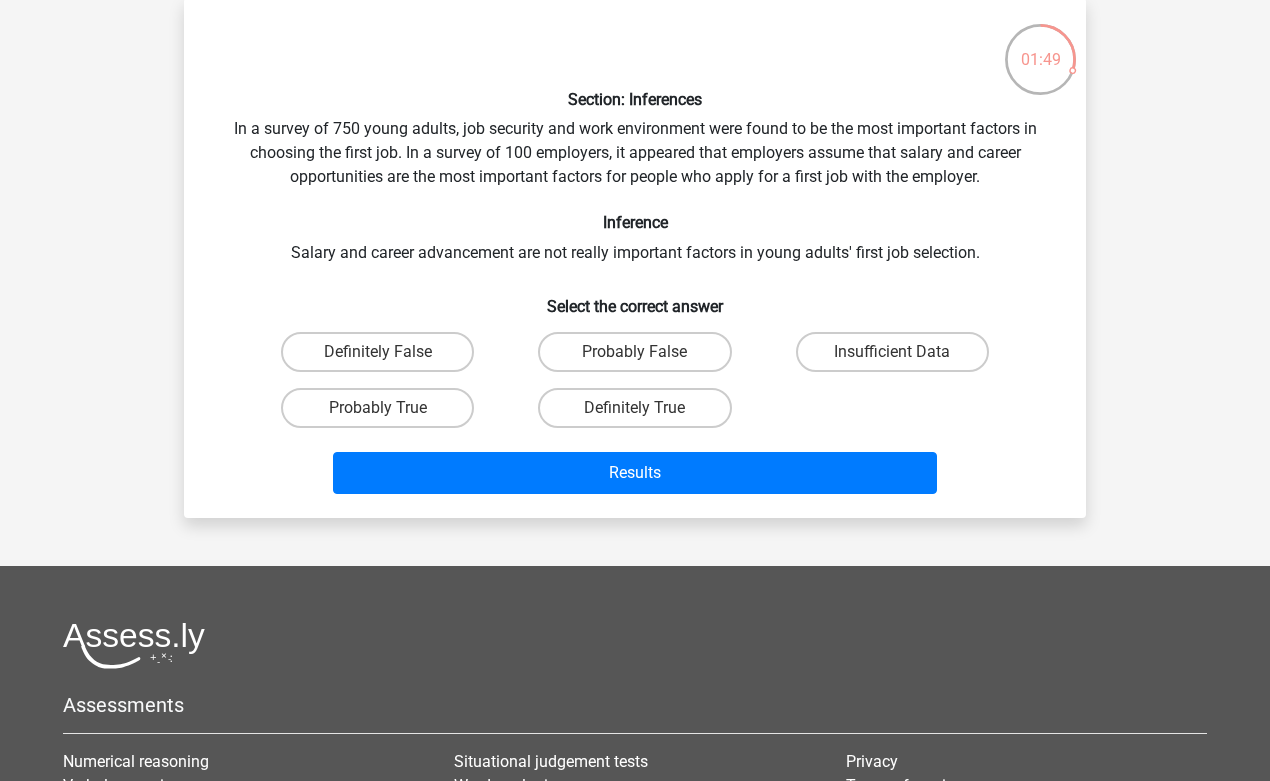 click on "Inference" at bounding box center [635, 222] 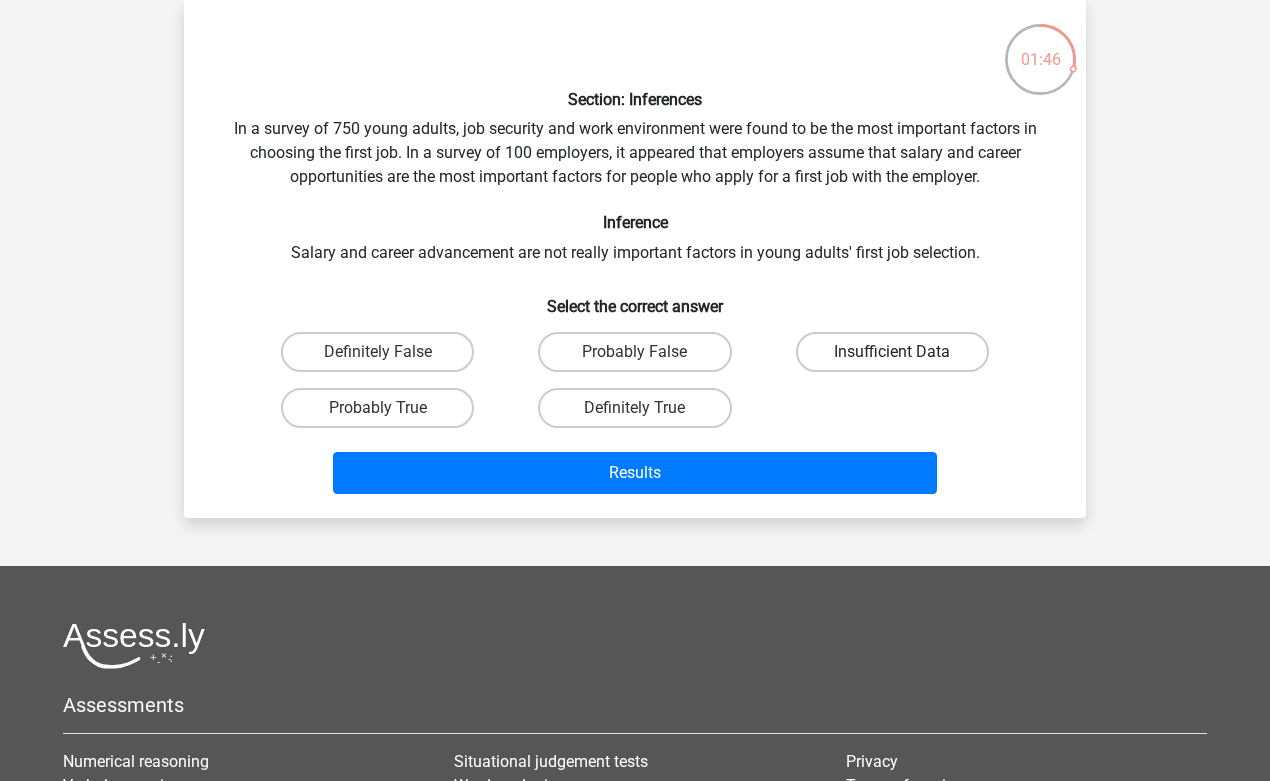 click on "Insufficient Data" at bounding box center [892, 352] 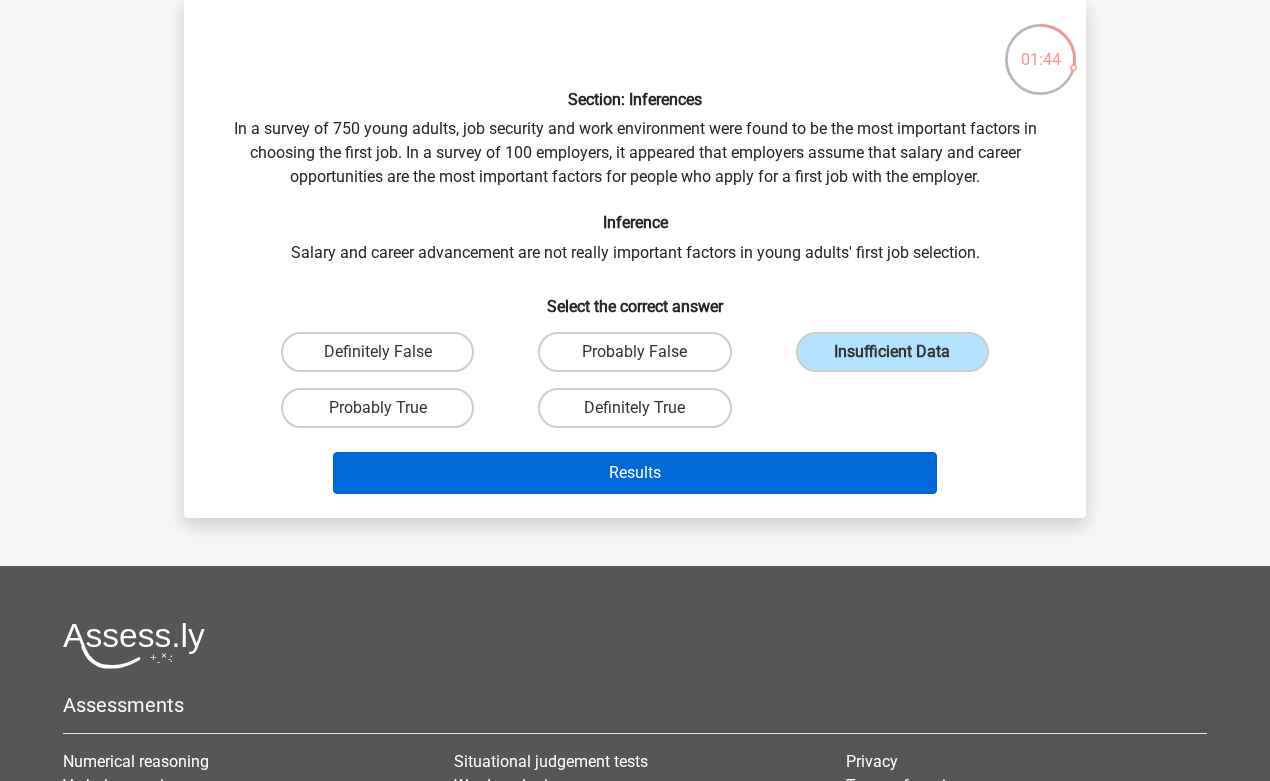 click on "Results" at bounding box center (635, 473) 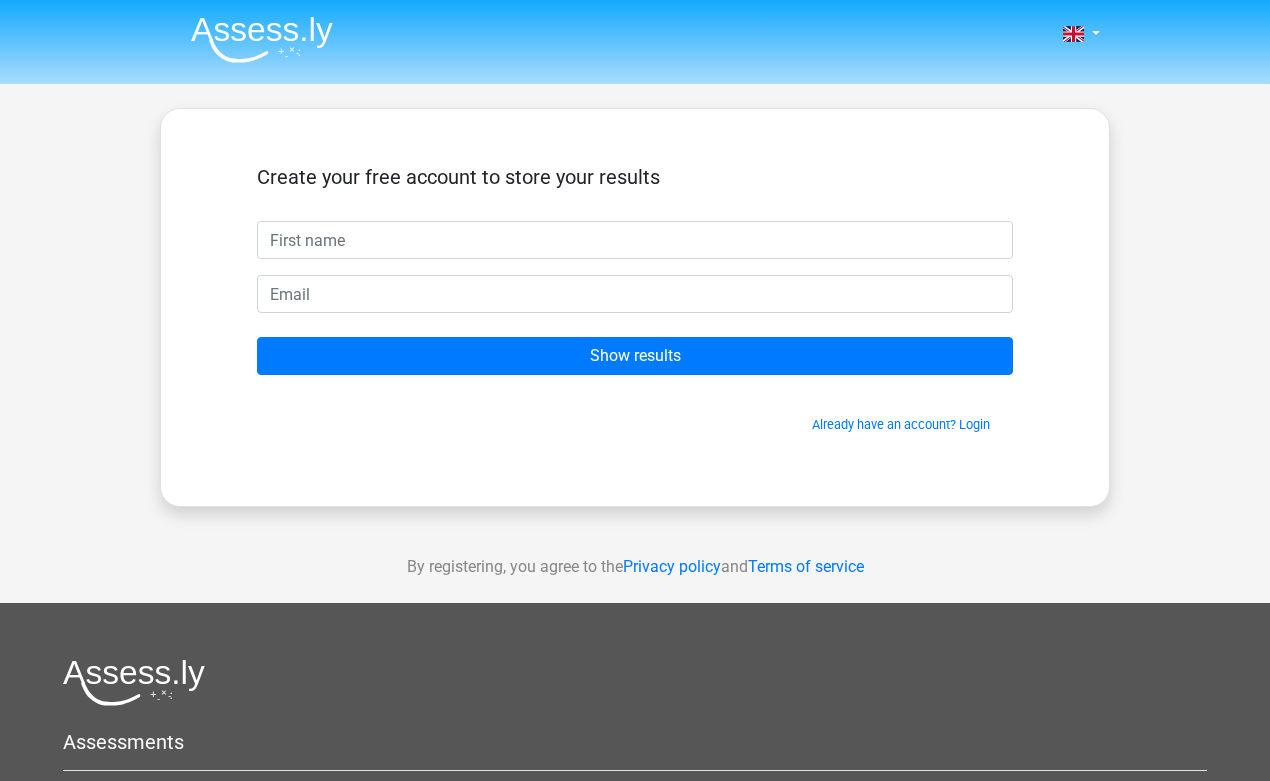 scroll, scrollTop: 0, scrollLeft: 0, axis: both 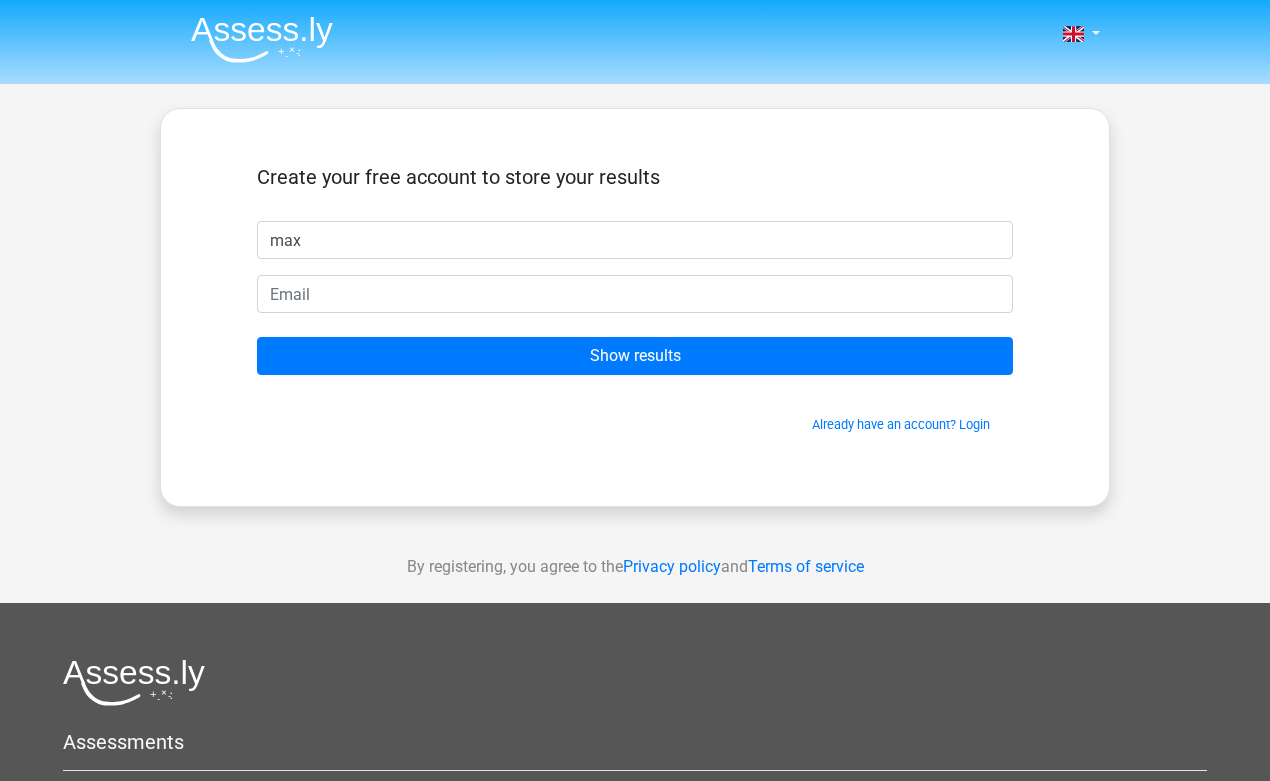 type on "max" 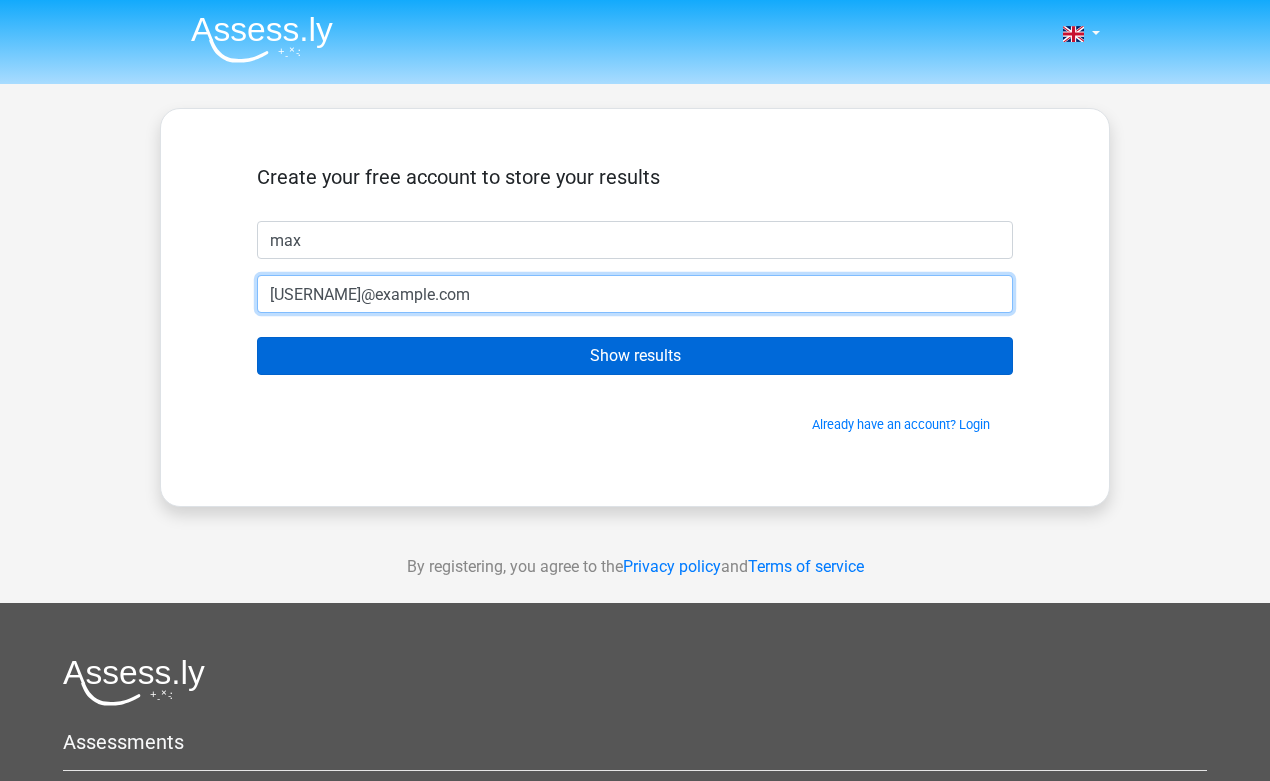 type on "funkygibbas@gmail.com" 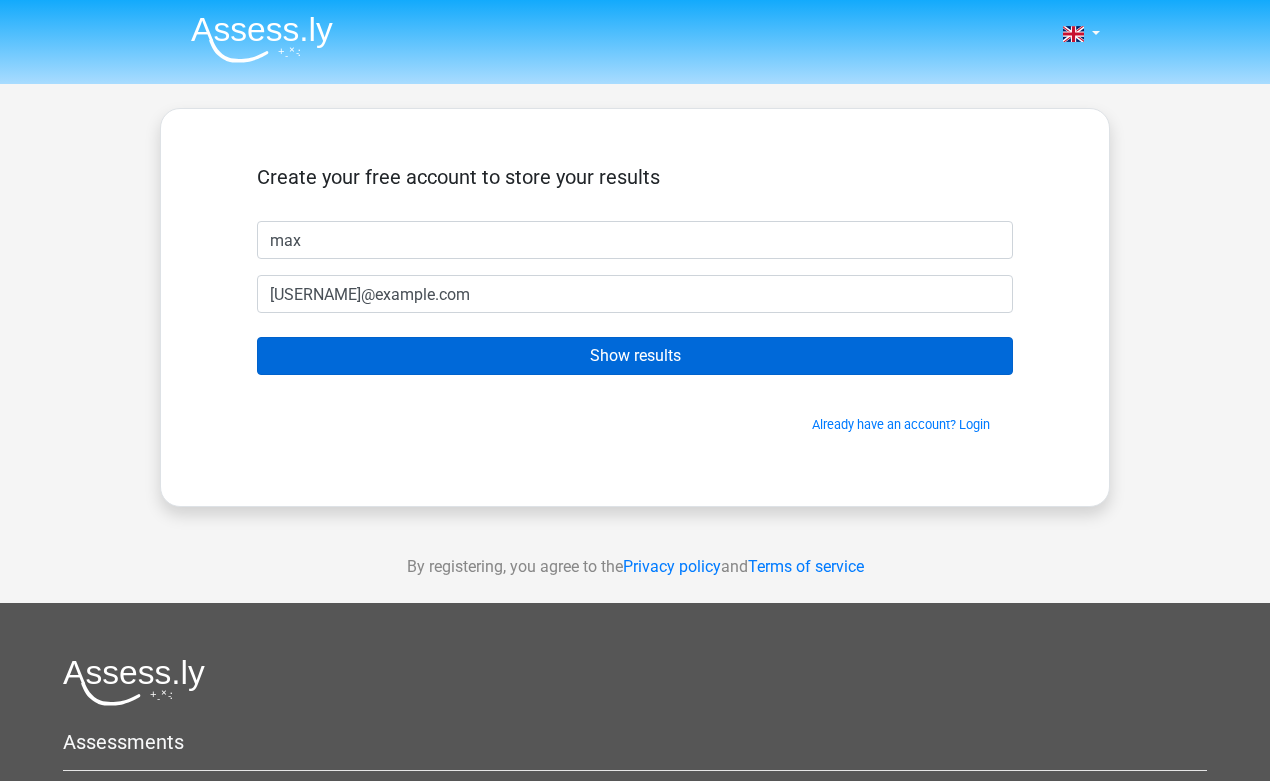 click on "Show results" at bounding box center (635, 356) 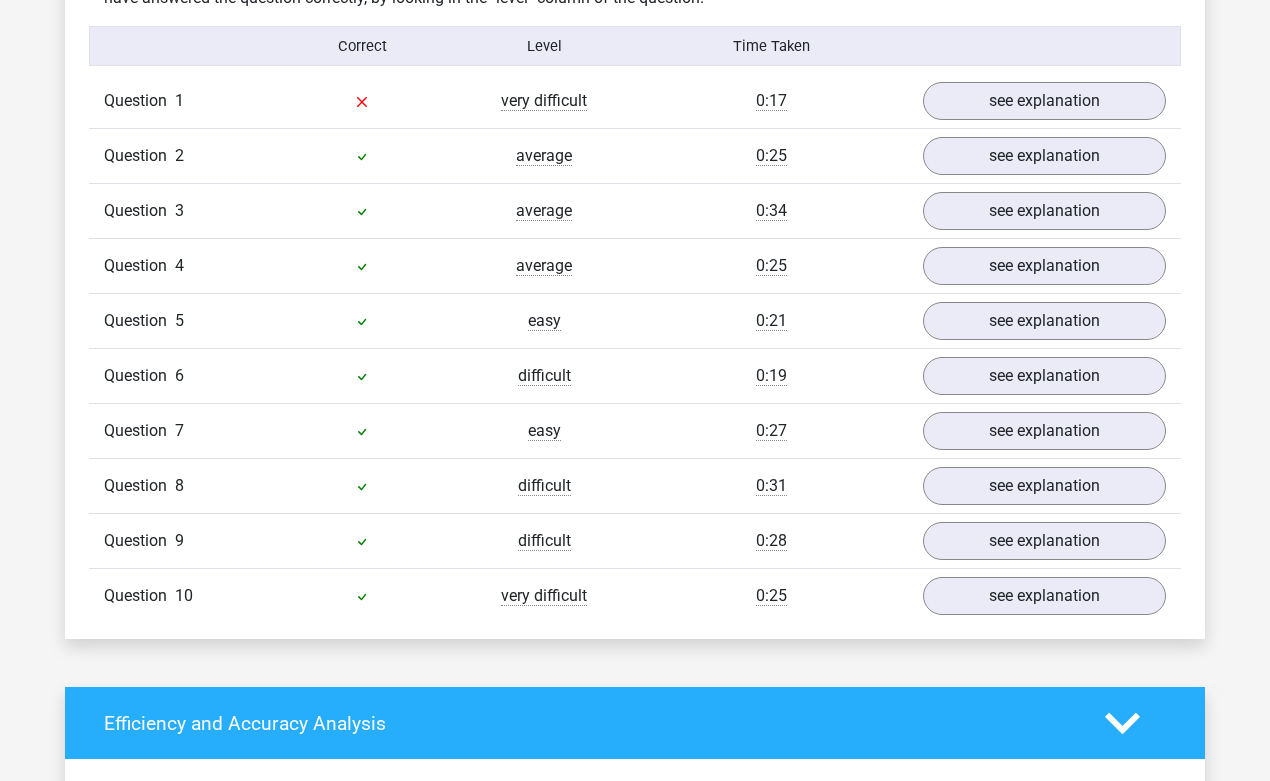 scroll, scrollTop: 1553, scrollLeft: 0, axis: vertical 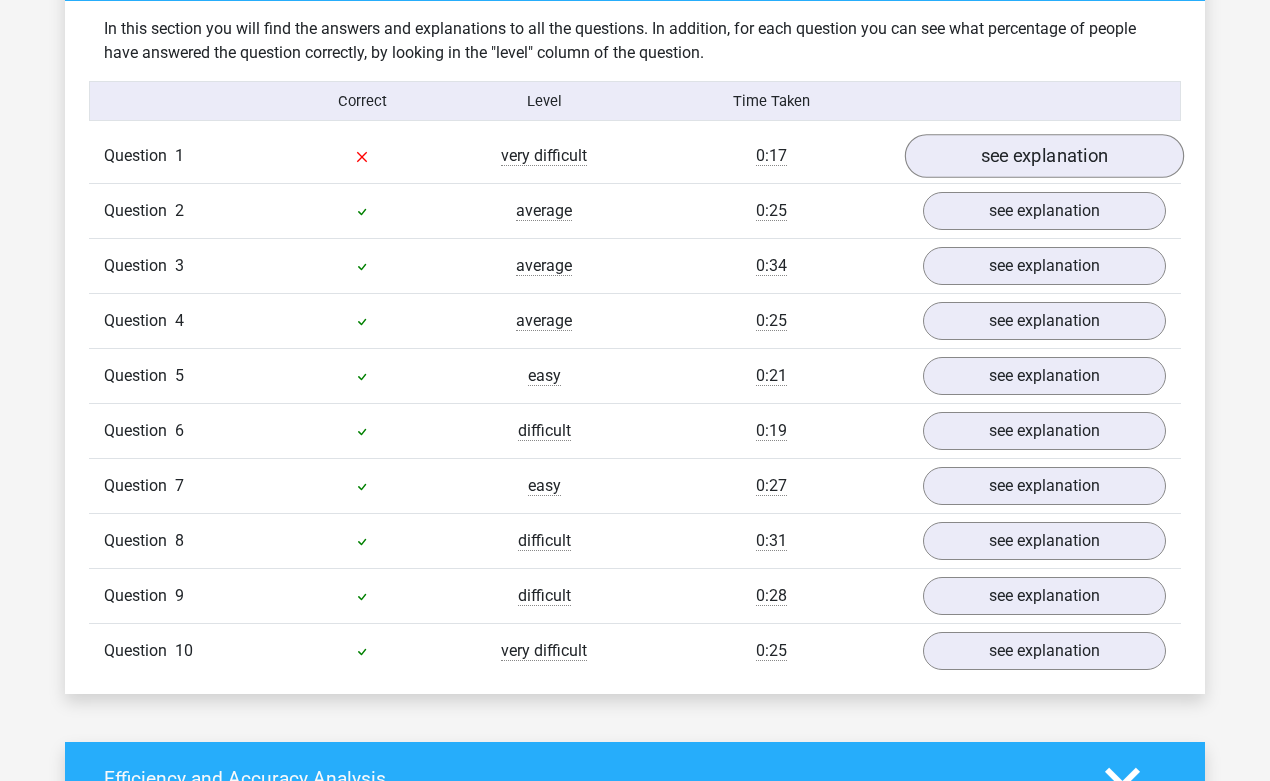 click on "see explanation" at bounding box center [1044, 156] 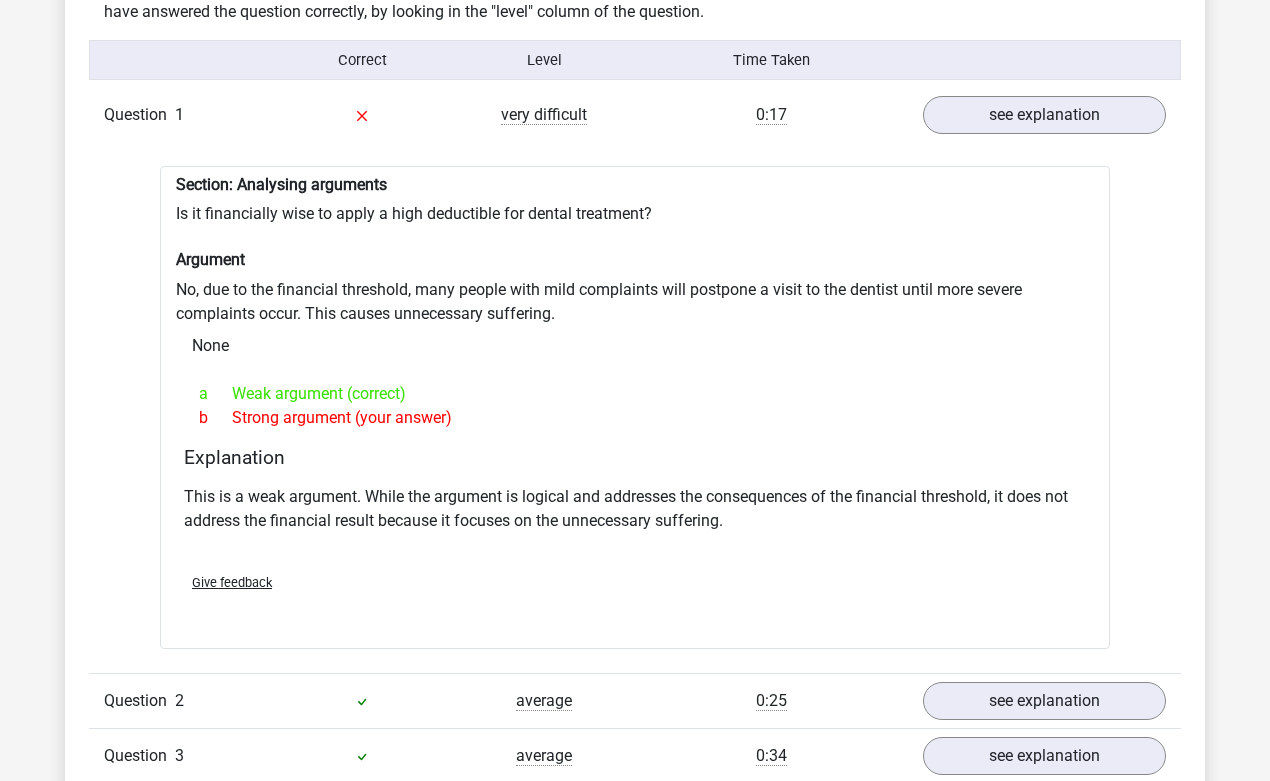 scroll, scrollTop: 1588, scrollLeft: 0, axis: vertical 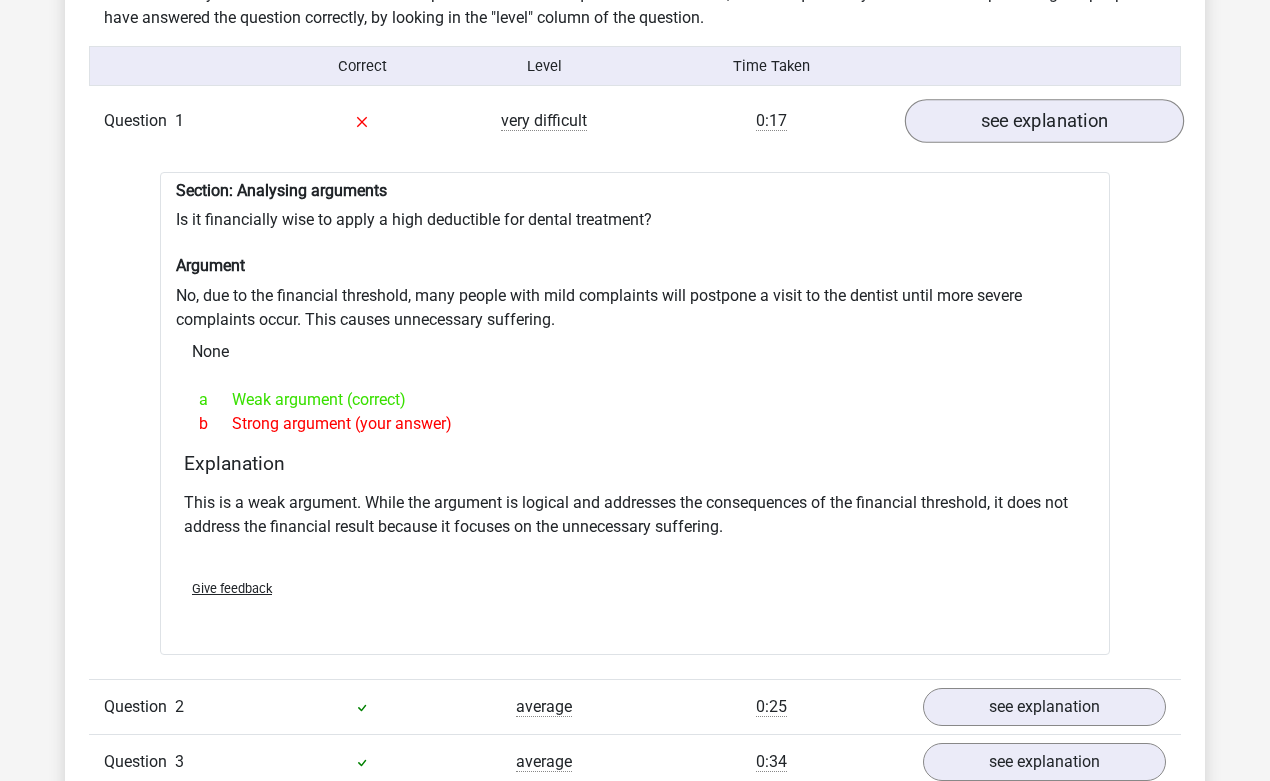 click on "see explanation" at bounding box center [1044, 121] 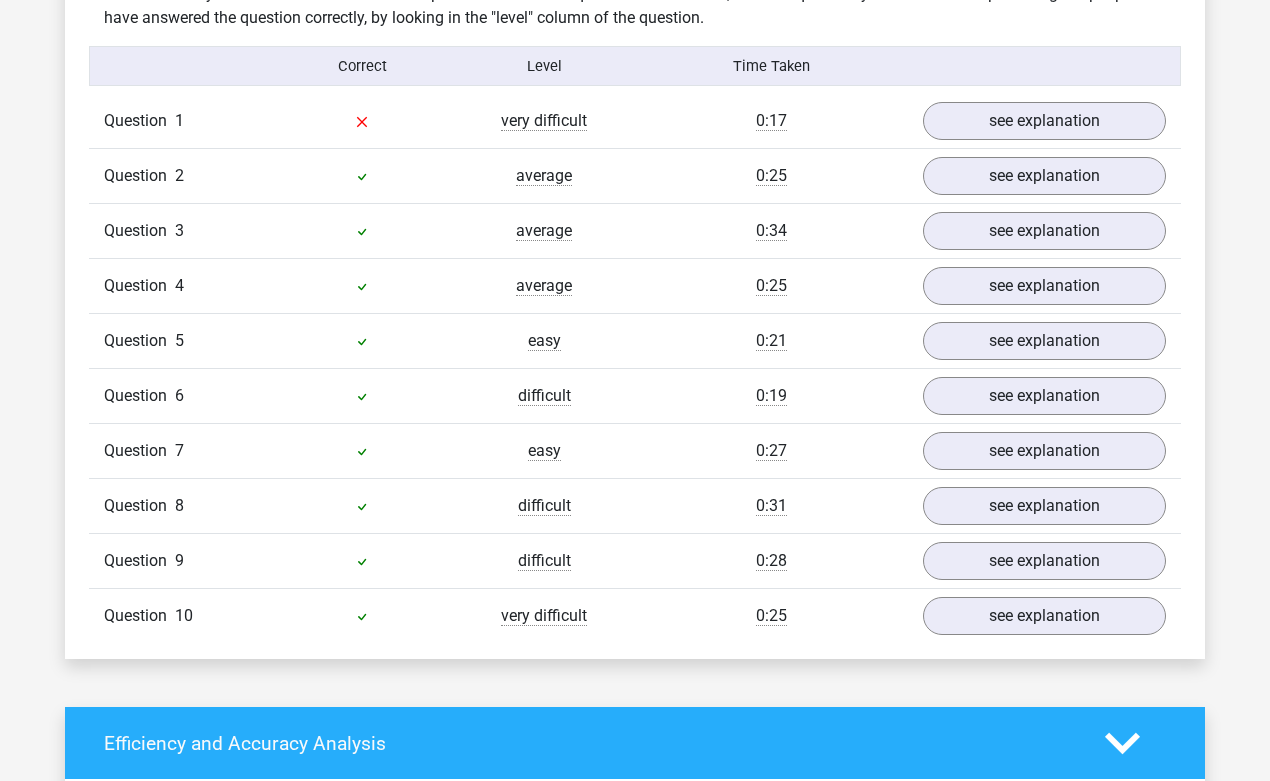 scroll, scrollTop: 1594, scrollLeft: 0, axis: vertical 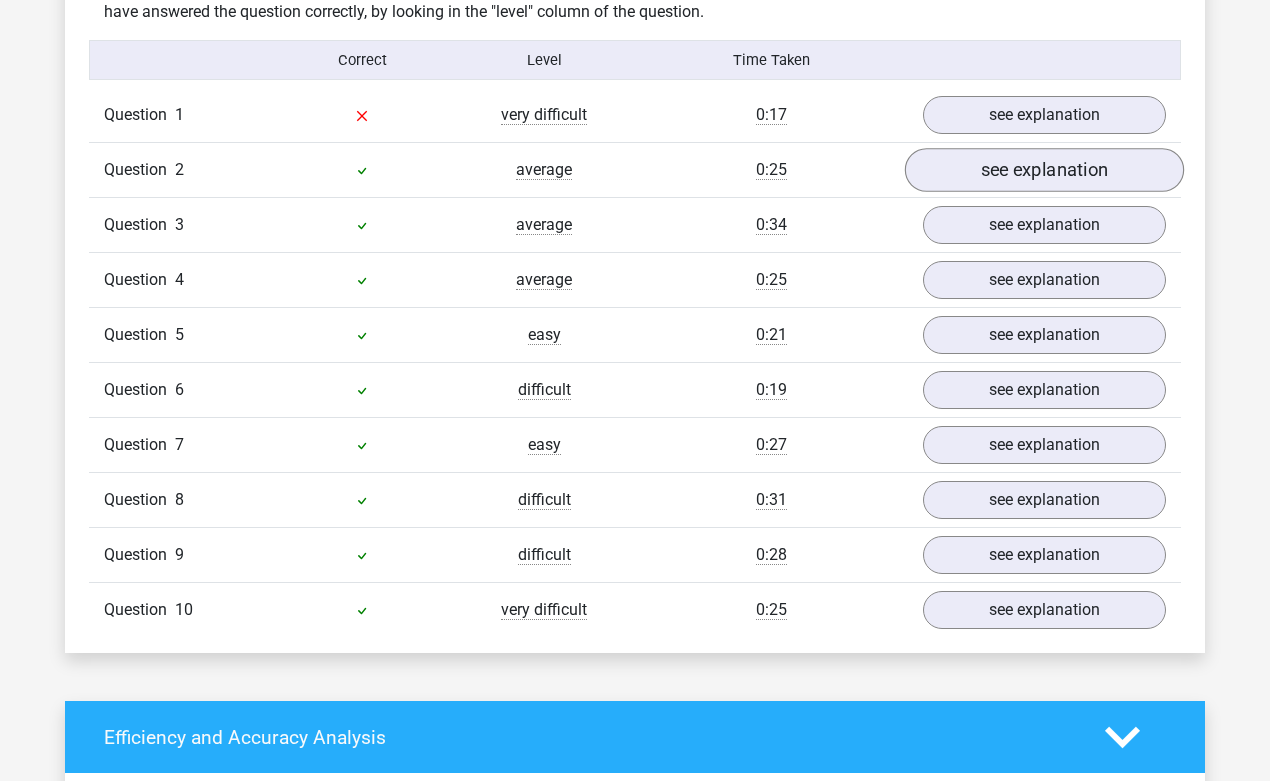 click on "see explanation" at bounding box center (1044, 170) 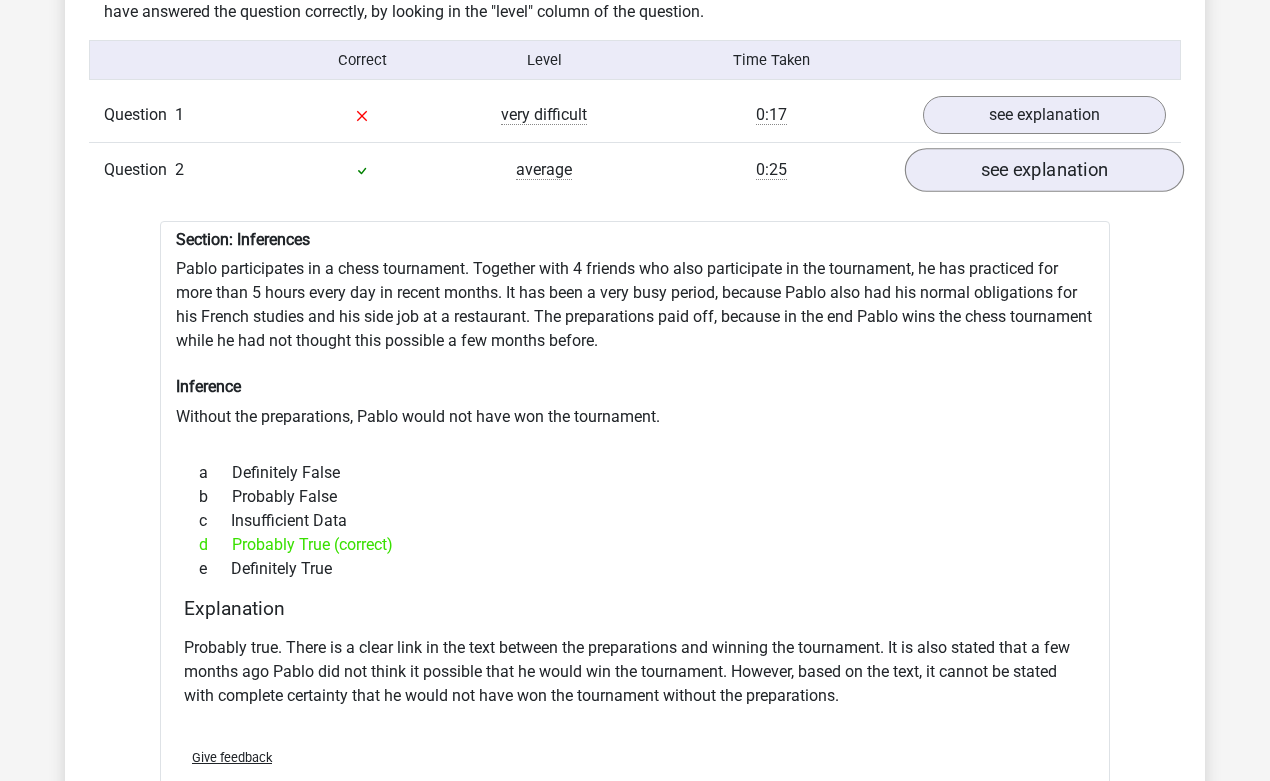 click on "see explanation" at bounding box center (1044, 170) 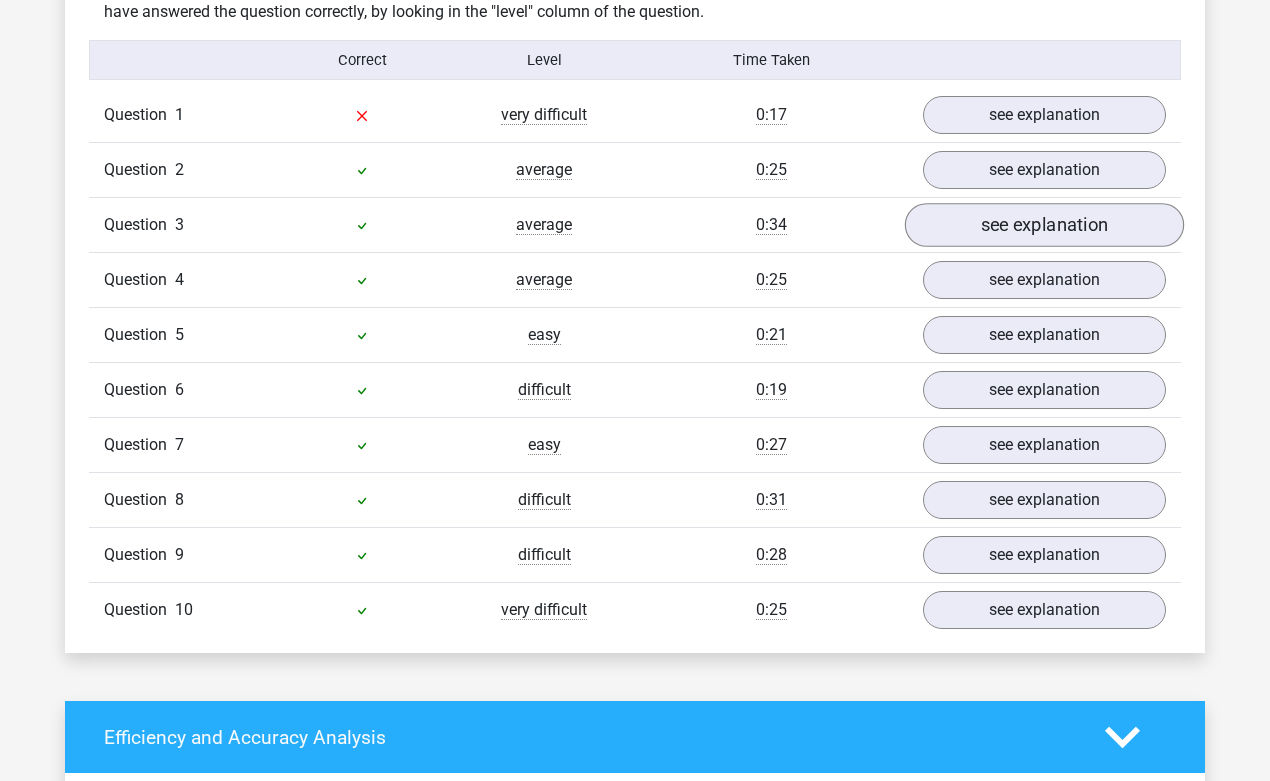 click on "see explanation" at bounding box center [1044, 225] 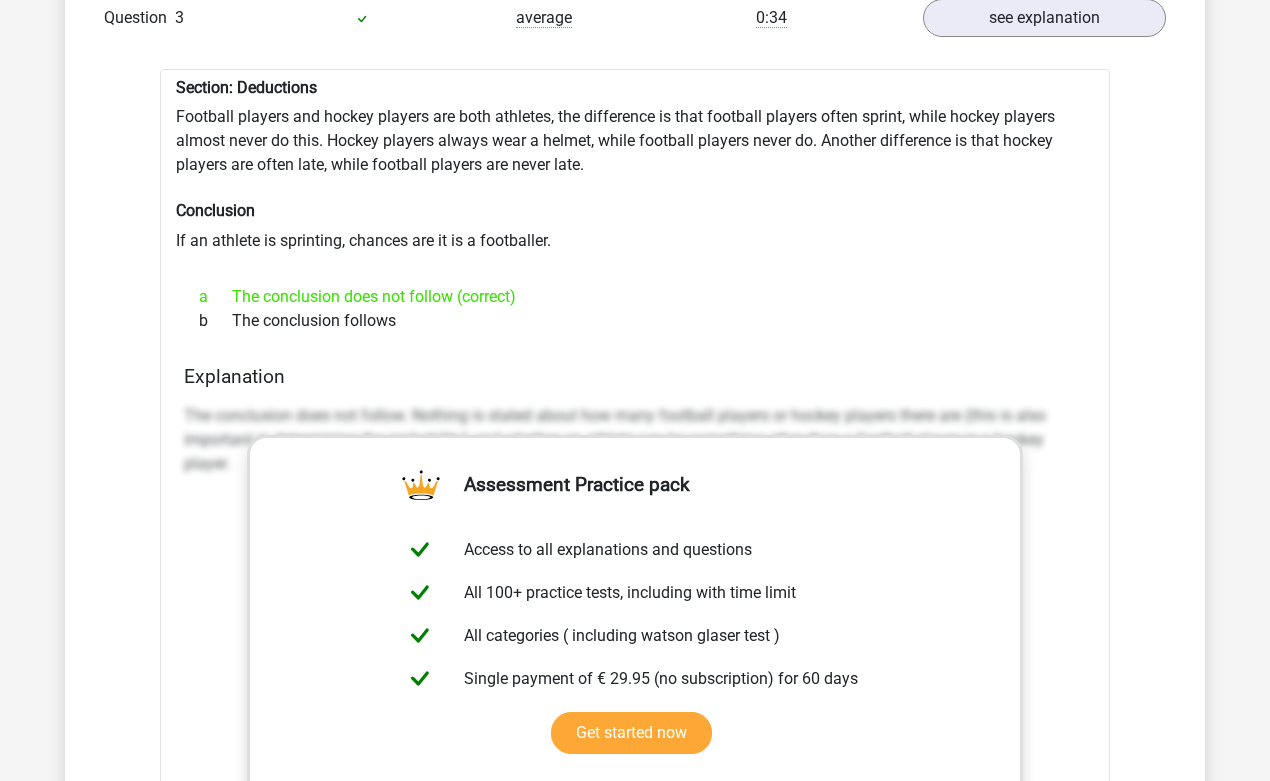 scroll, scrollTop: 1803, scrollLeft: 0, axis: vertical 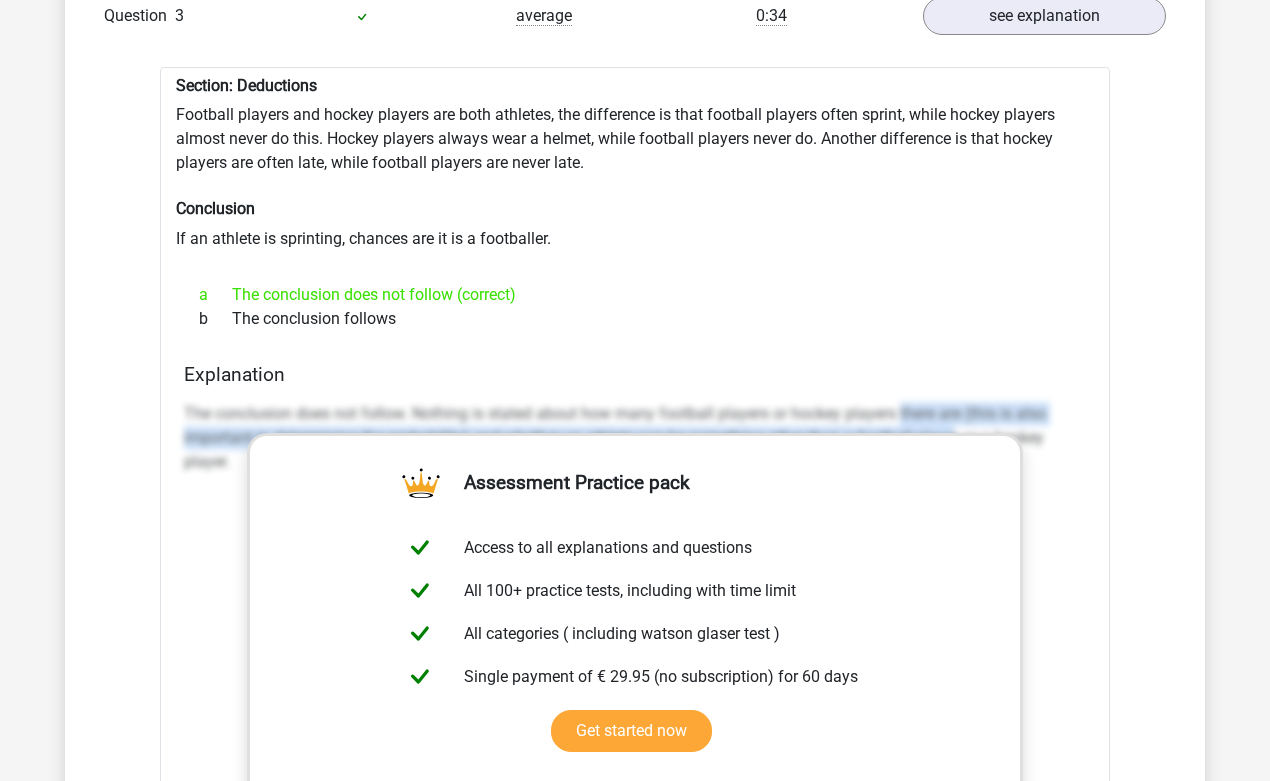 drag, startPoint x: 903, startPoint y: 419, endPoint x: 957, endPoint y: 429, distance: 54.91812 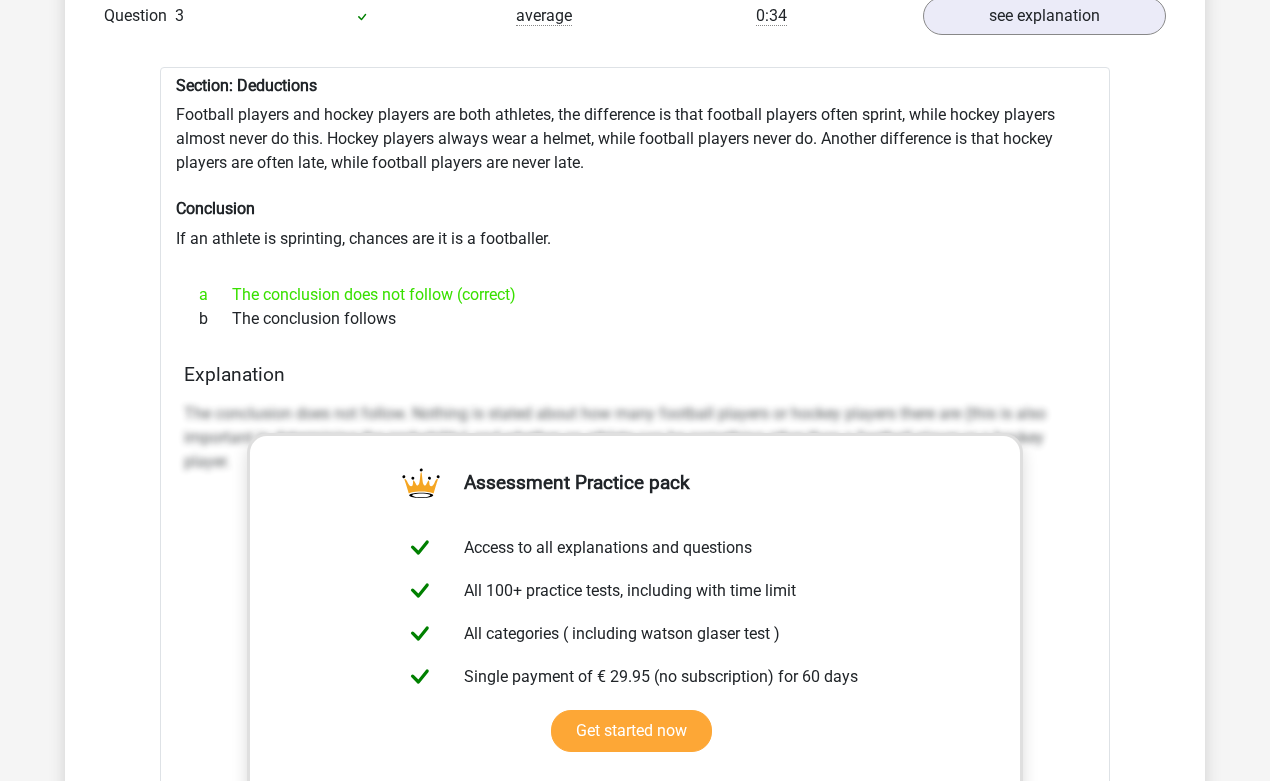 click on "The conclusion does not follow. Nothing is stated about how many football players or hockey players there are (this is also important in determining the probability) and whether an athlete can be something other than a football player or a hockey player." at bounding box center (635, 438) 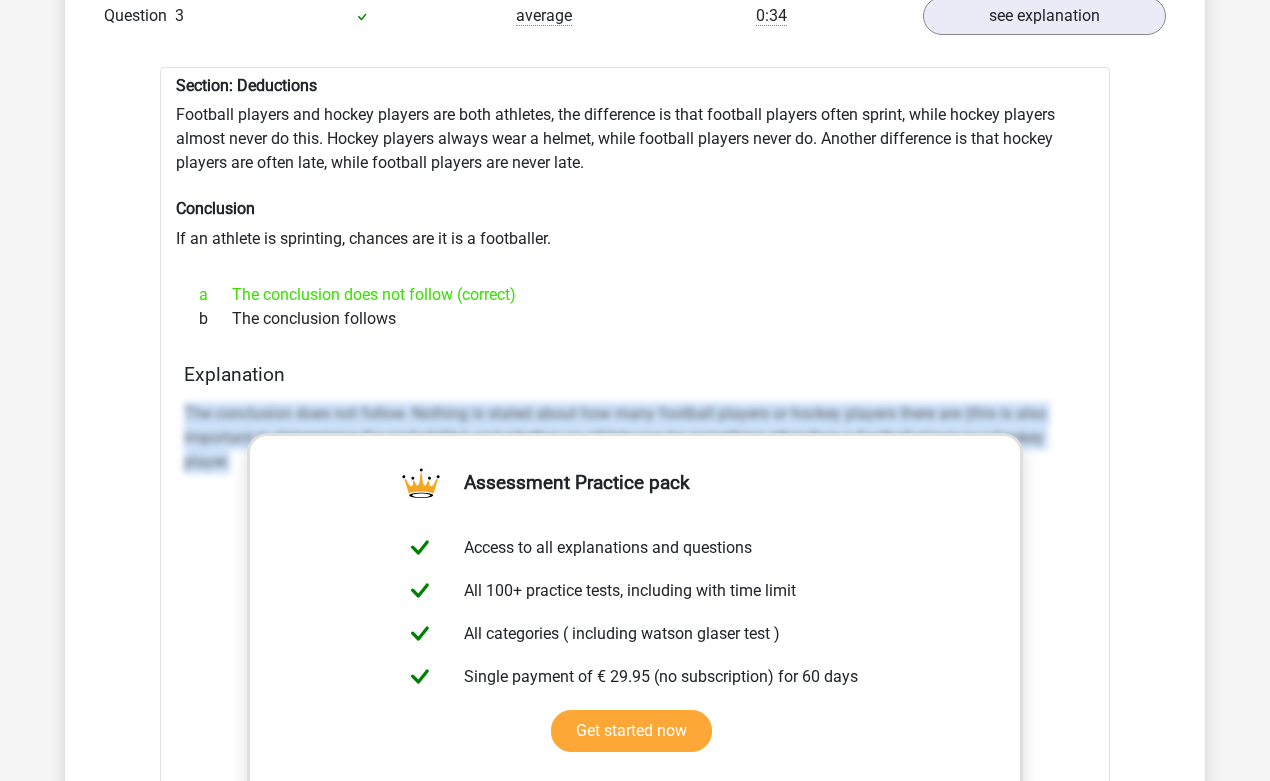 drag, startPoint x: 186, startPoint y: 403, endPoint x: 238, endPoint y: 473, distance: 87.20092 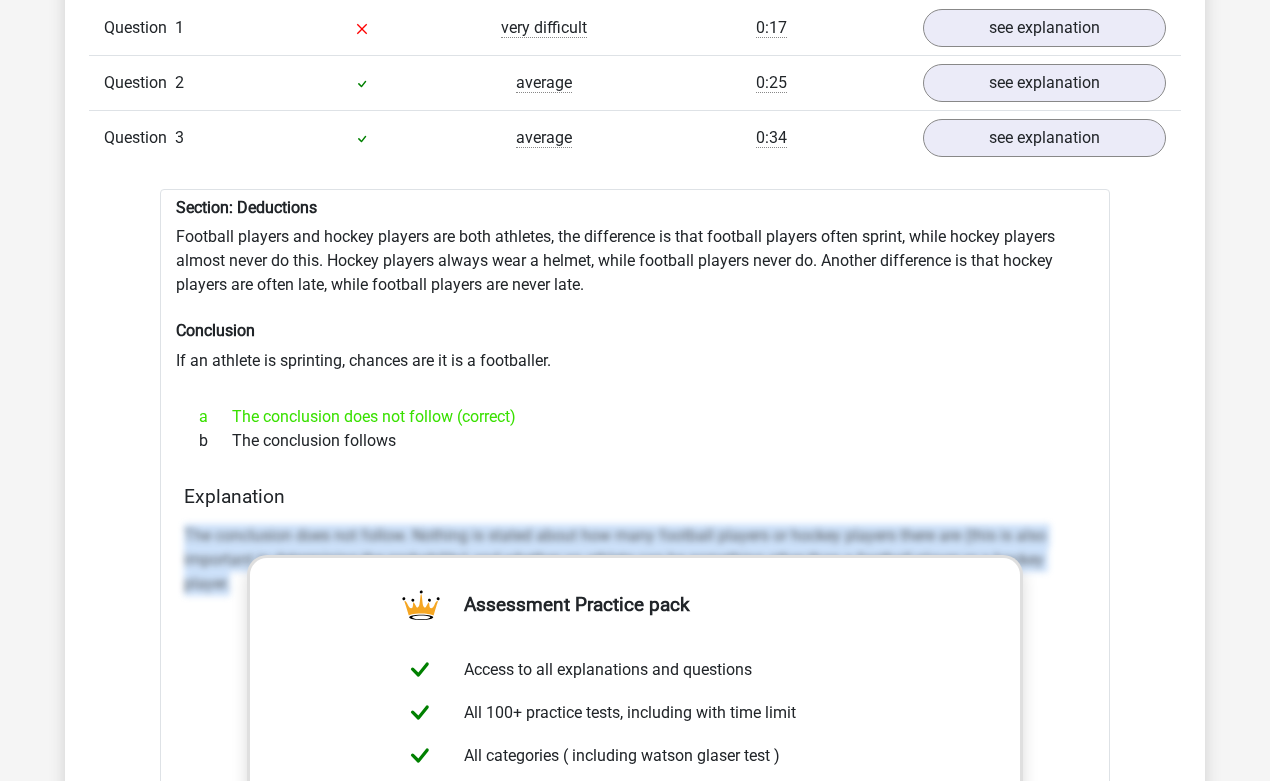 scroll, scrollTop: 1676, scrollLeft: 0, axis: vertical 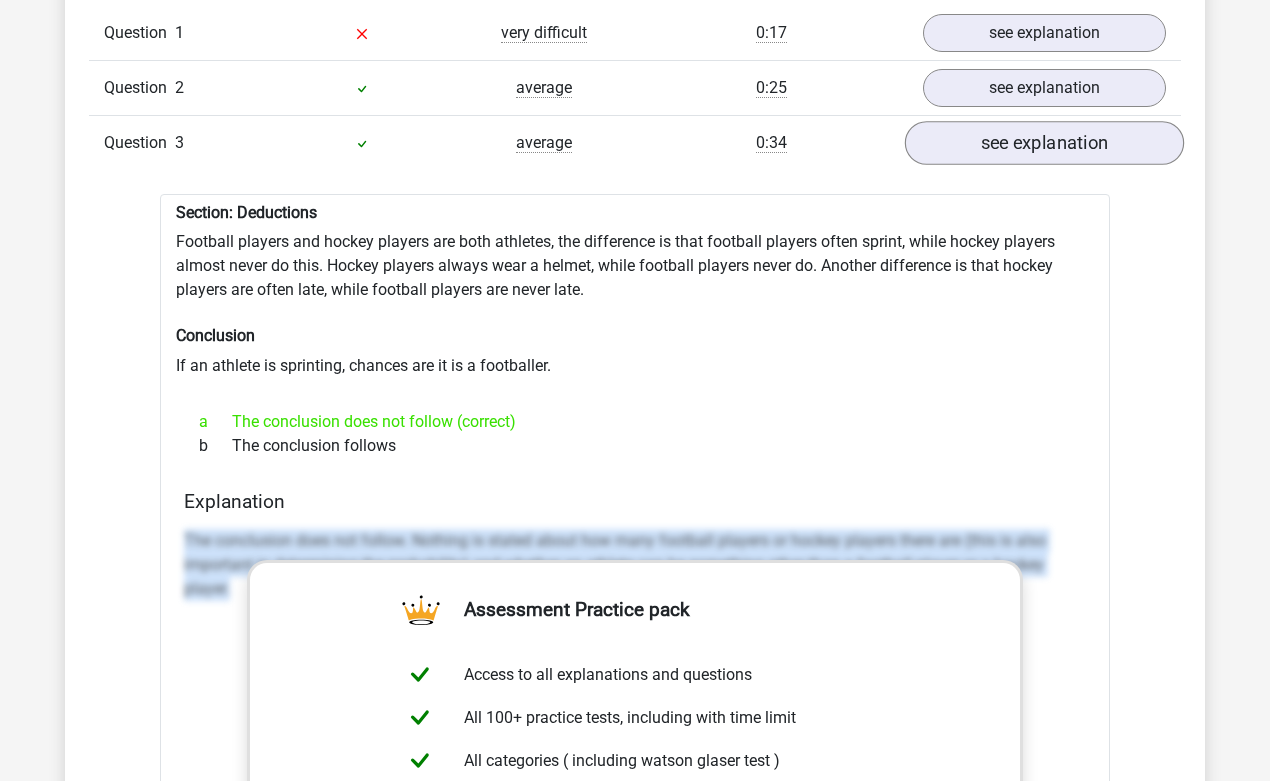 click on "see explanation" at bounding box center (1044, 143) 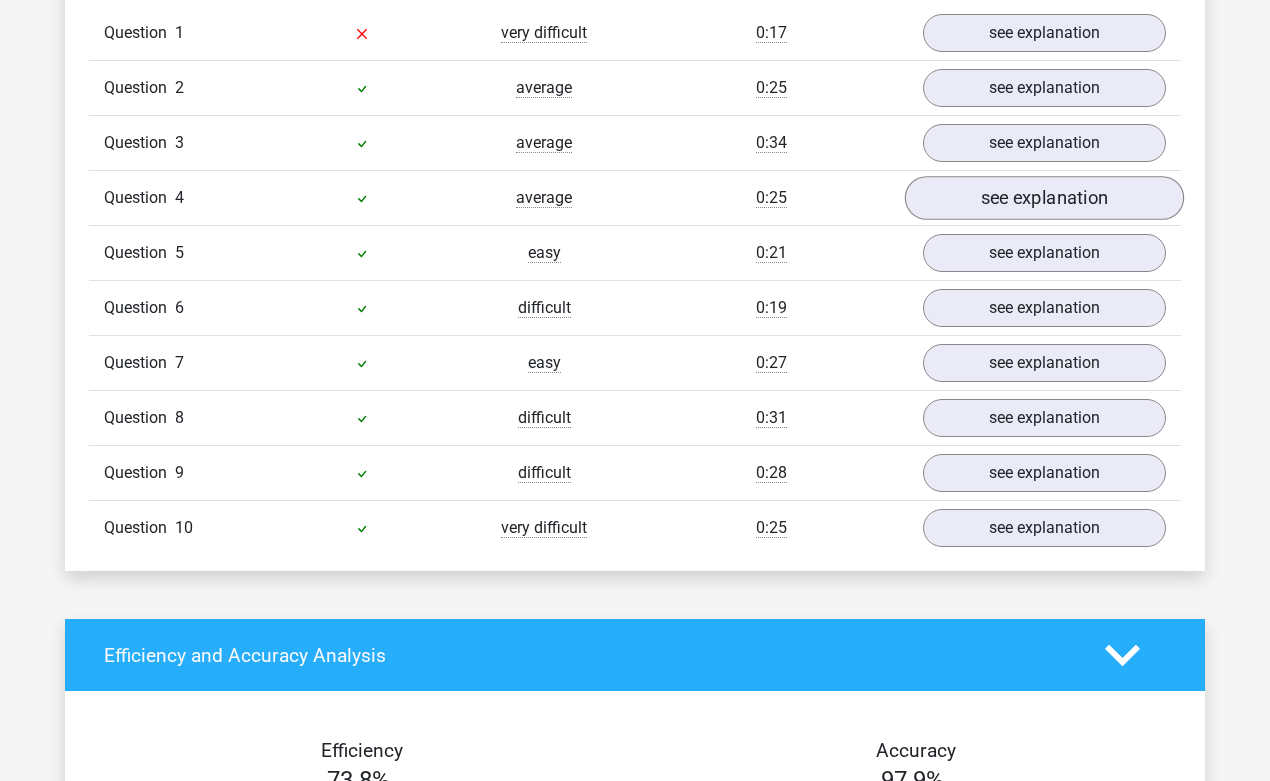 click on "see explanation" at bounding box center (1044, 198) 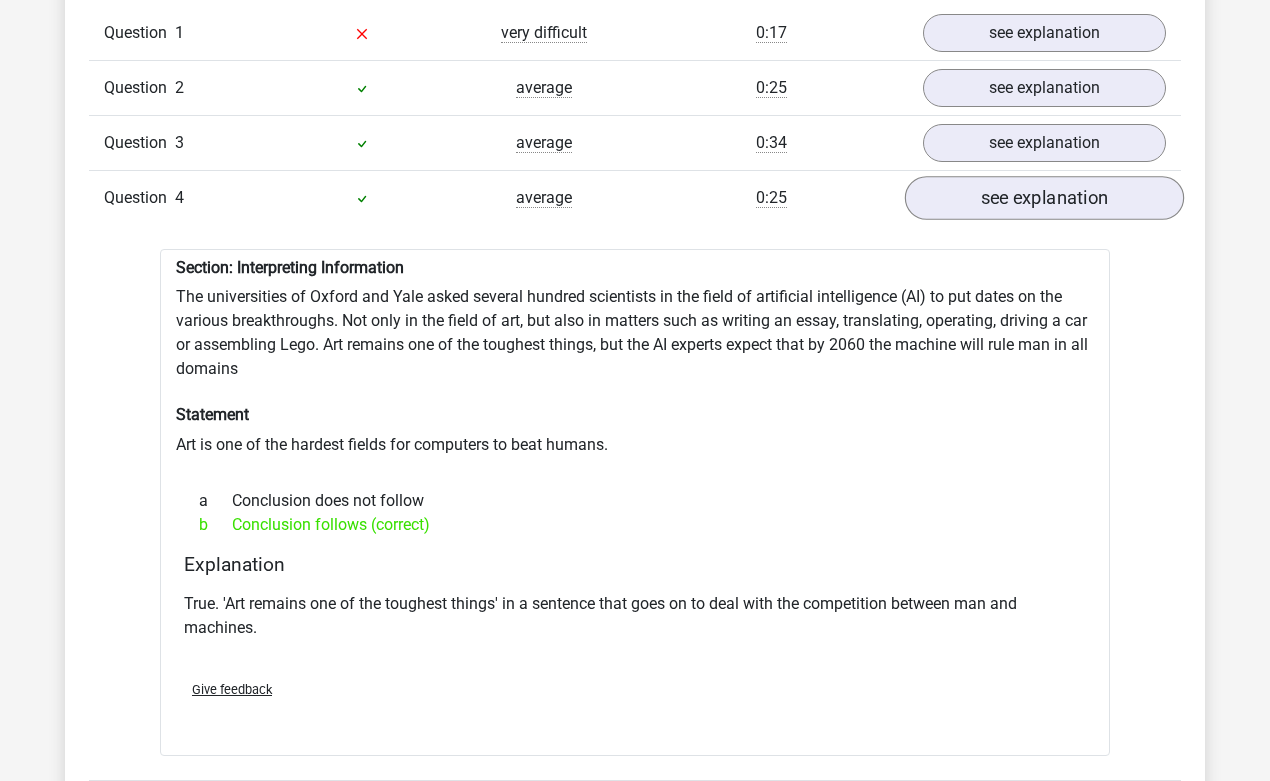 click on "see explanation" at bounding box center [1044, 198] 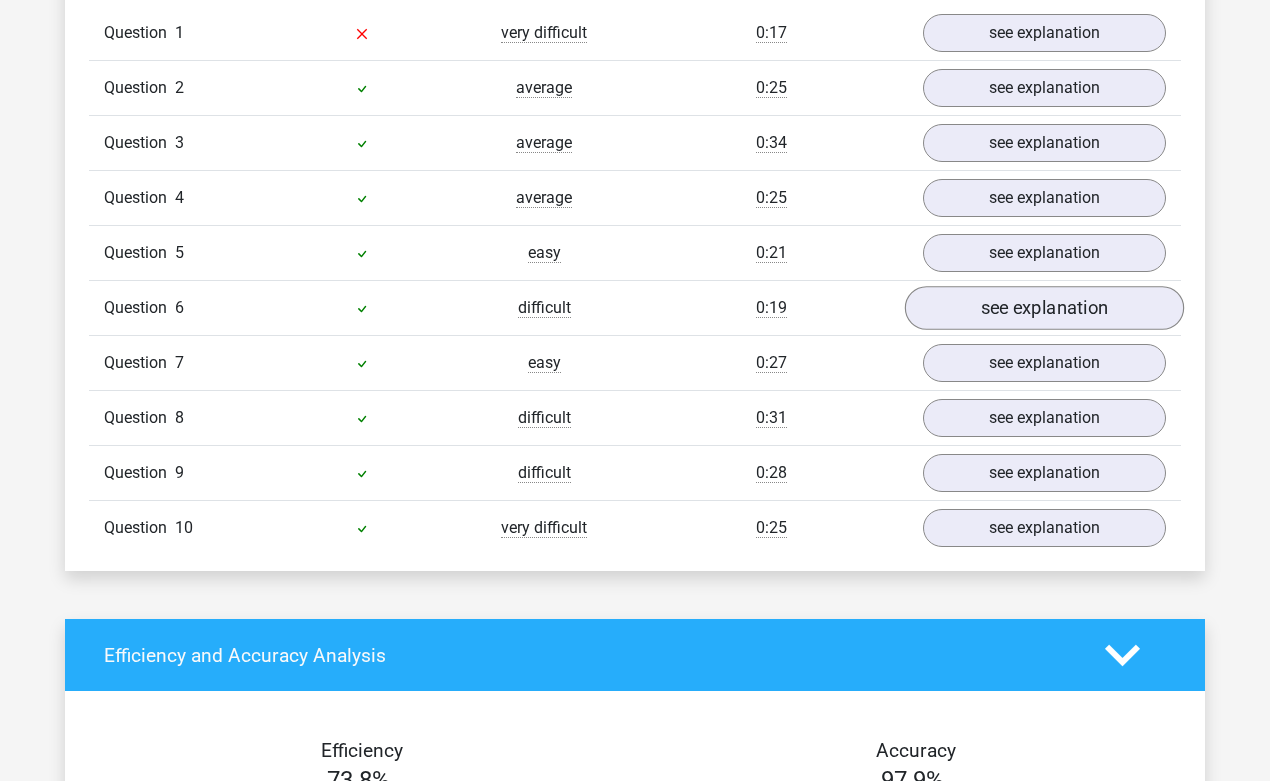 click on "see explanation" at bounding box center (1044, 308) 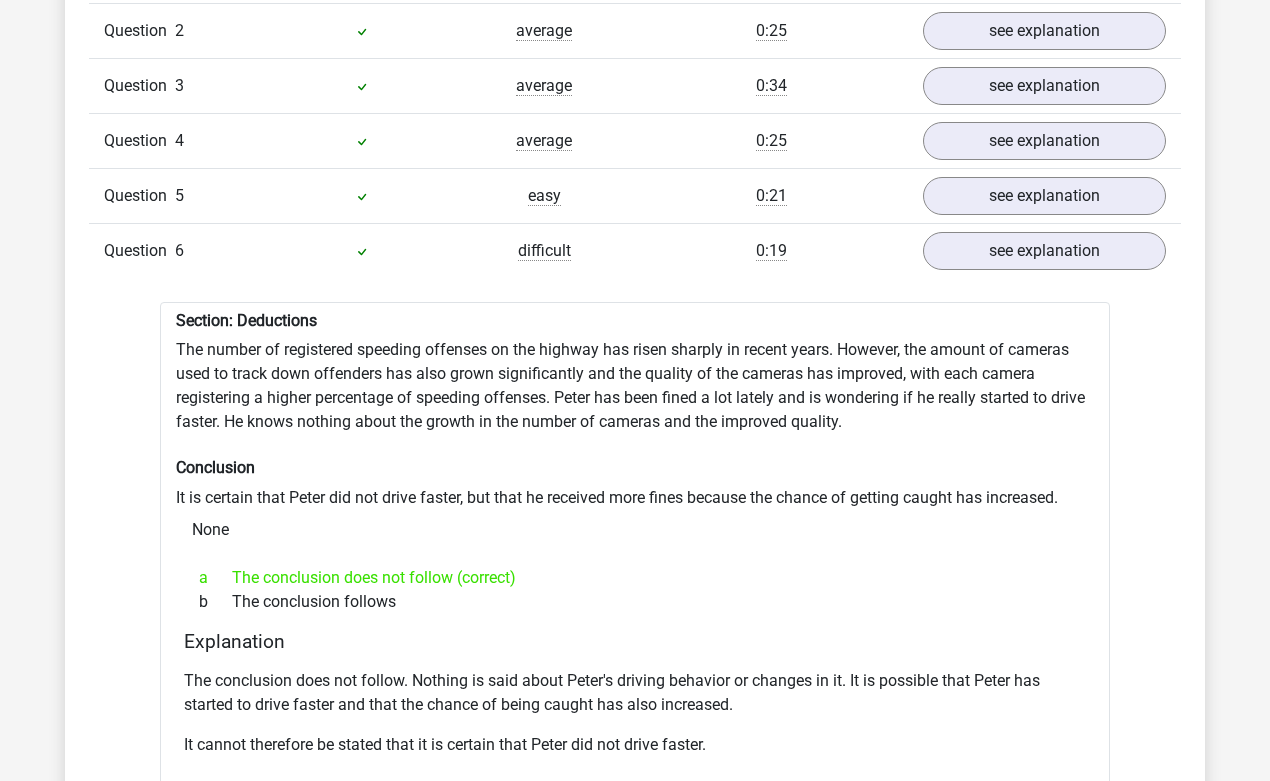 scroll, scrollTop: 1733, scrollLeft: 0, axis: vertical 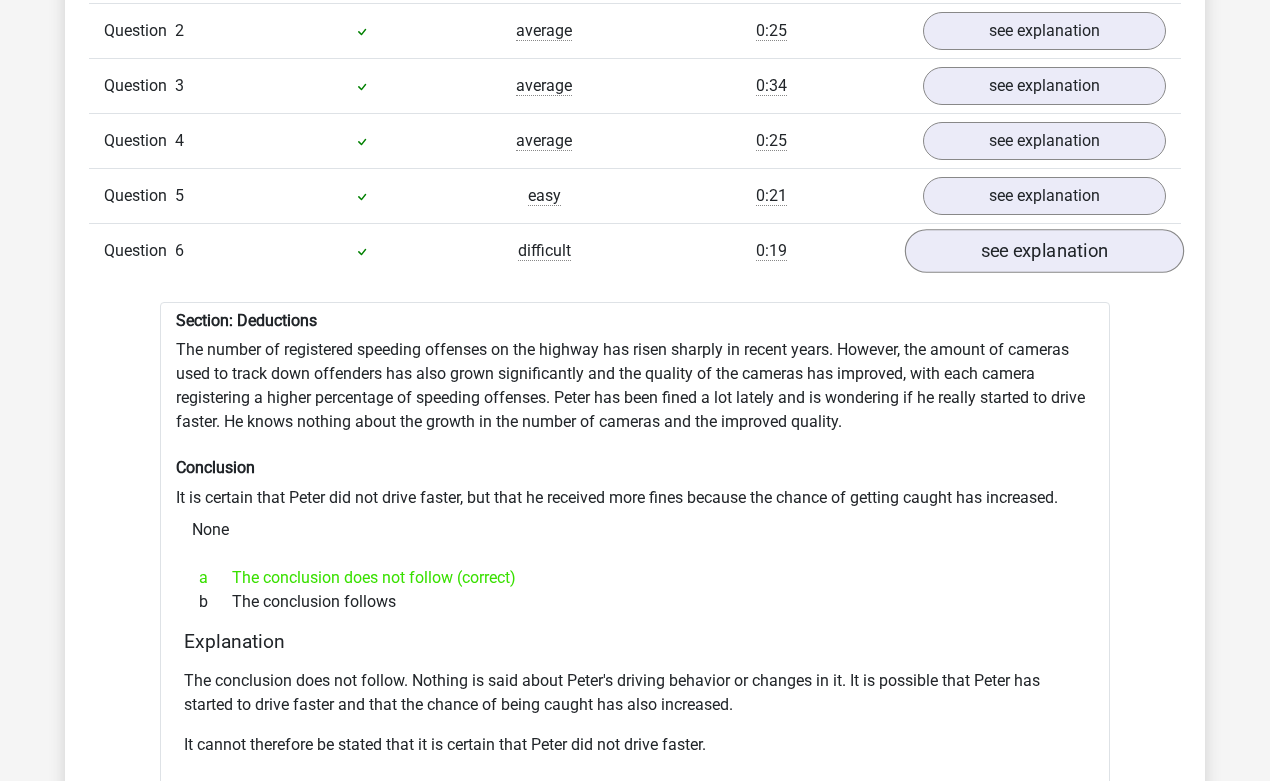 click on "see explanation" at bounding box center [1044, 251] 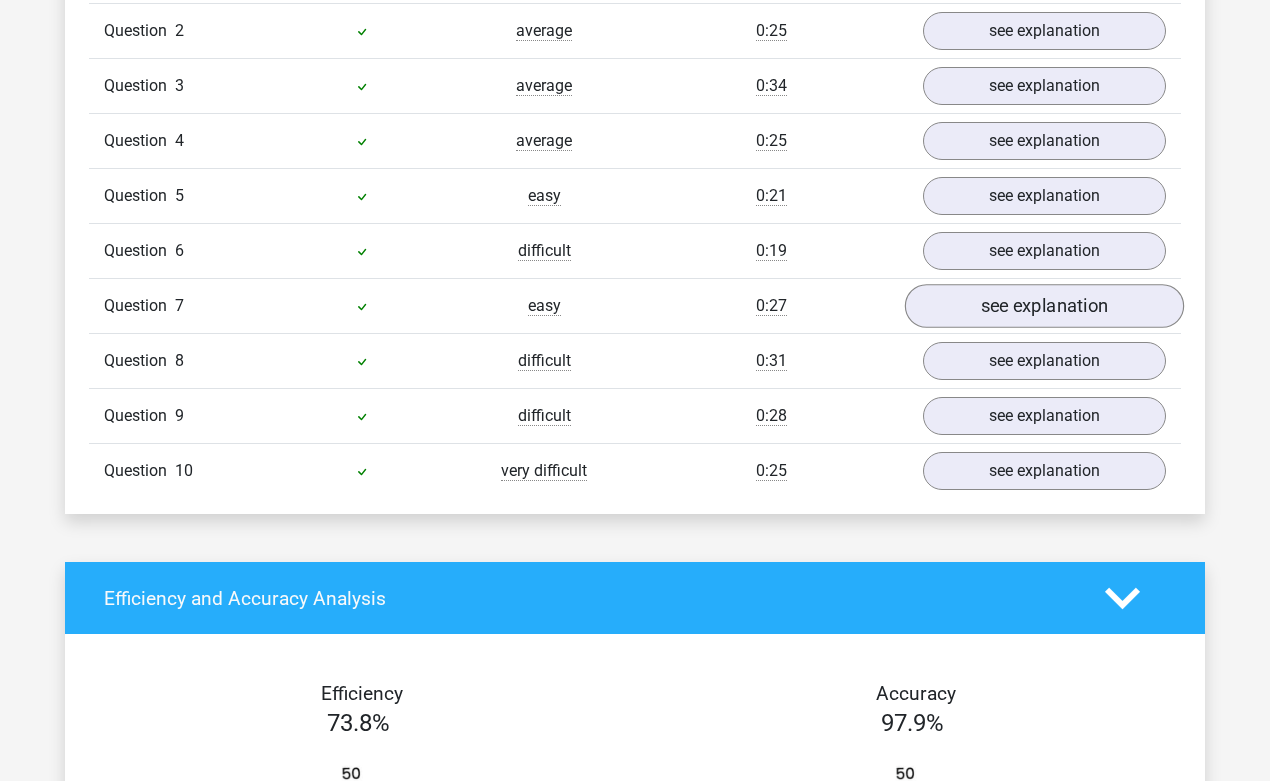 click on "see explanation" at bounding box center (1044, 306) 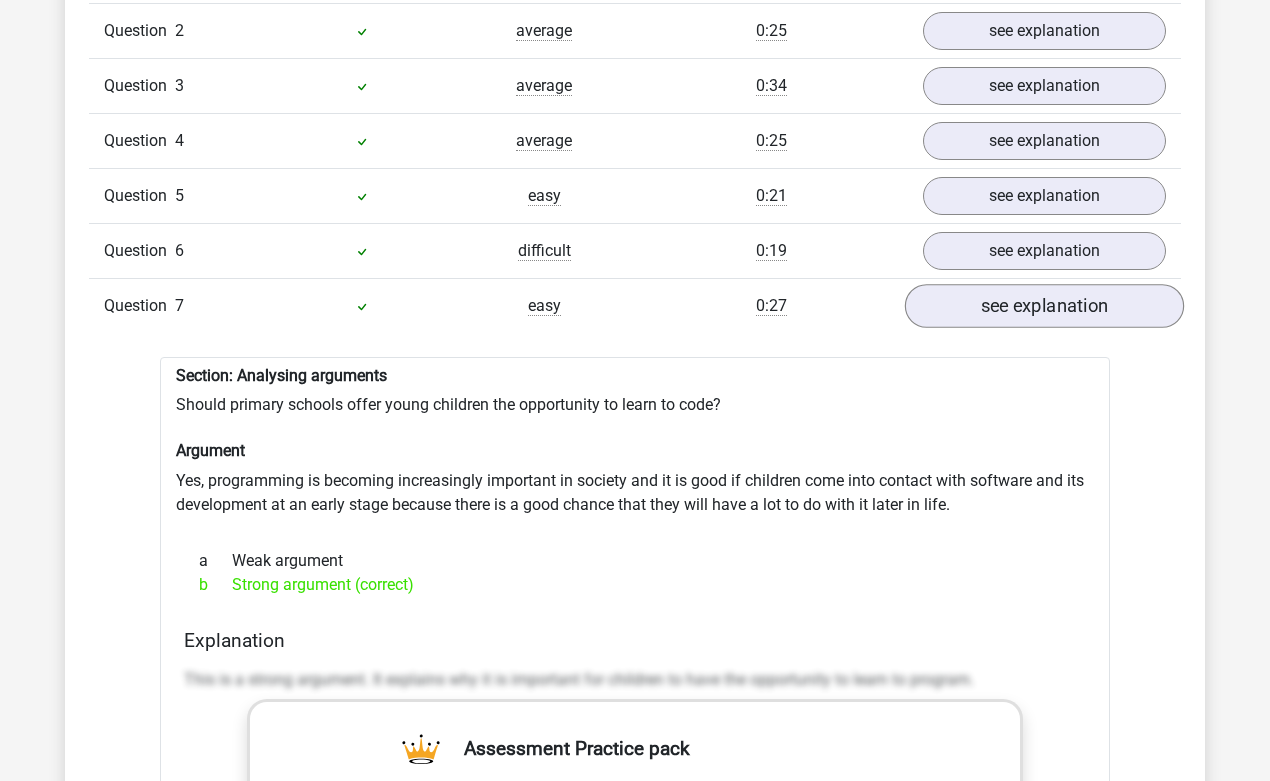 click on "see explanation" at bounding box center [1044, 306] 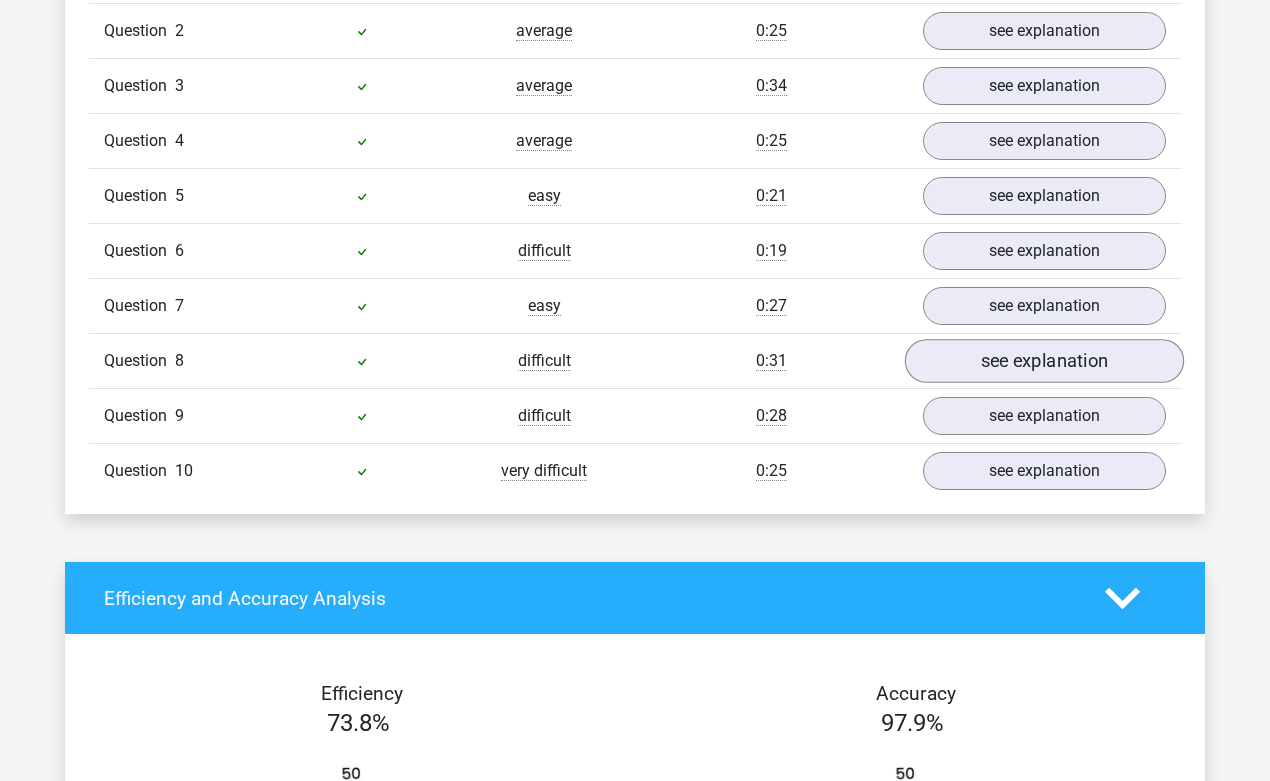 click on "see explanation" at bounding box center (1044, 361) 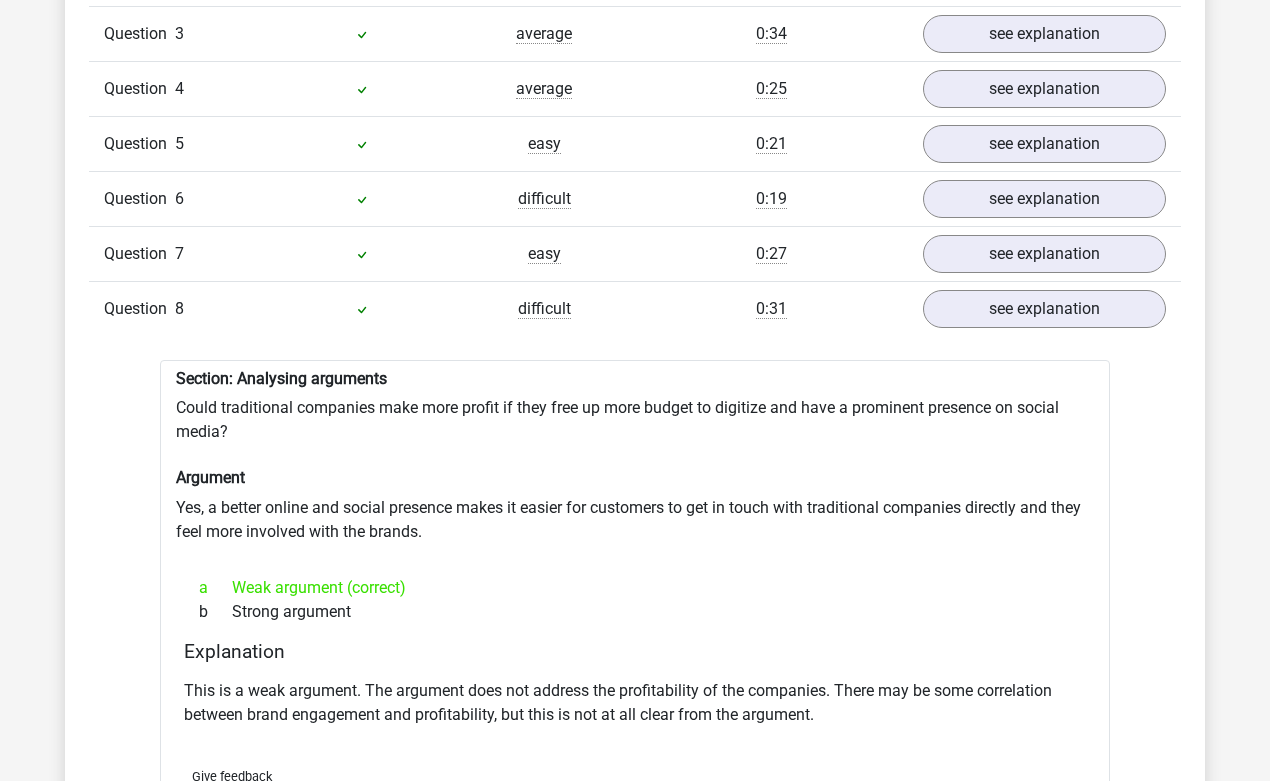 scroll, scrollTop: 1785, scrollLeft: 0, axis: vertical 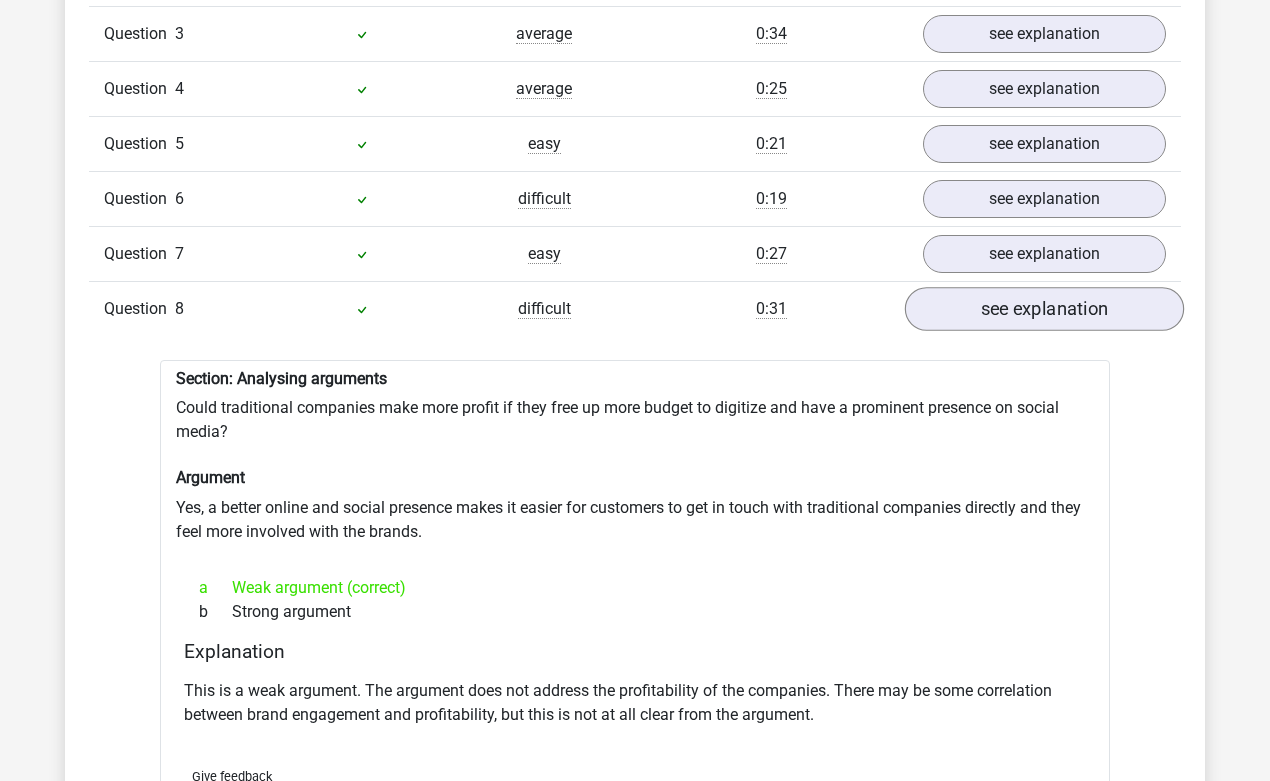 click on "see explanation" at bounding box center [1044, 309] 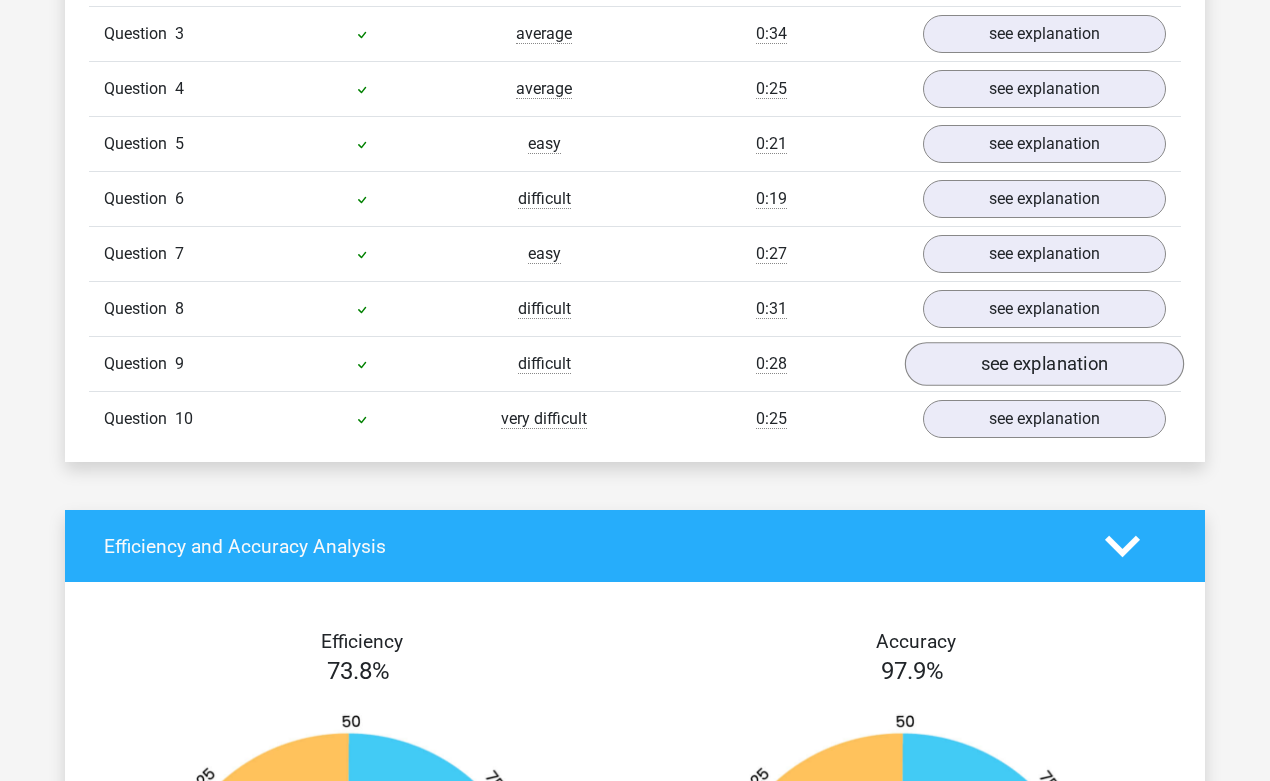 click on "see explanation" at bounding box center [1044, 364] 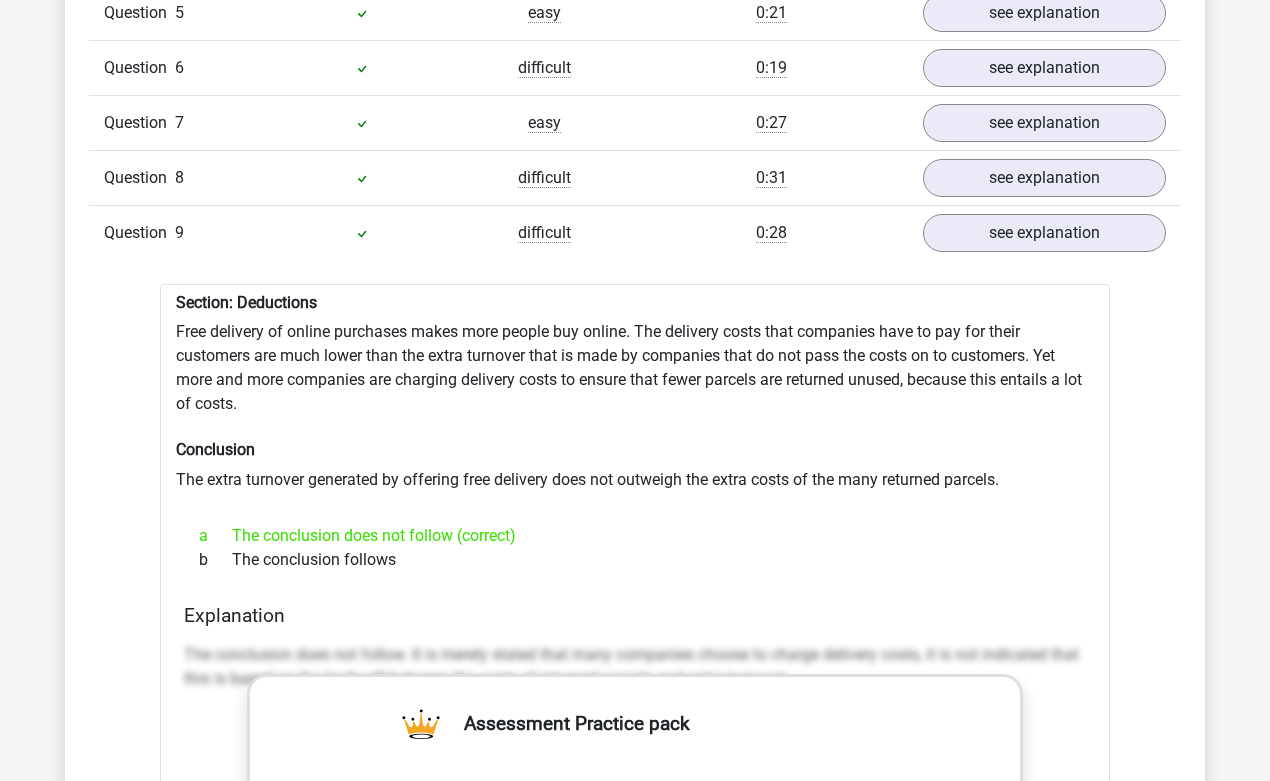scroll, scrollTop: 1916, scrollLeft: 0, axis: vertical 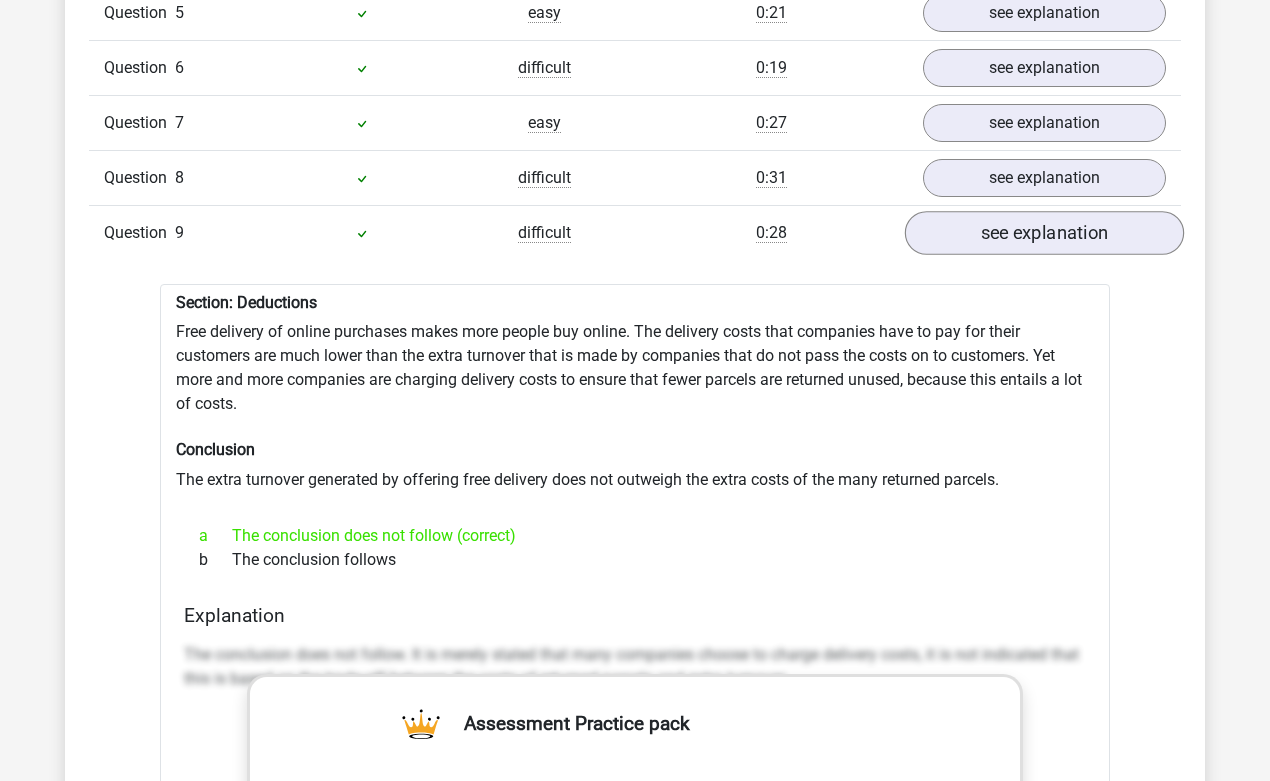 click on "see explanation" at bounding box center [1044, 233] 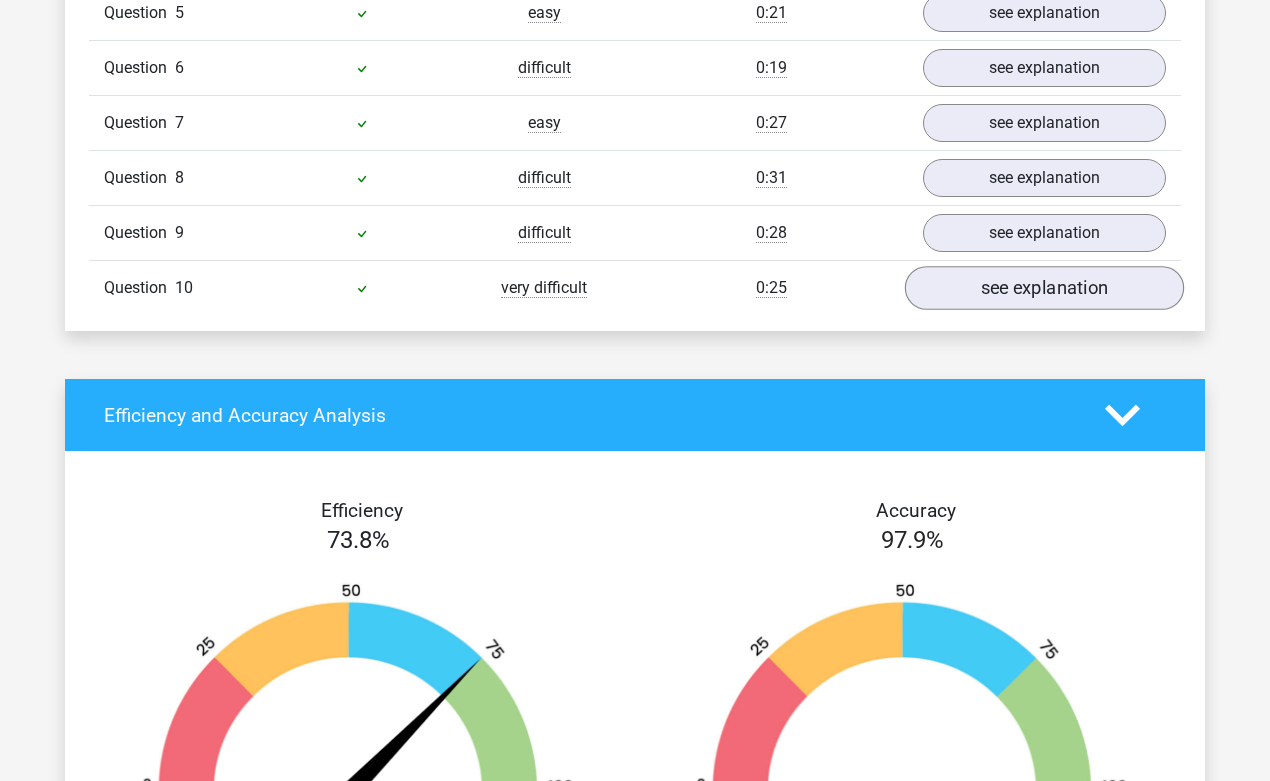click on "see explanation" at bounding box center (1044, 288) 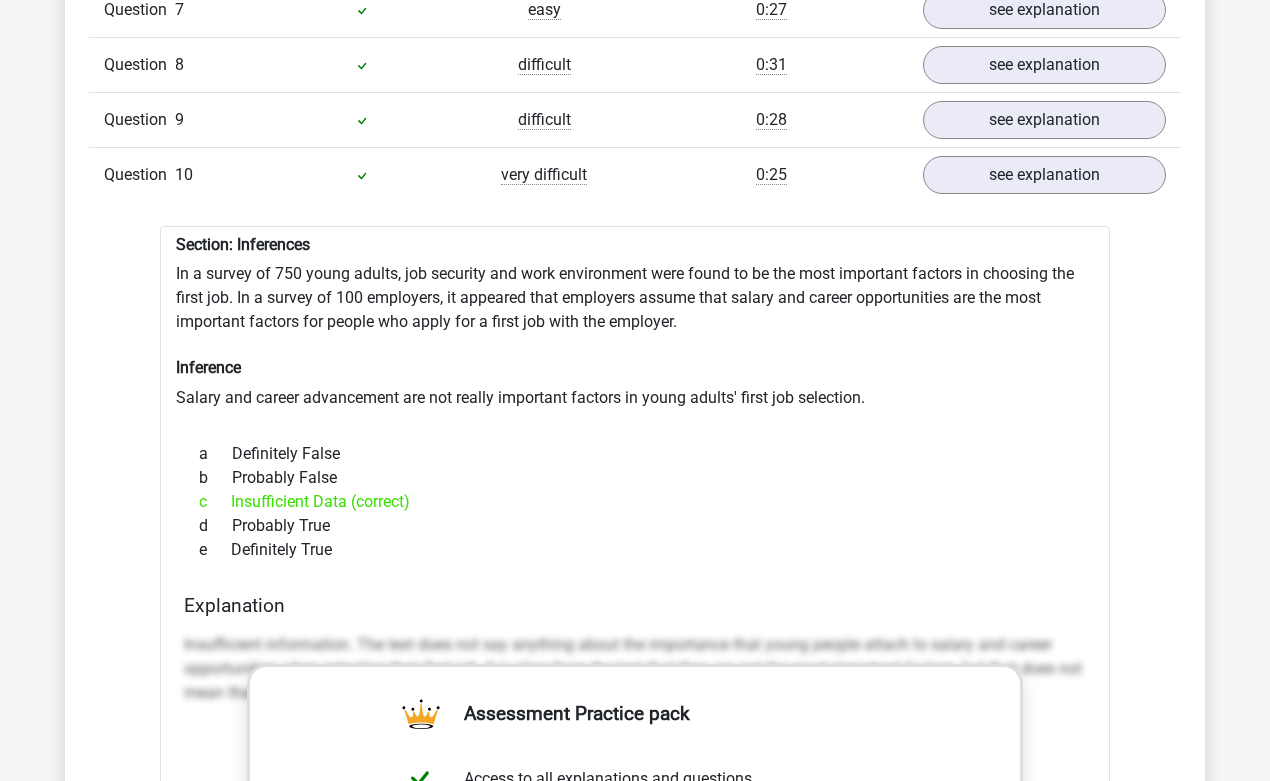 scroll, scrollTop: 2036, scrollLeft: 0, axis: vertical 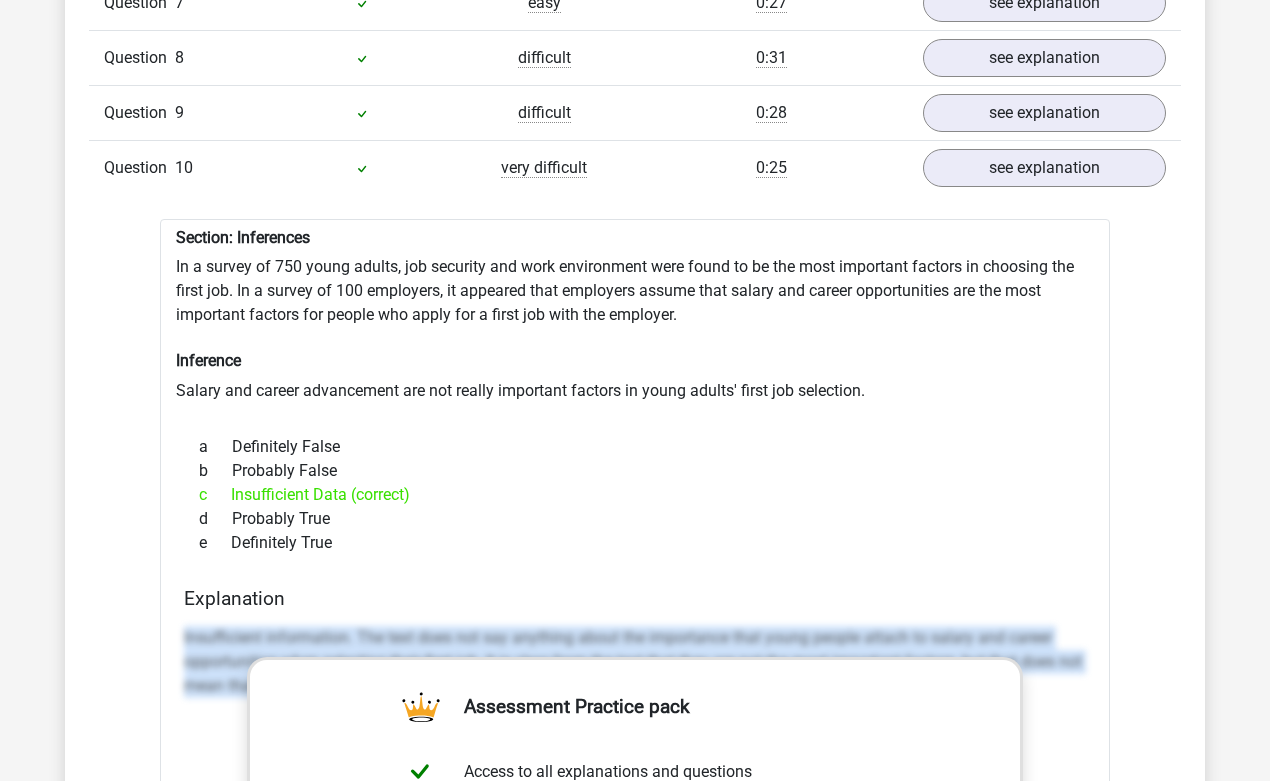 drag, startPoint x: 179, startPoint y: 637, endPoint x: 225, endPoint y: 709, distance: 85.44004 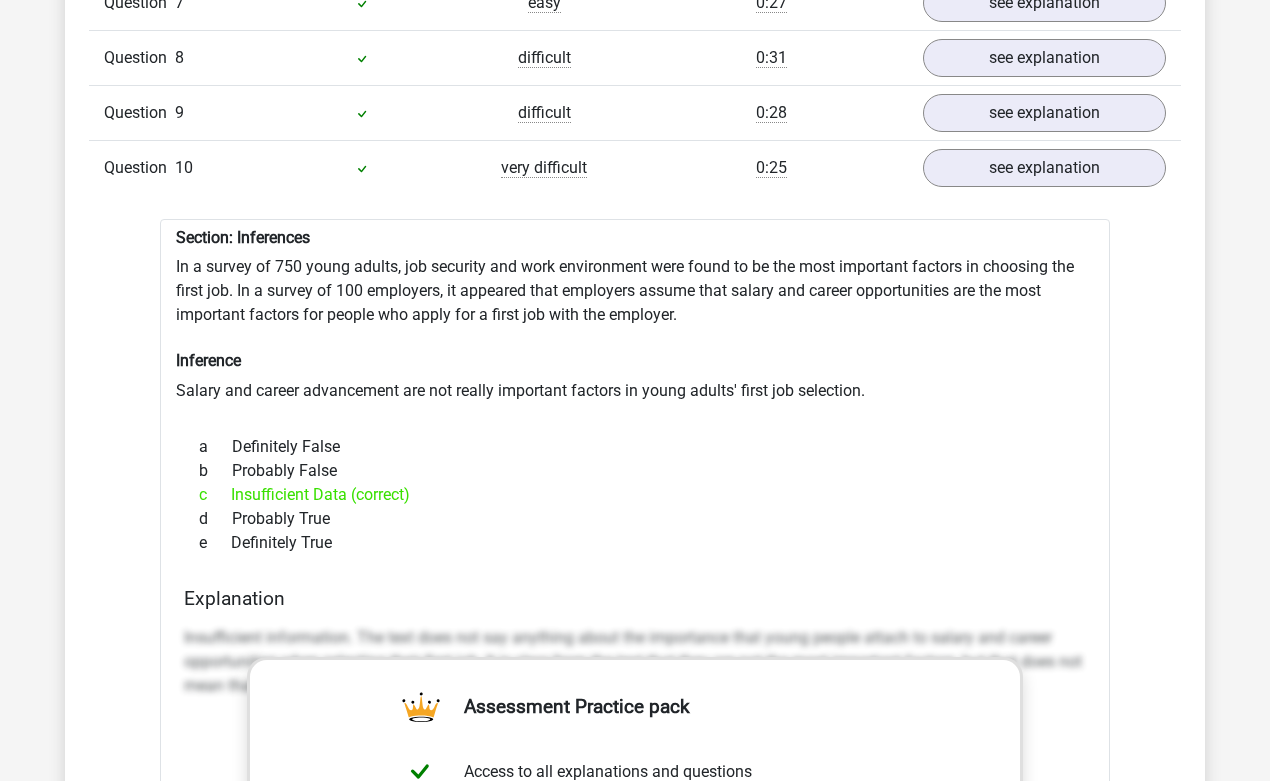 click on "e
Definitely True" at bounding box center (635, 543) 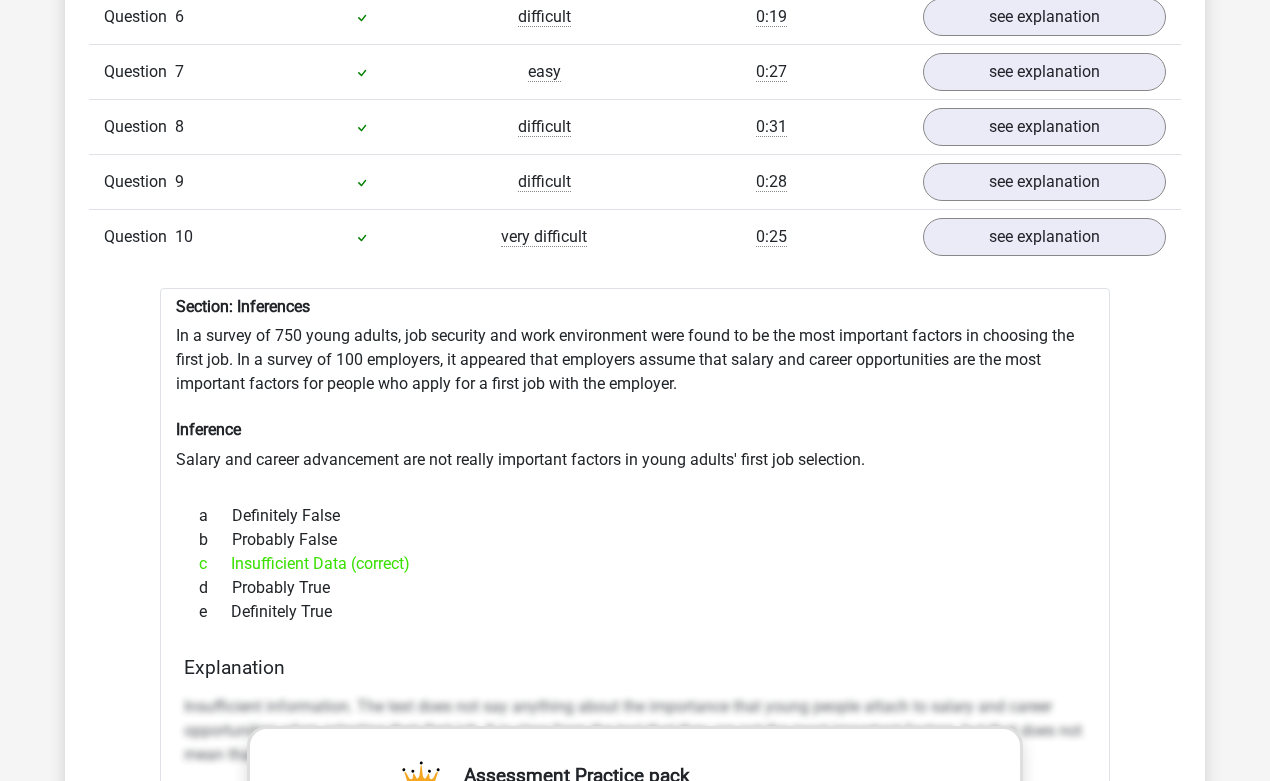 scroll, scrollTop: 1967, scrollLeft: 0, axis: vertical 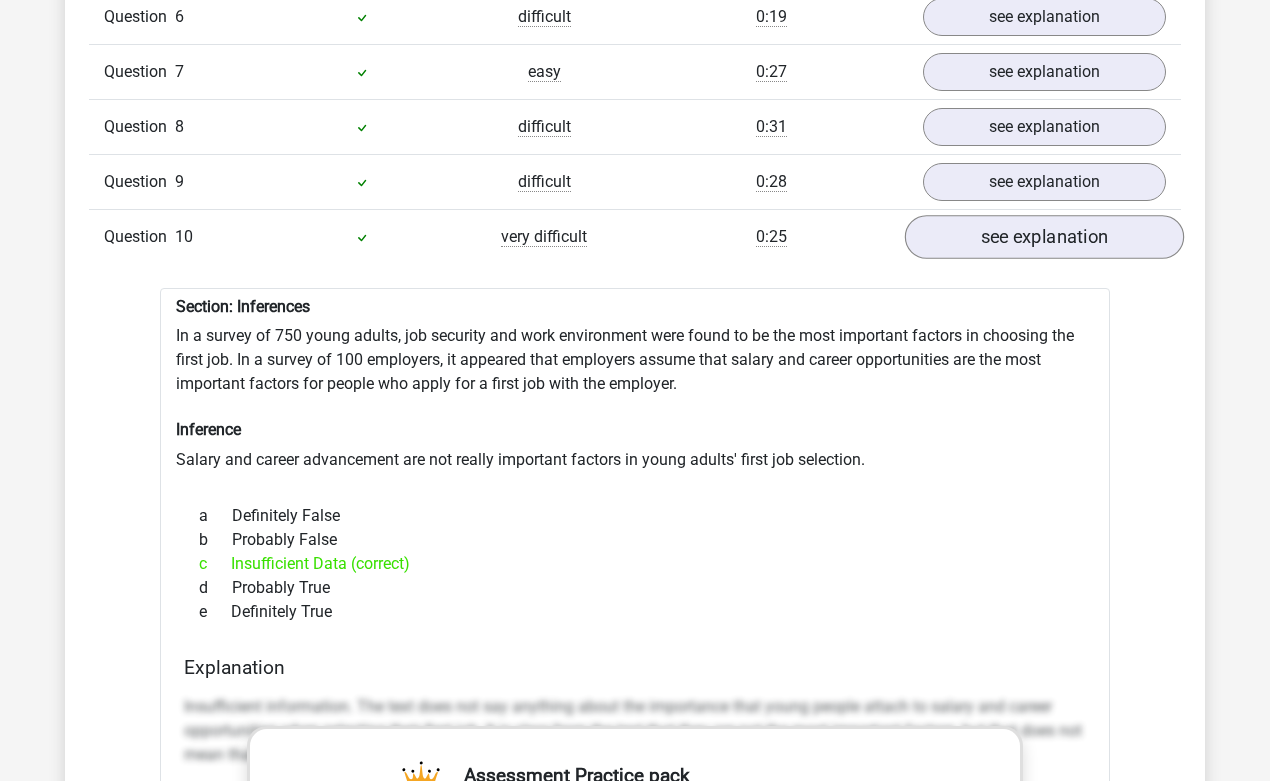 click on "see explanation" at bounding box center [1044, 237] 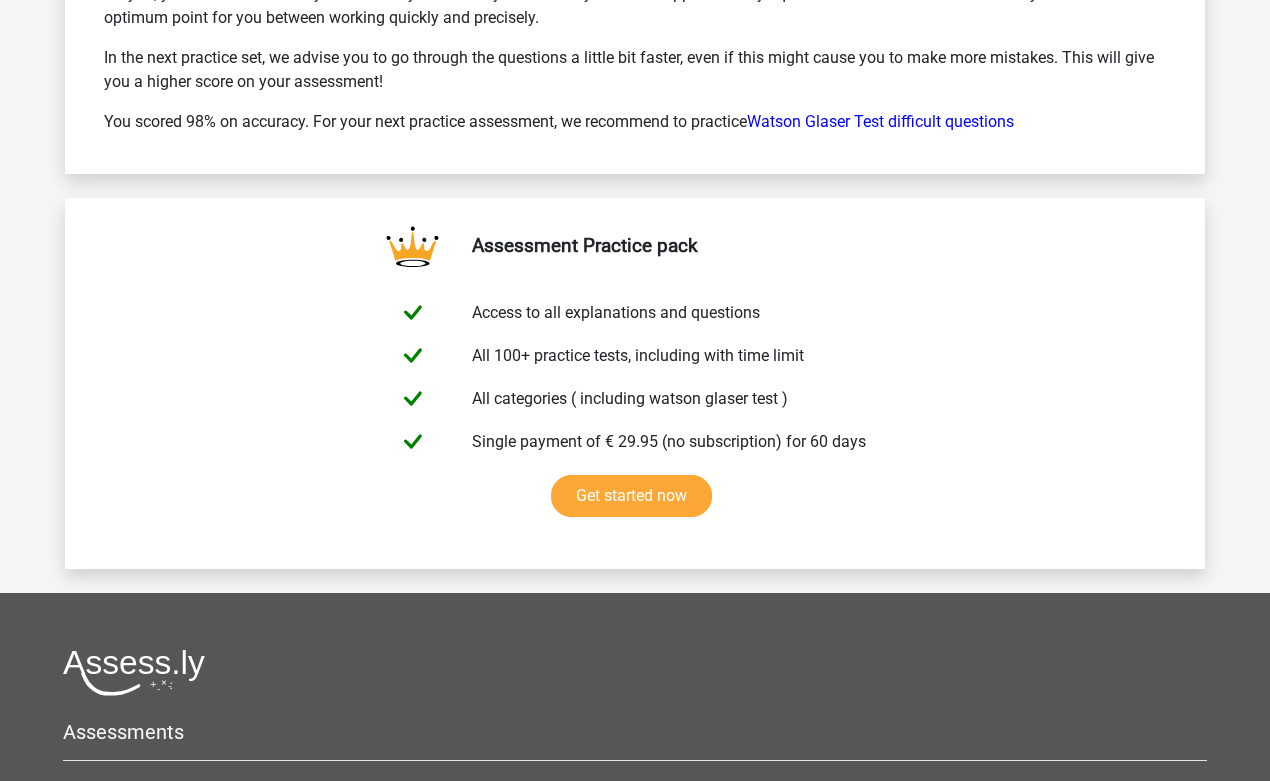 scroll, scrollTop: 3227, scrollLeft: 0, axis: vertical 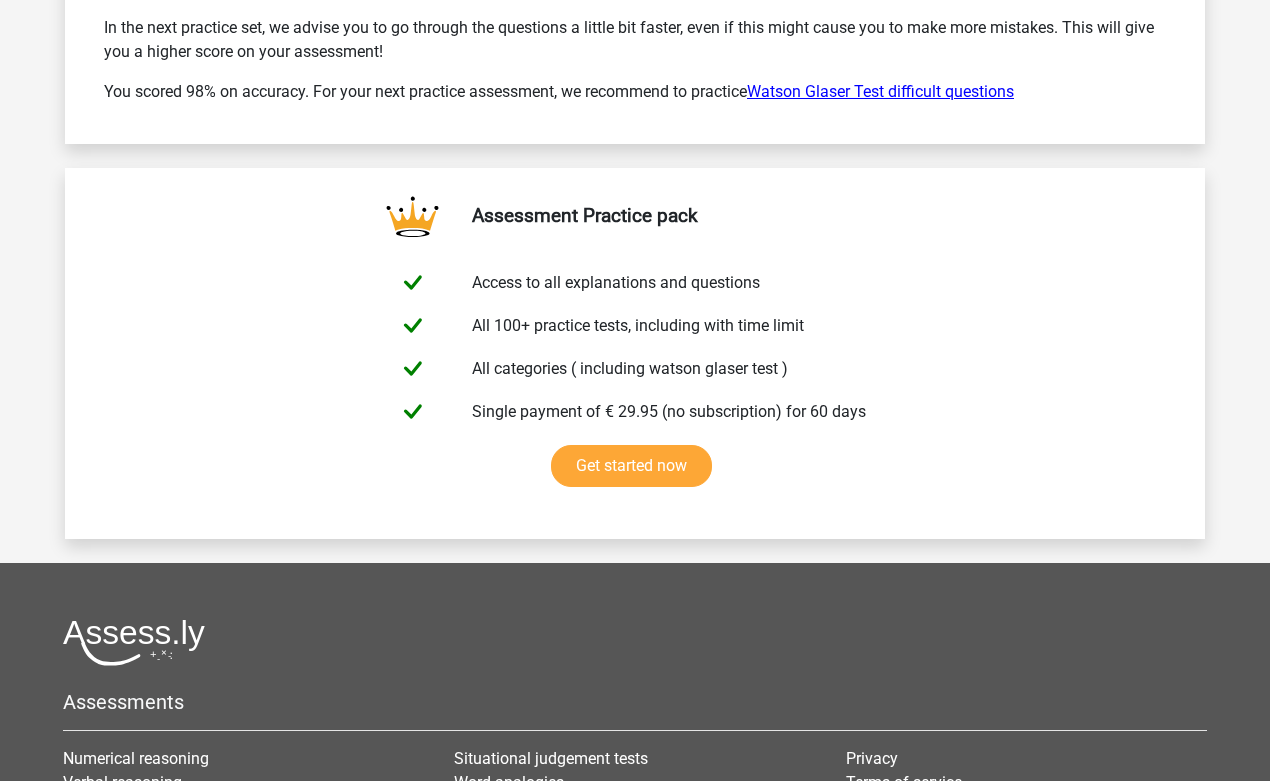 click on "Watson Glaser Test difficult questions" at bounding box center (880, 91) 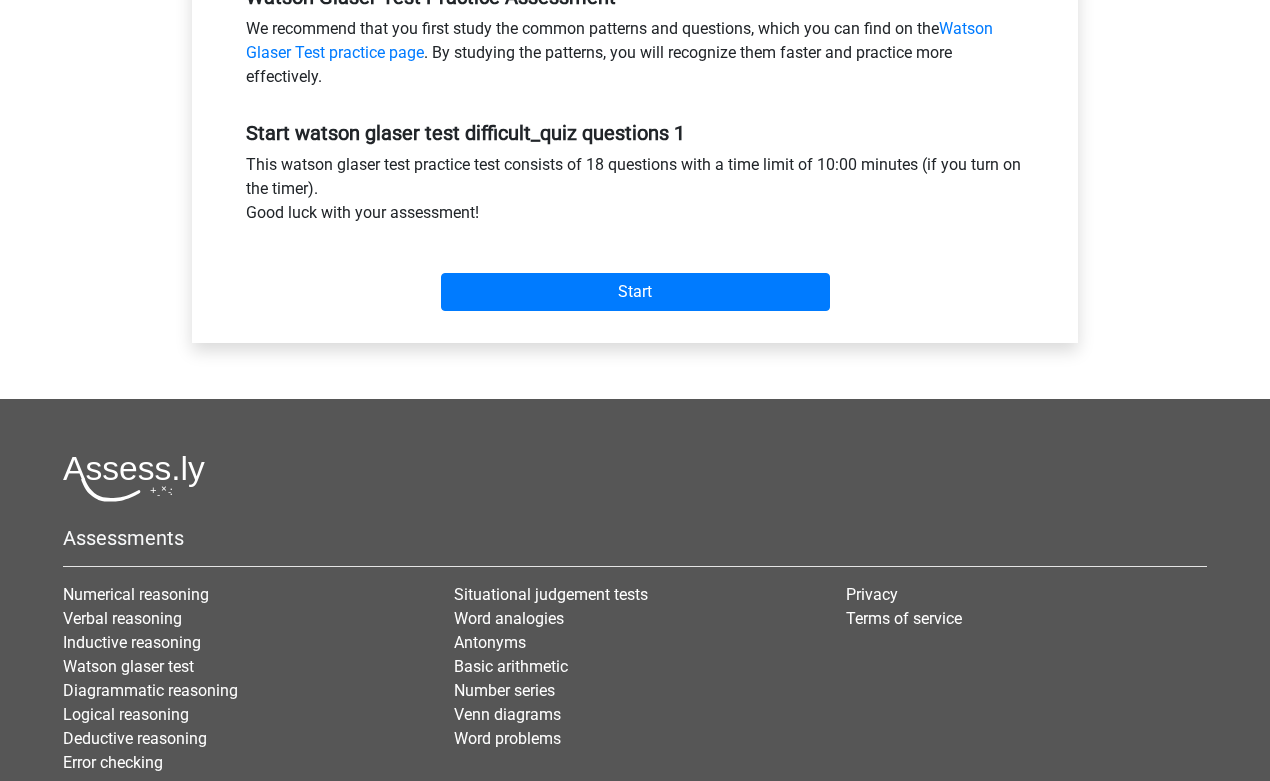 scroll, scrollTop: 706, scrollLeft: 0, axis: vertical 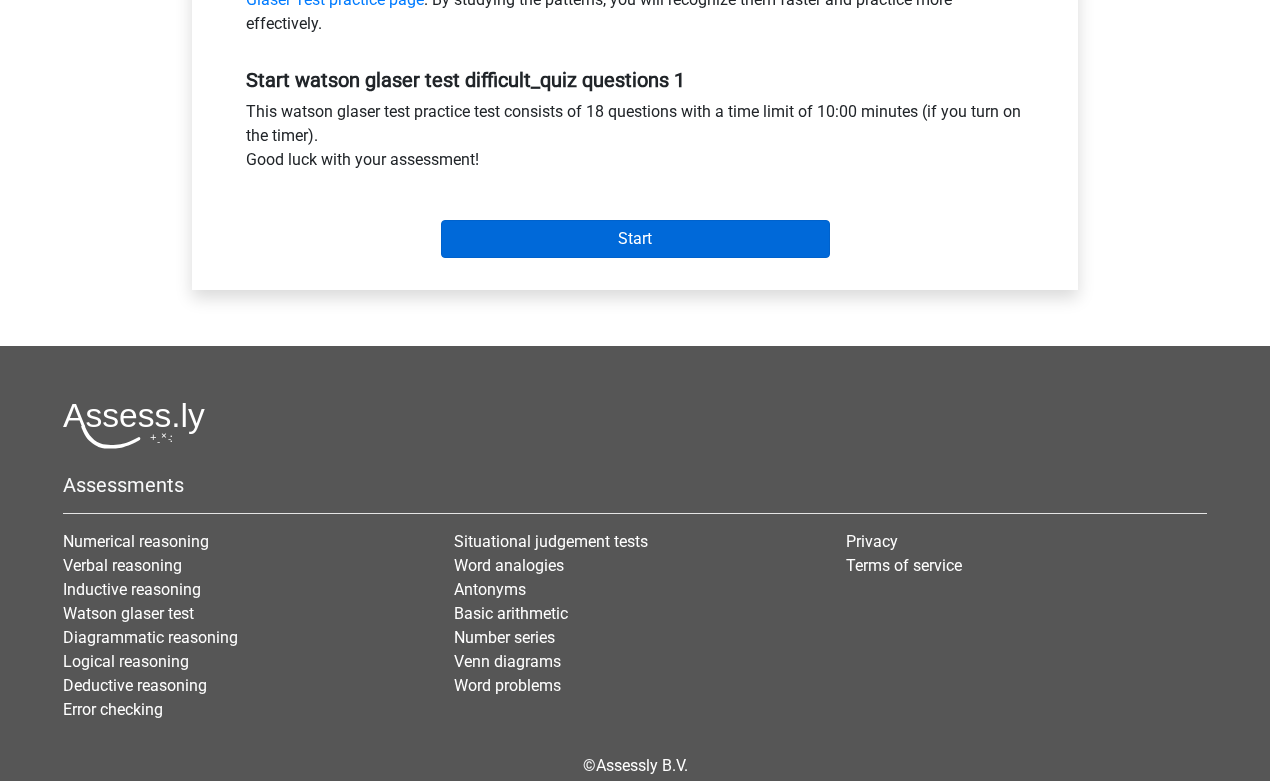 click on "Start" at bounding box center (635, 239) 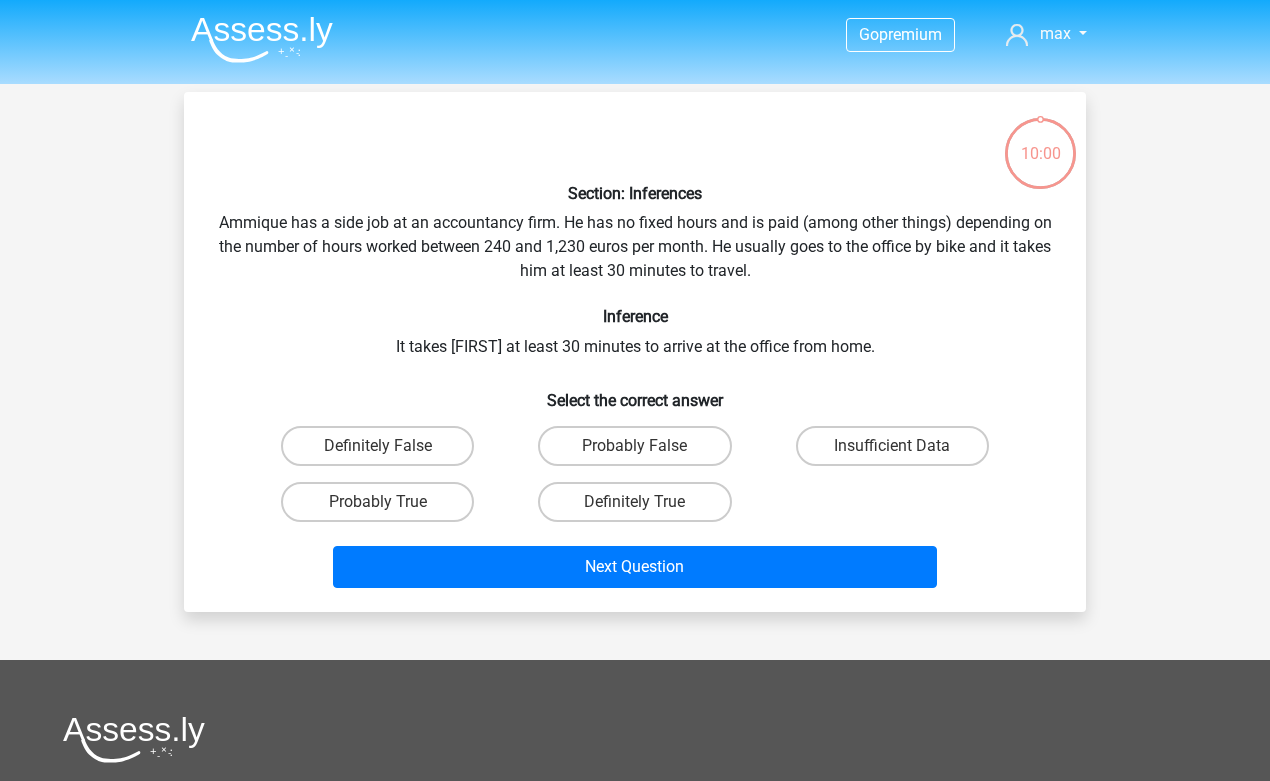scroll, scrollTop: 0, scrollLeft: 0, axis: both 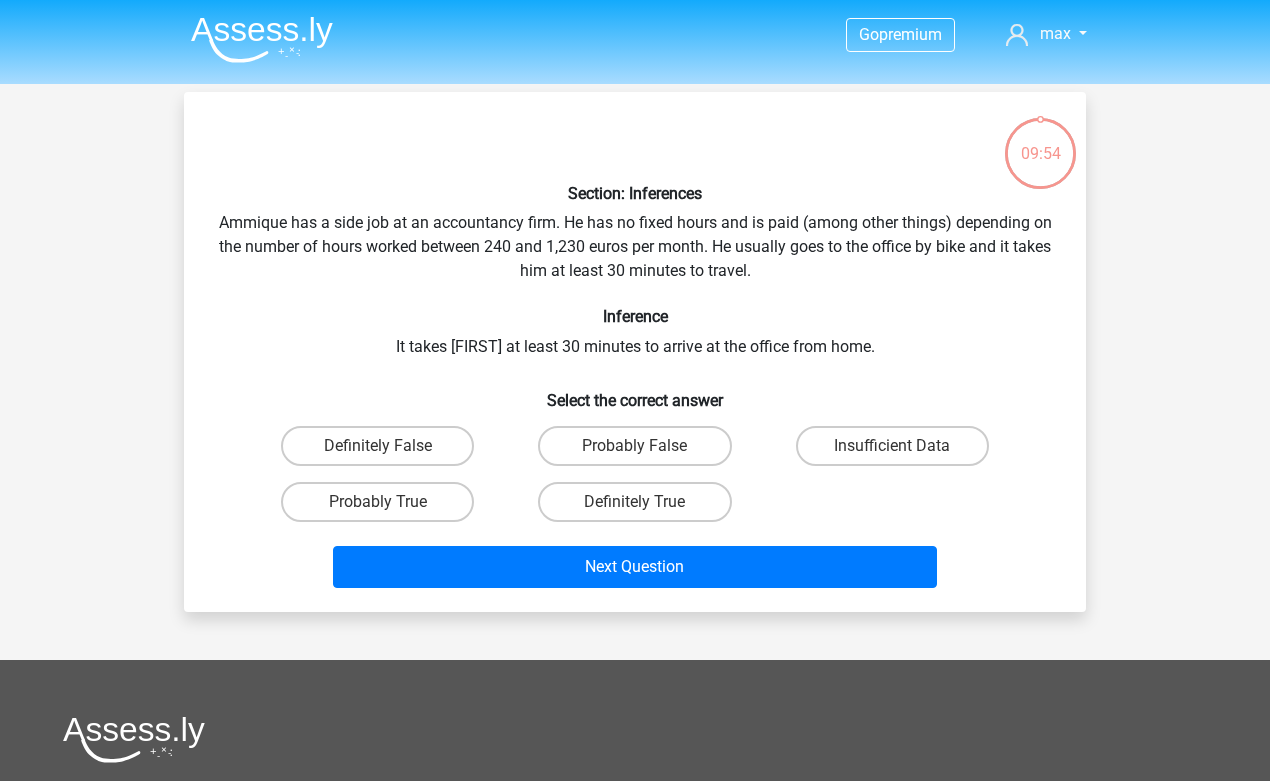 click on "Inference" at bounding box center [635, 316] 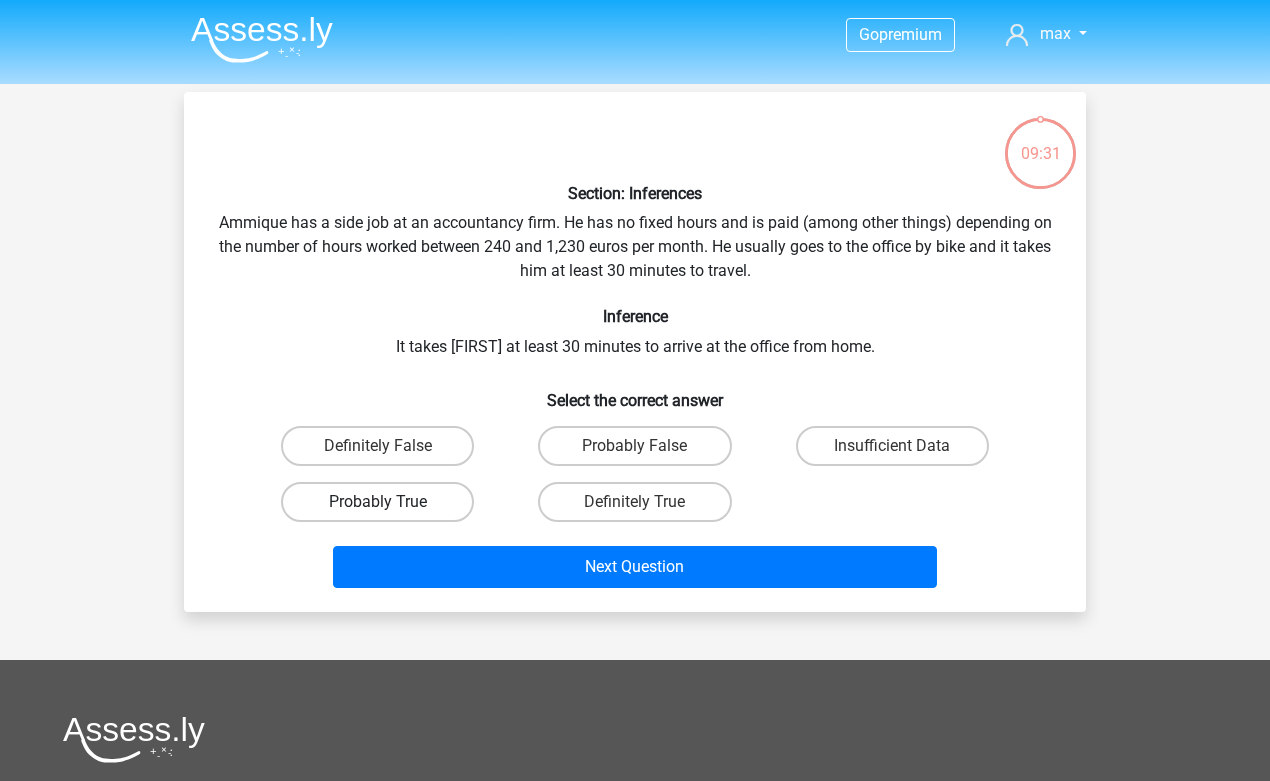 click on "Probably True" at bounding box center [377, 502] 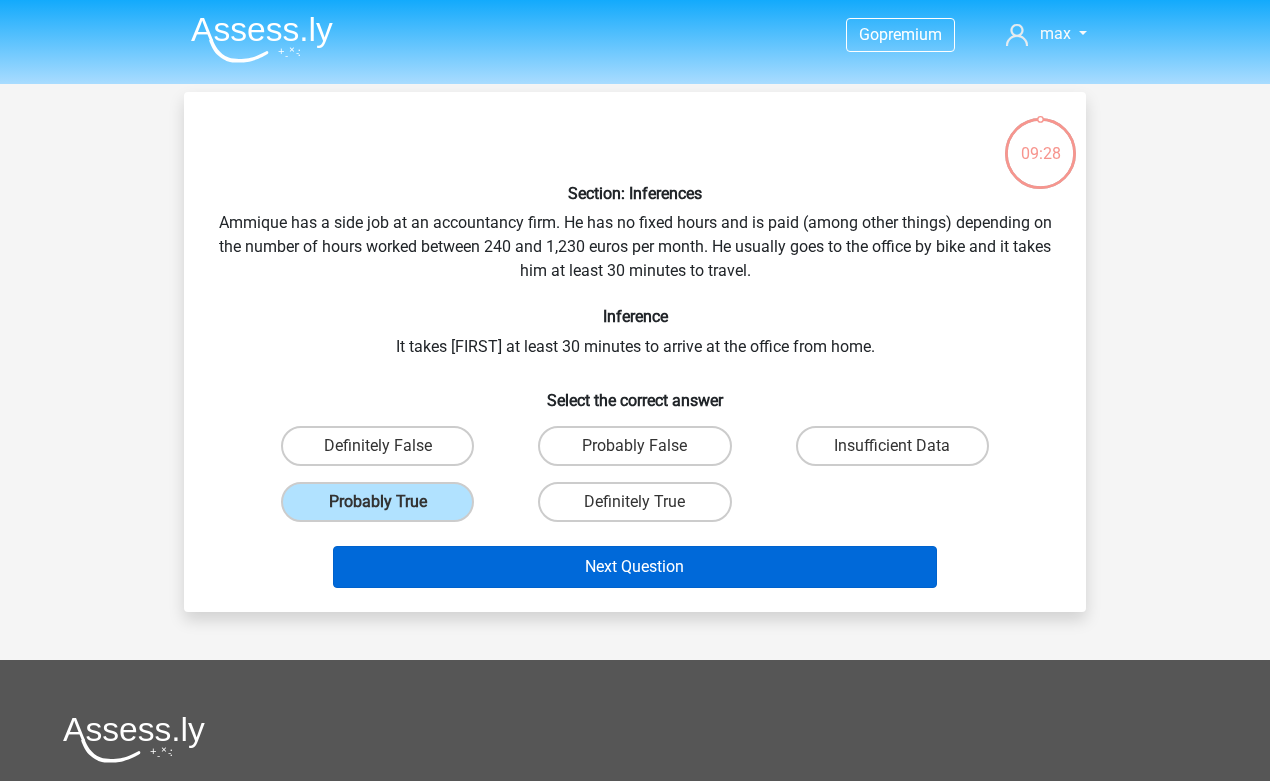 click on "Next Question" at bounding box center (635, 567) 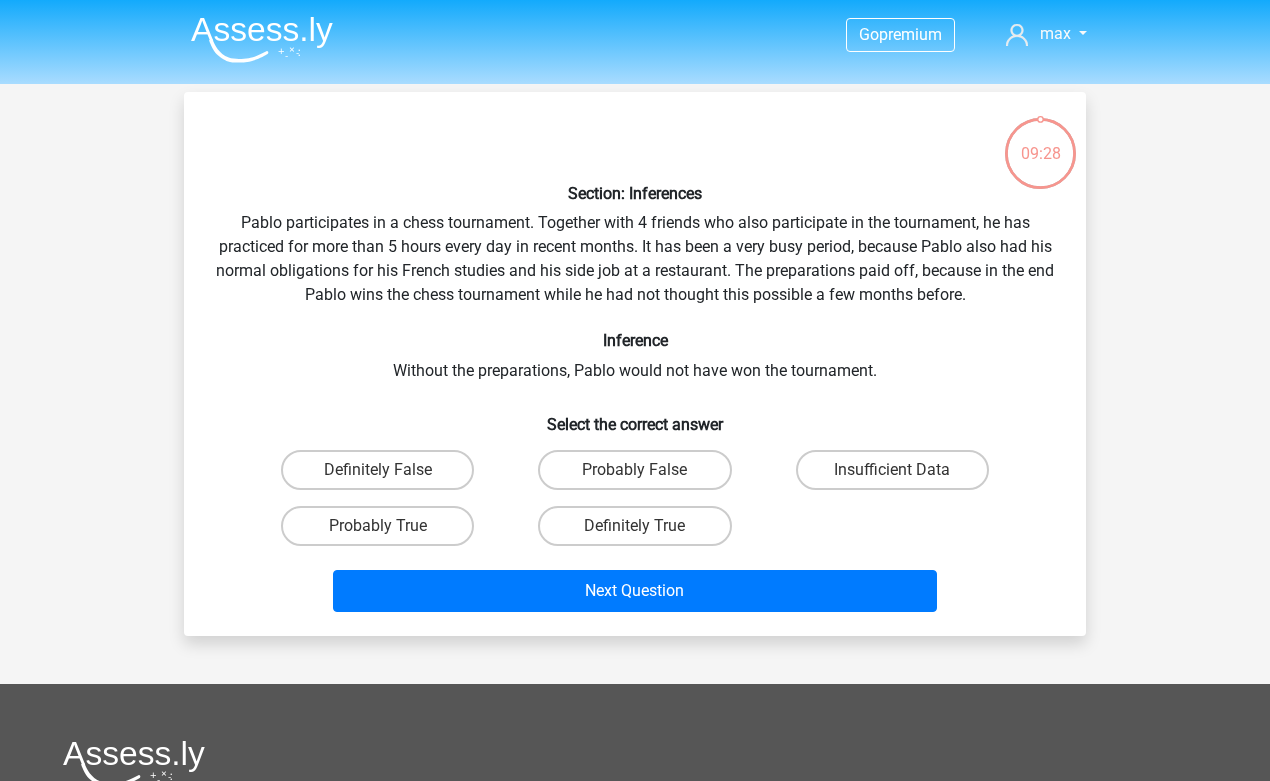 scroll, scrollTop: 92, scrollLeft: 0, axis: vertical 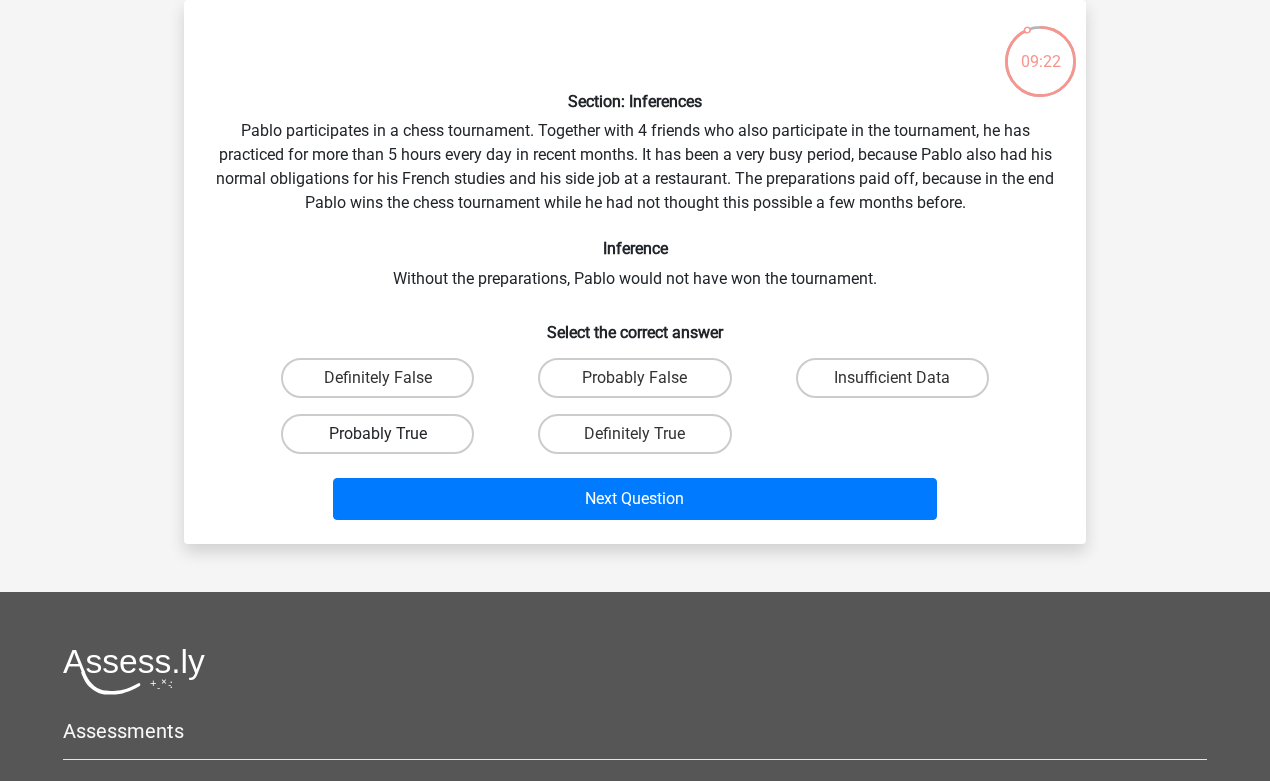 click on "Probably True" at bounding box center (377, 434) 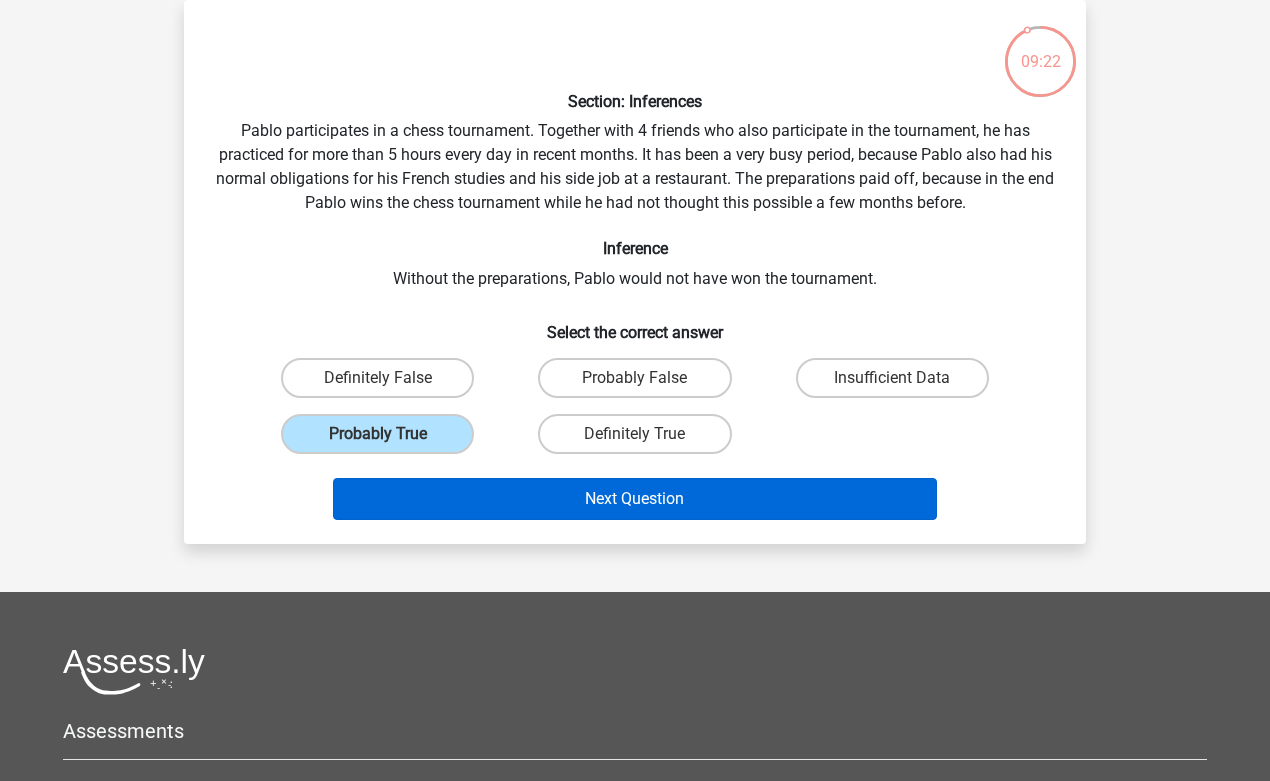 click on "Next Question" at bounding box center [635, 499] 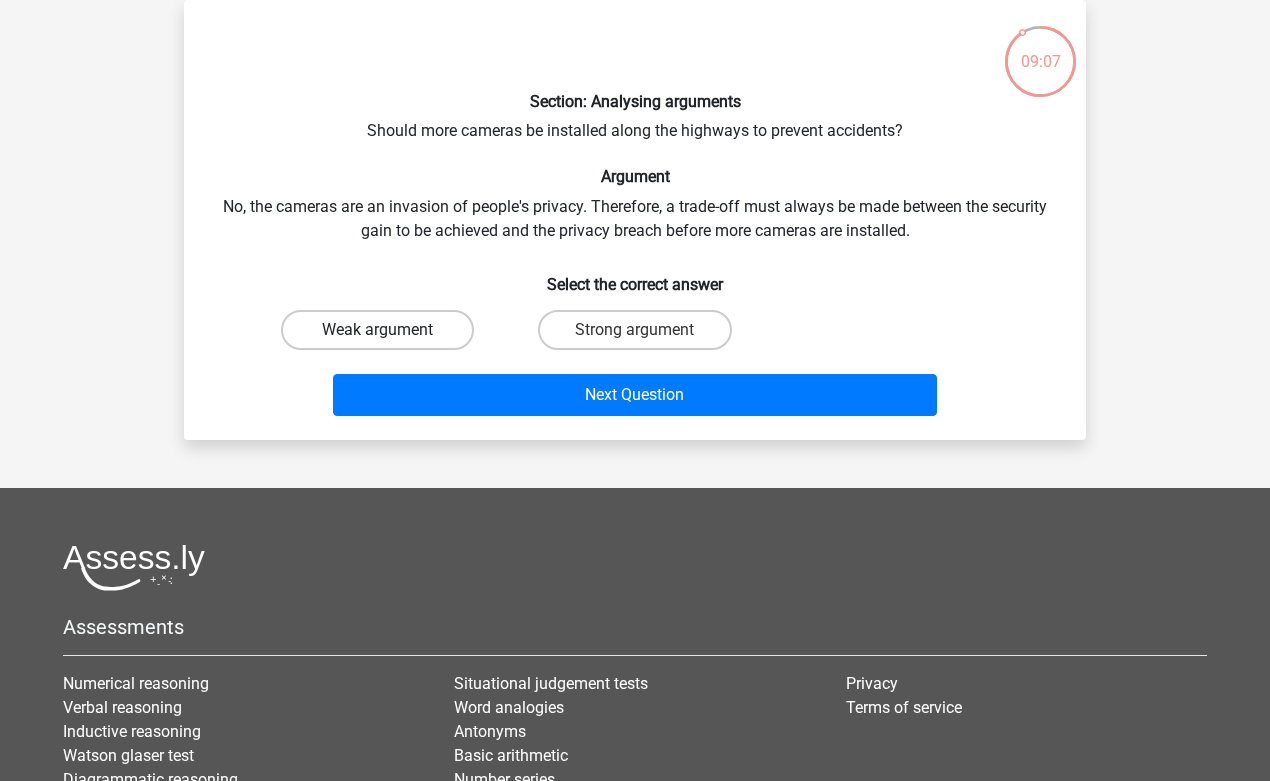 click on "Weak argument" at bounding box center [377, 330] 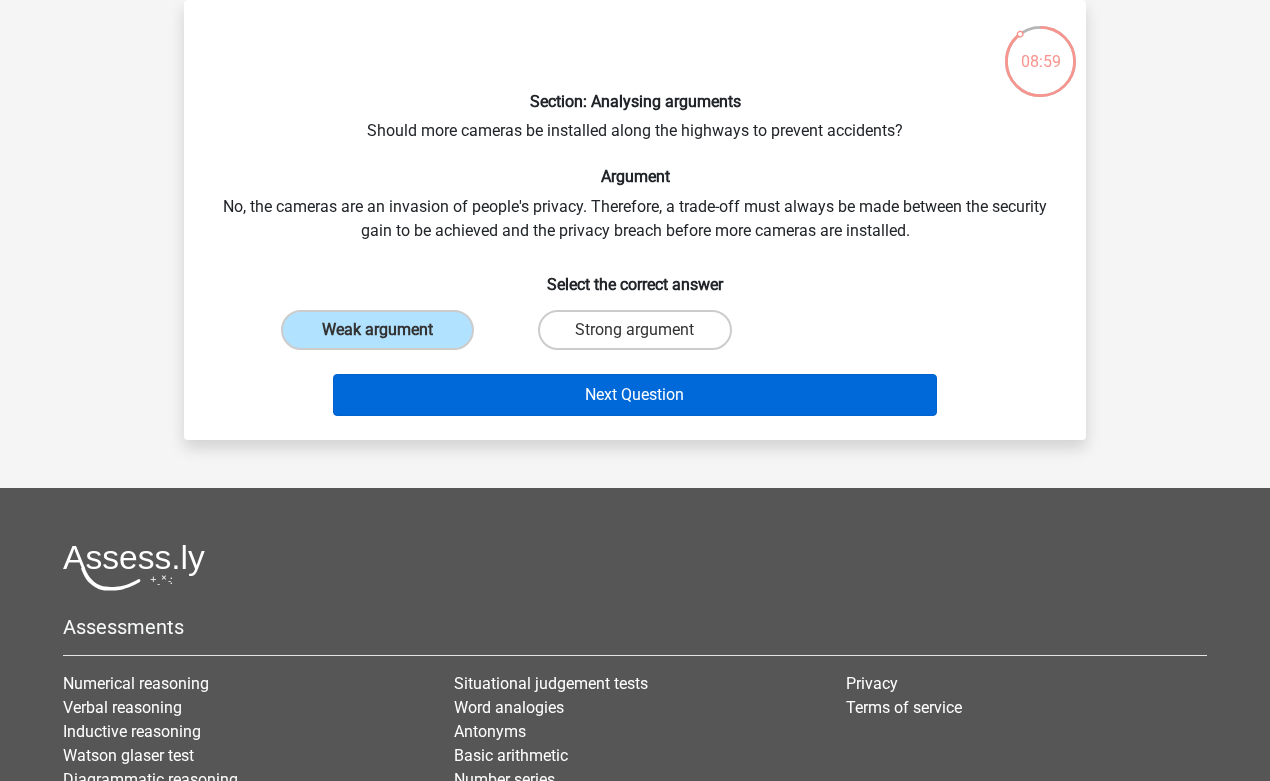 click on "Next Question" at bounding box center (635, 395) 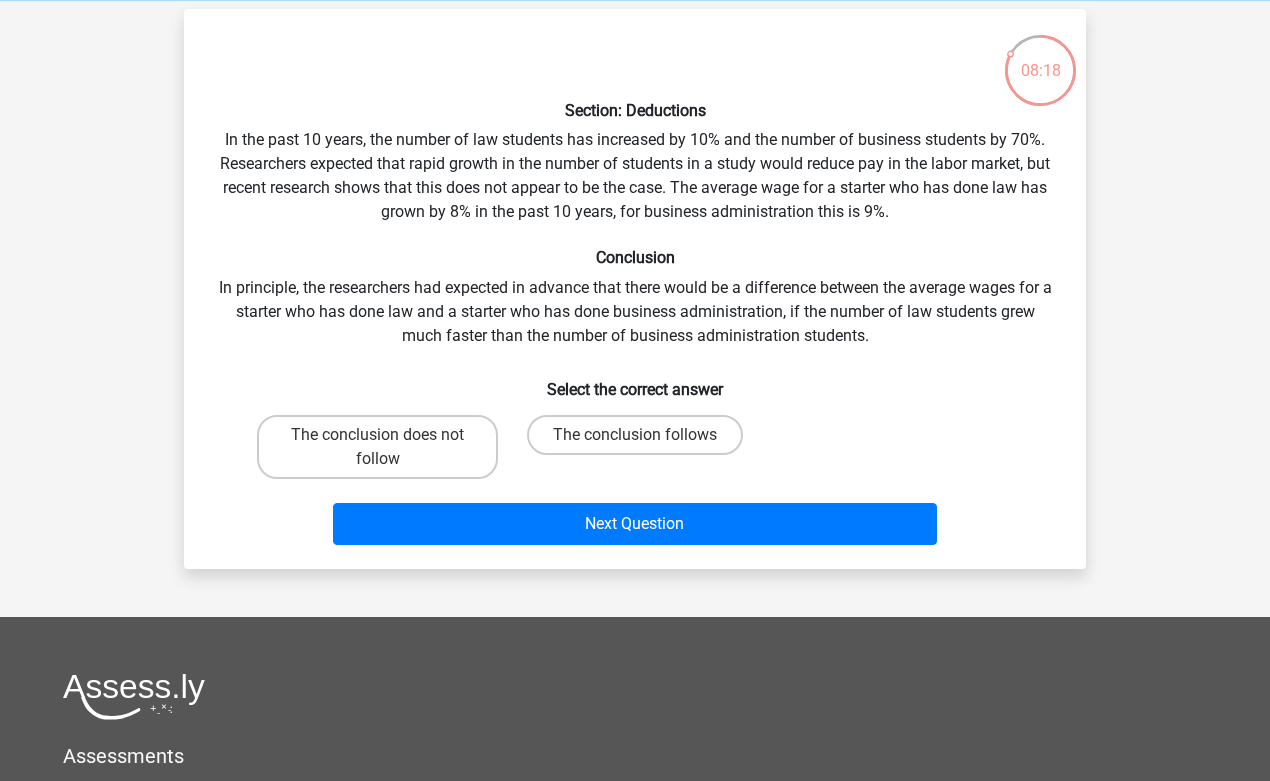 scroll, scrollTop: 79, scrollLeft: 0, axis: vertical 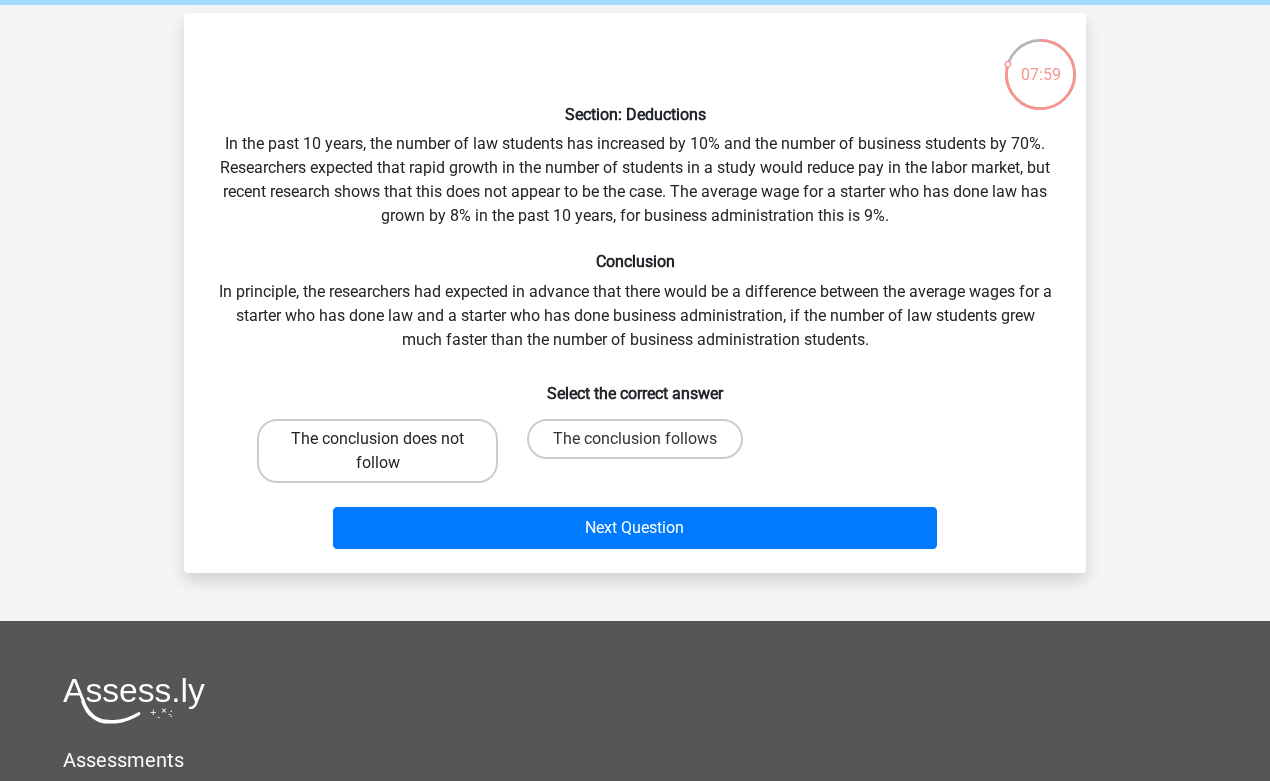 click on "The conclusion does not follow" at bounding box center (377, 451) 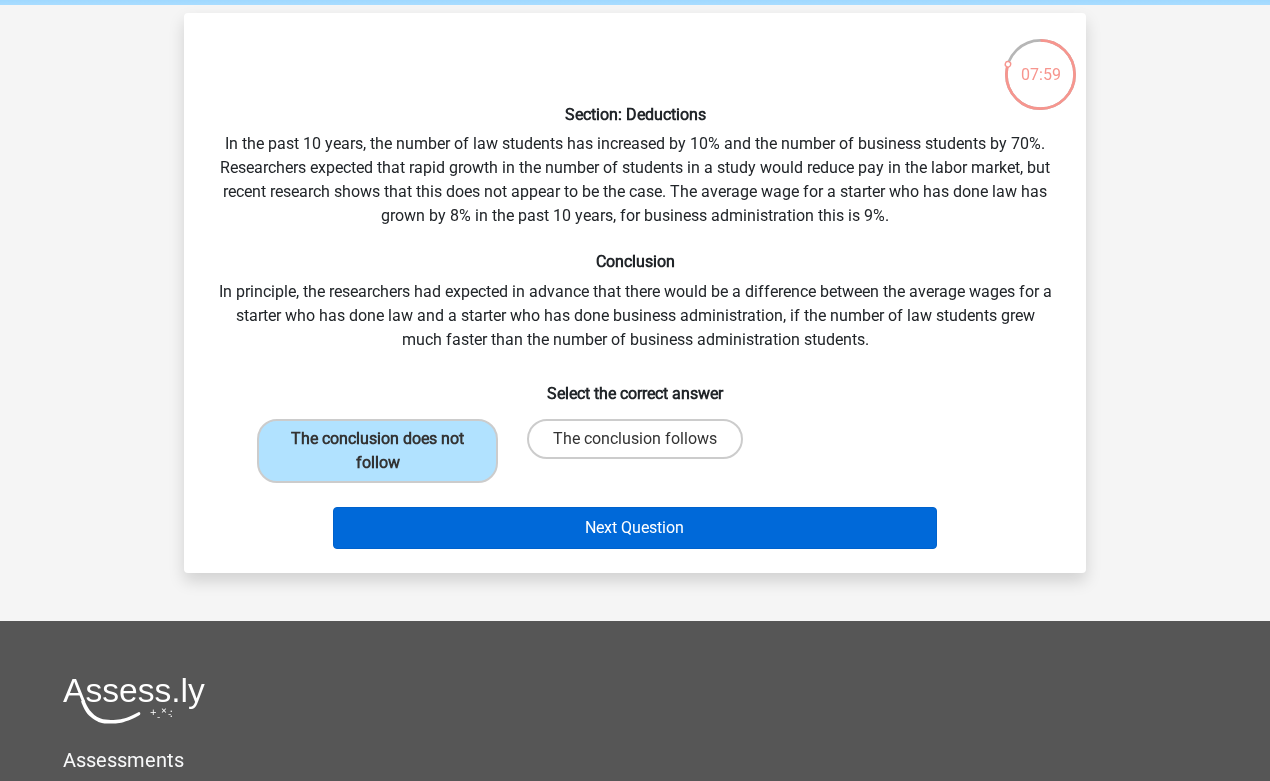 click on "Next Question" at bounding box center [635, 528] 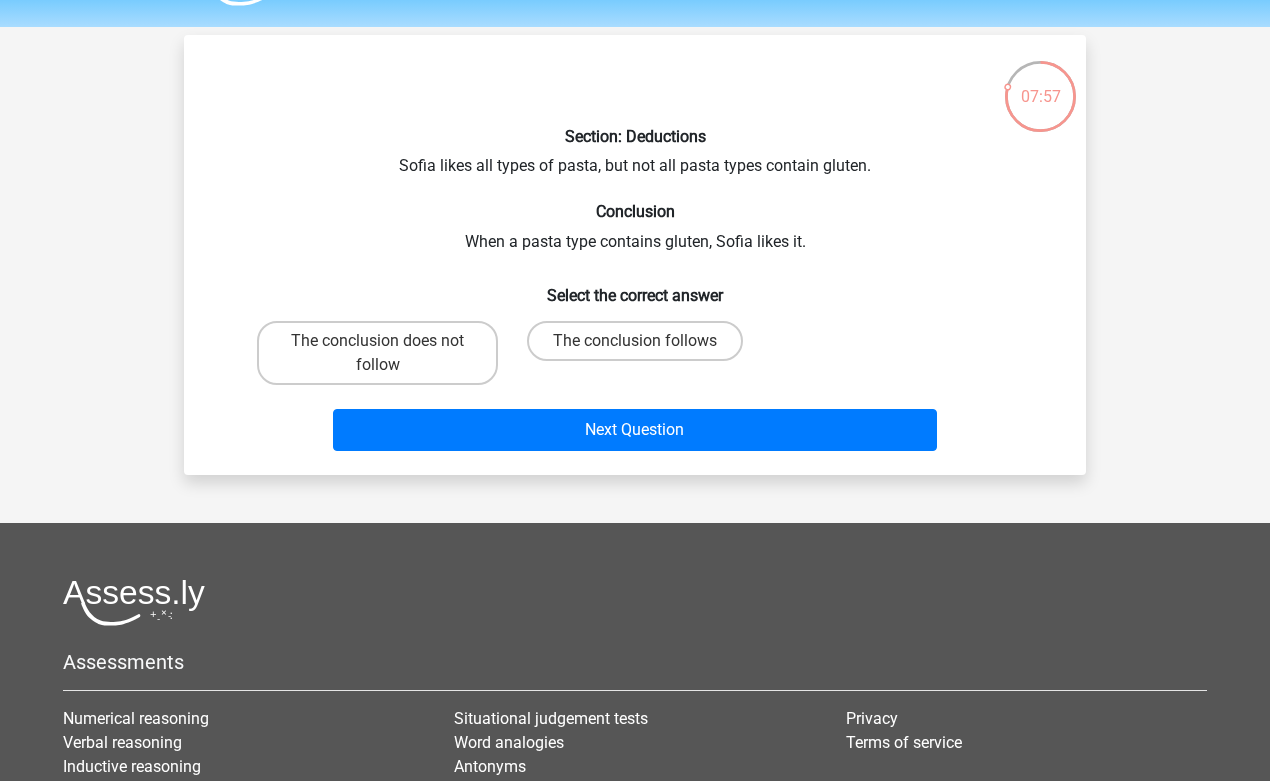 scroll, scrollTop: 53, scrollLeft: 0, axis: vertical 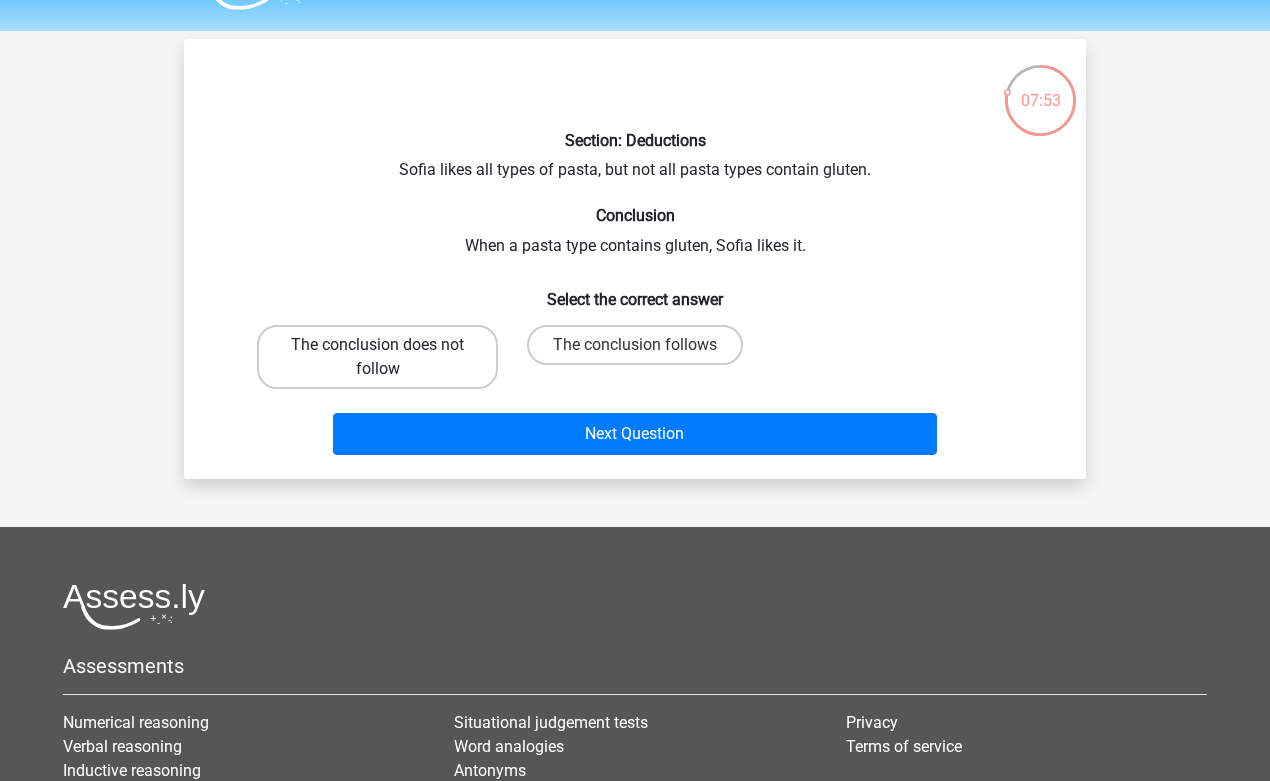 click on "The conclusion does not follow" at bounding box center (377, 357) 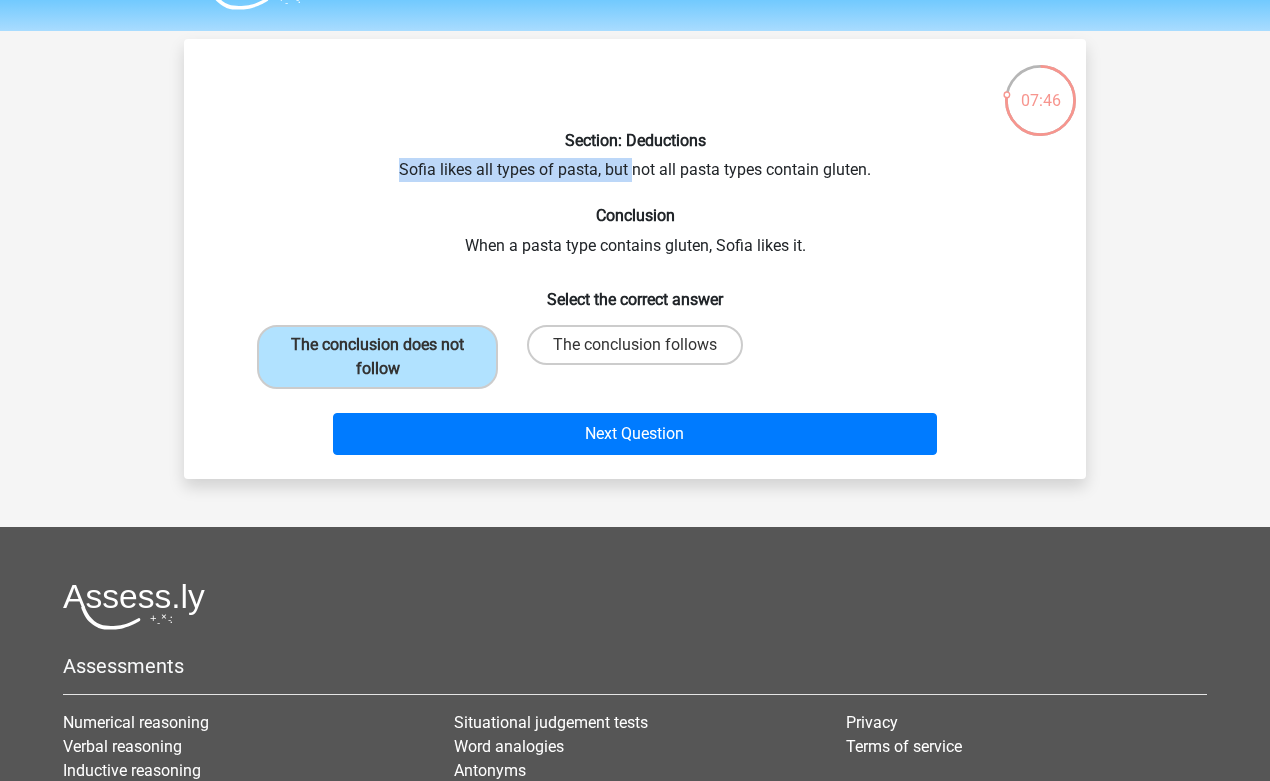 drag, startPoint x: 400, startPoint y: 166, endPoint x: 634, endPoint y: 178, distance: 234.3075 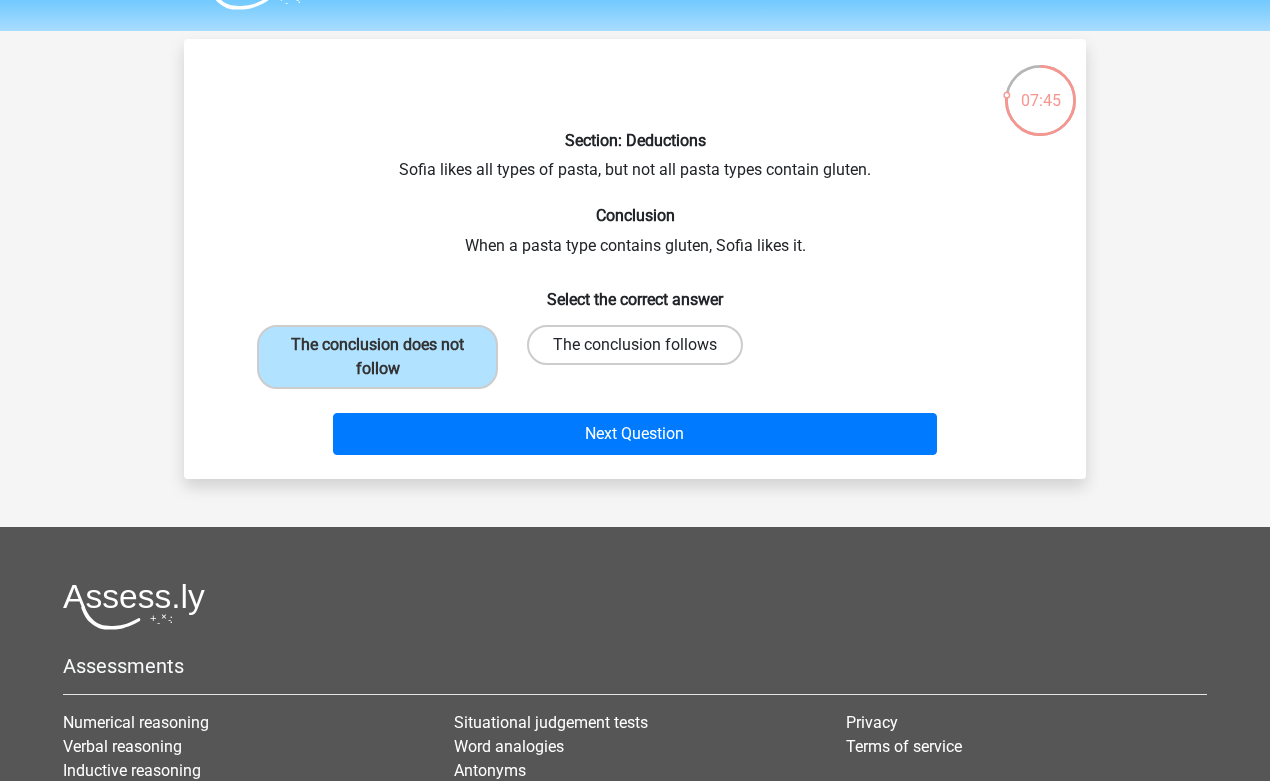 click on "The conclusion follows" at bounding box center [635, 345] 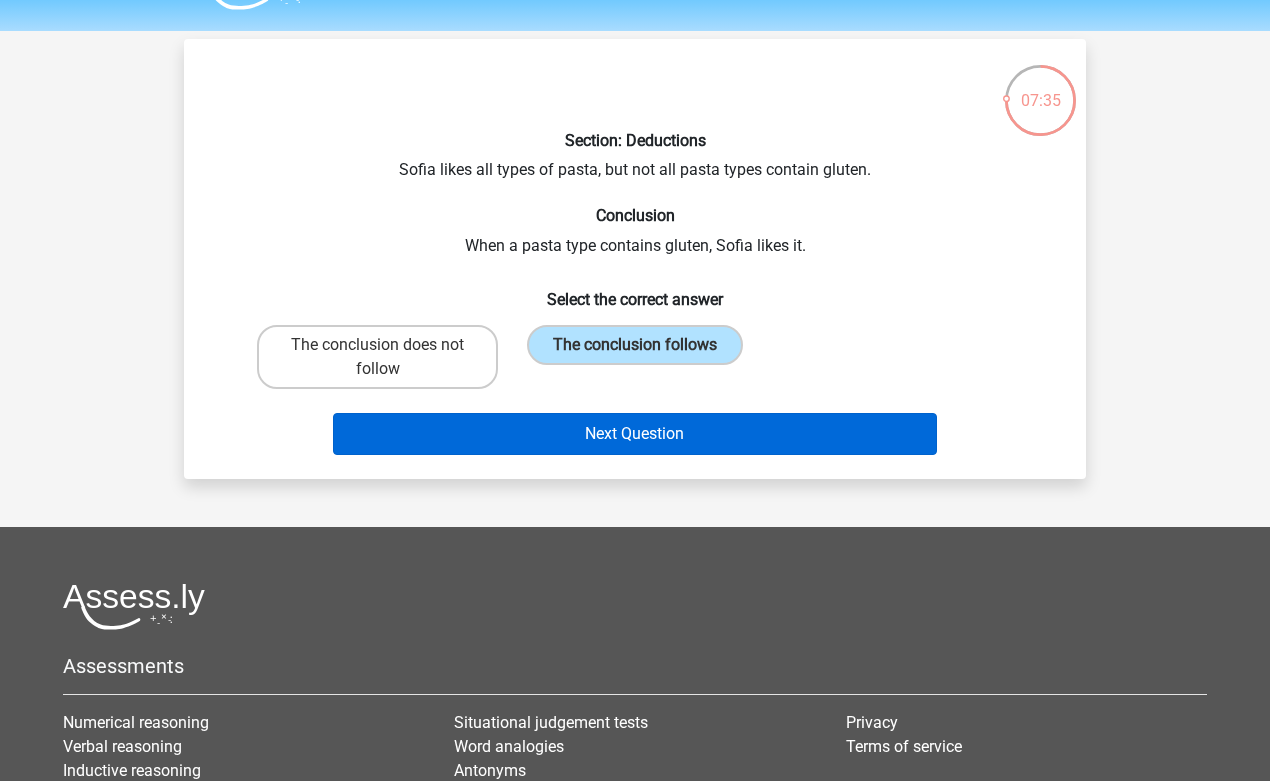 click on "Next Question" at bounding box center [635, 434] 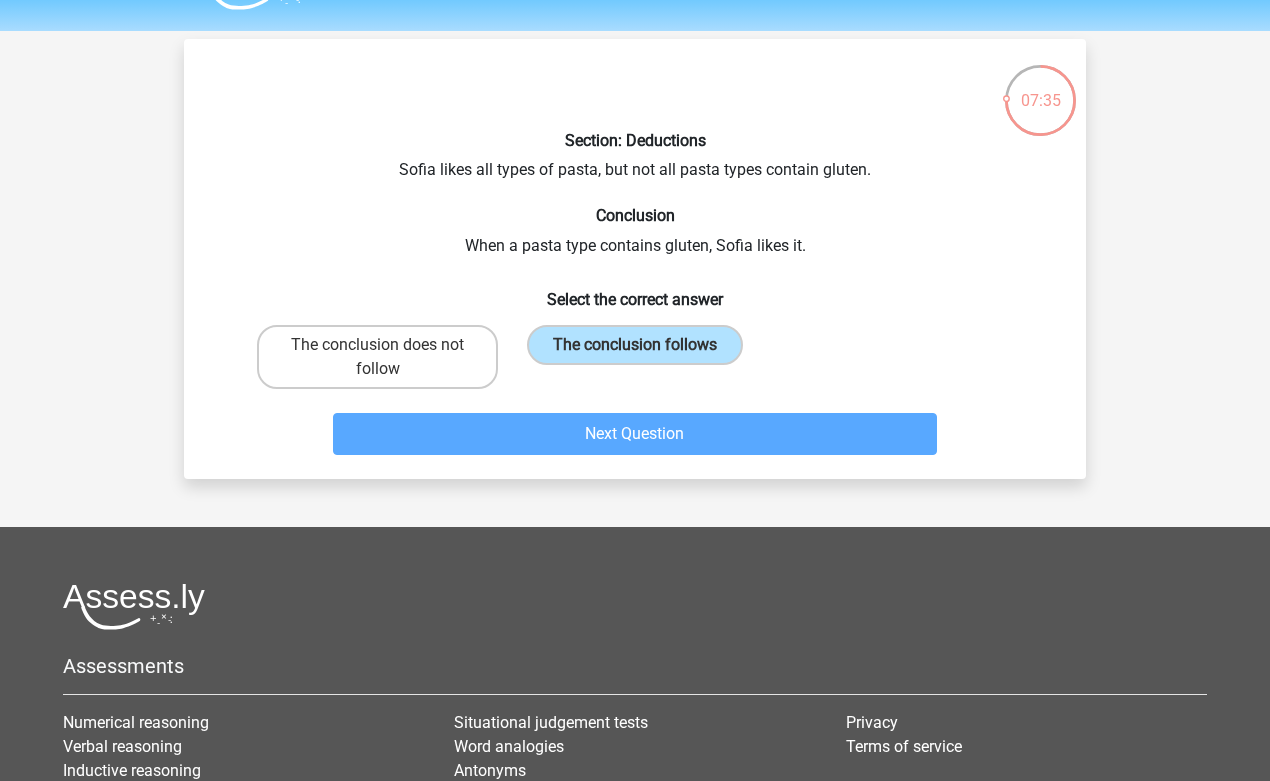 scroll, scrollTop: 92, scrollLeft: 0, axis: vertical 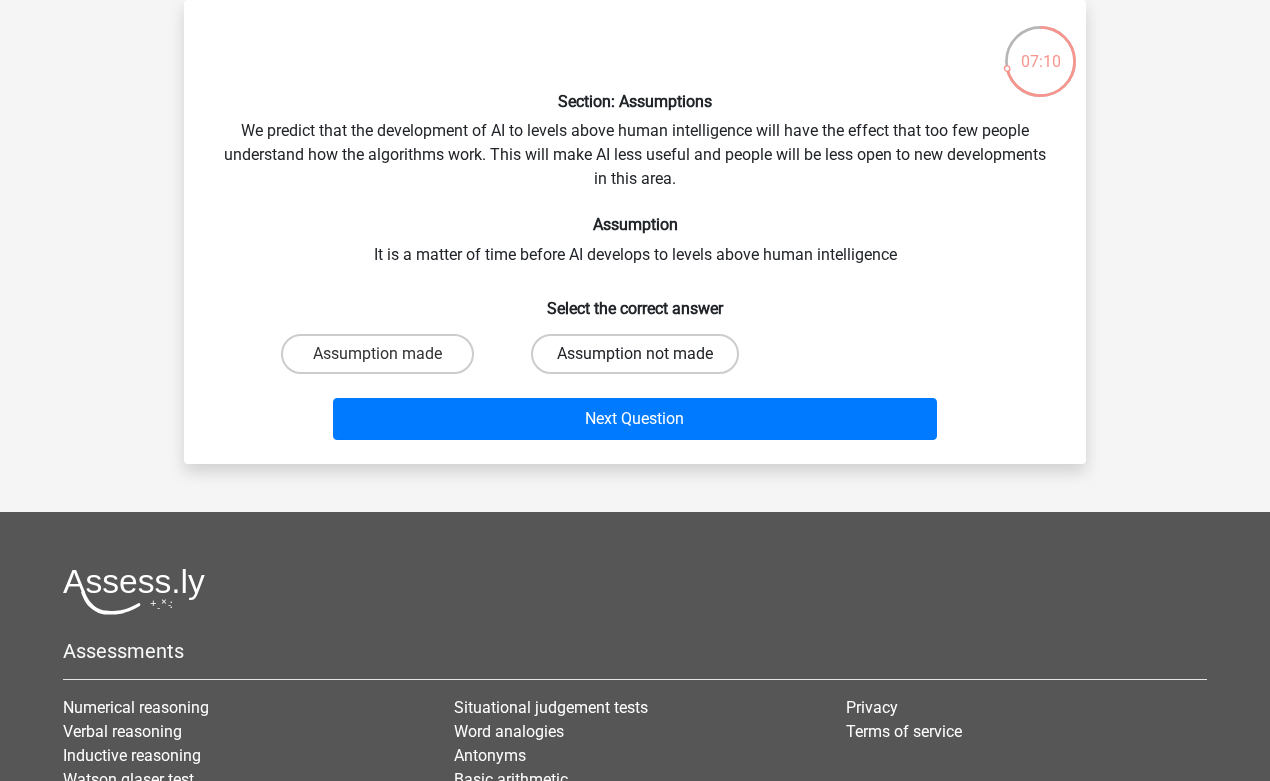 click on "Assumption not made" at bounding box center [635, 354] 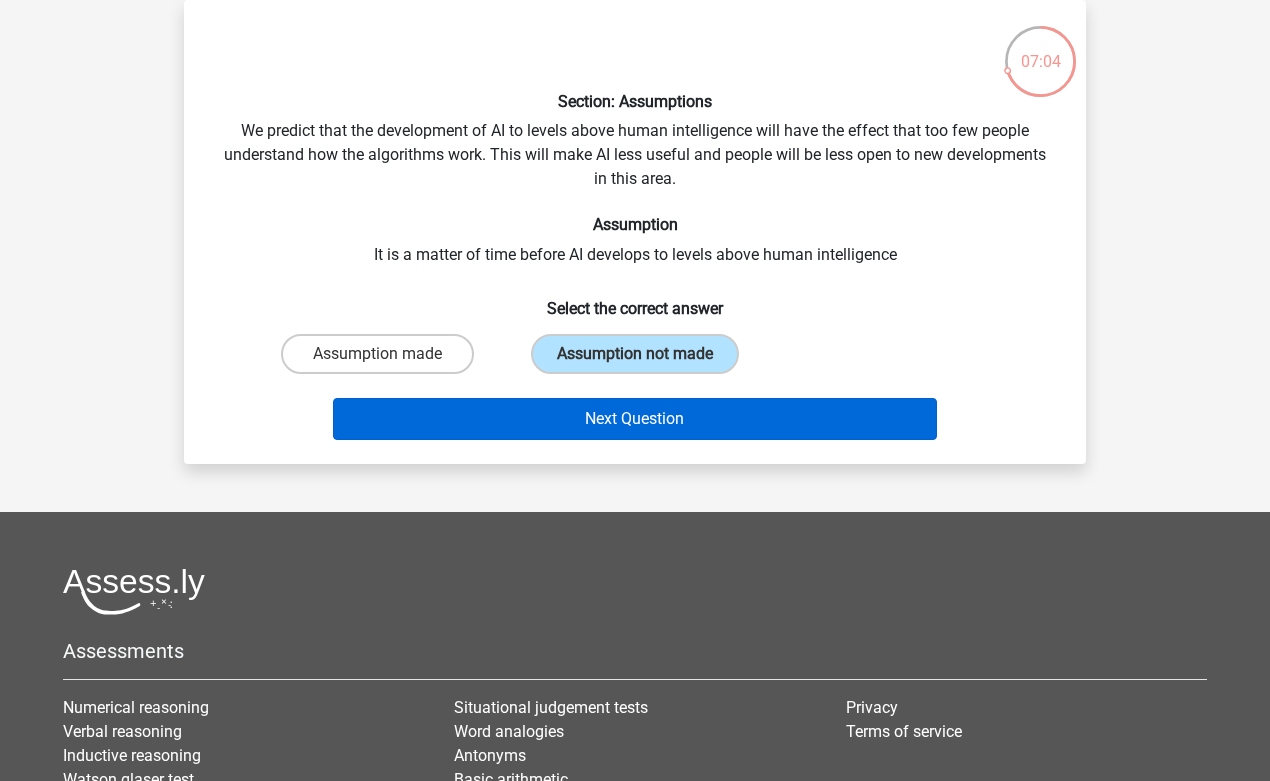 click on "Next Question" at bounding box center (635, 419) 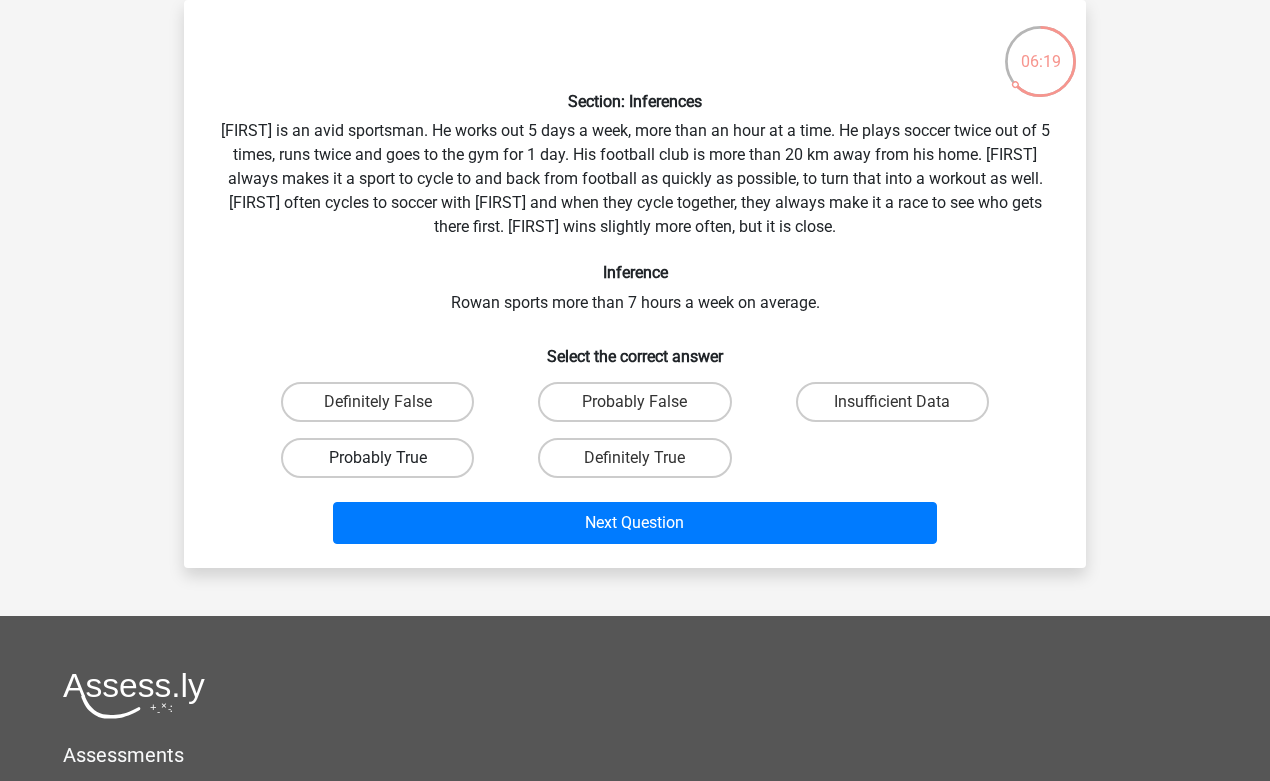 click on "Probably True" at bounding box center [377, 458] 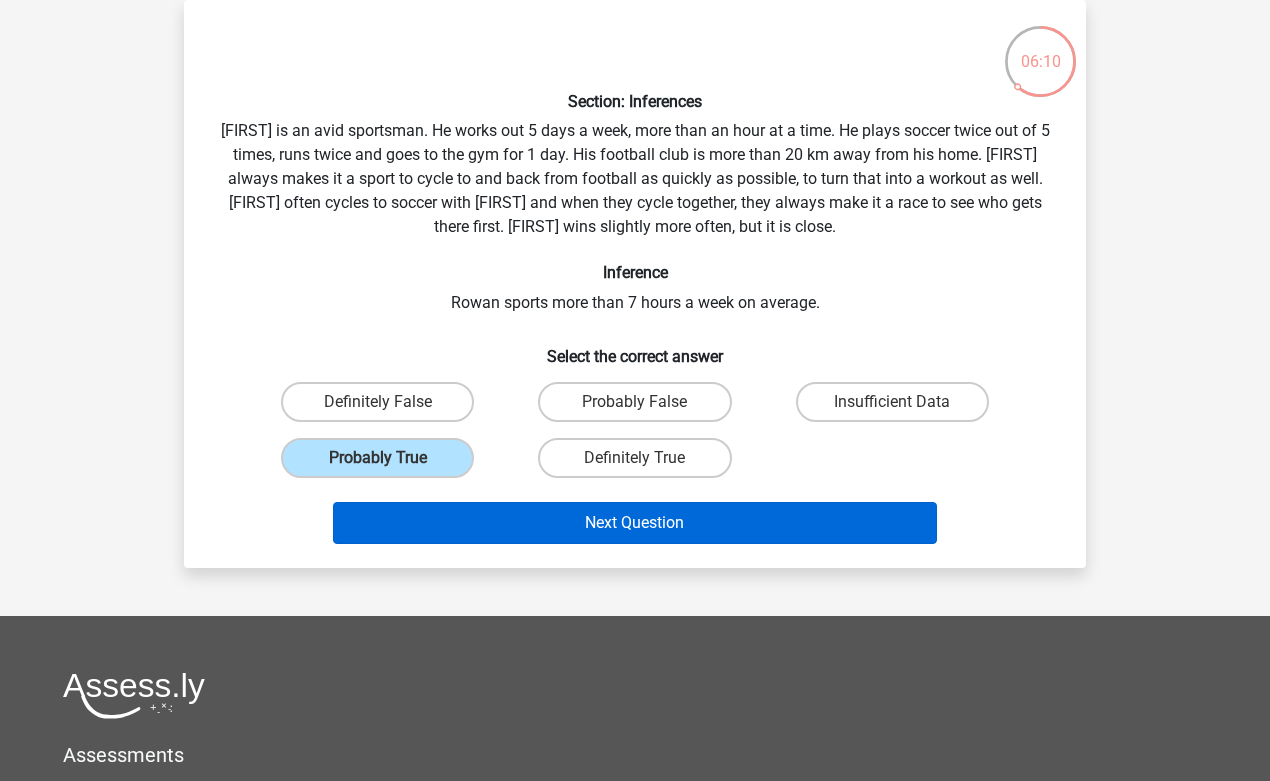 click on "Next Question" at bounding box center (635, 523) 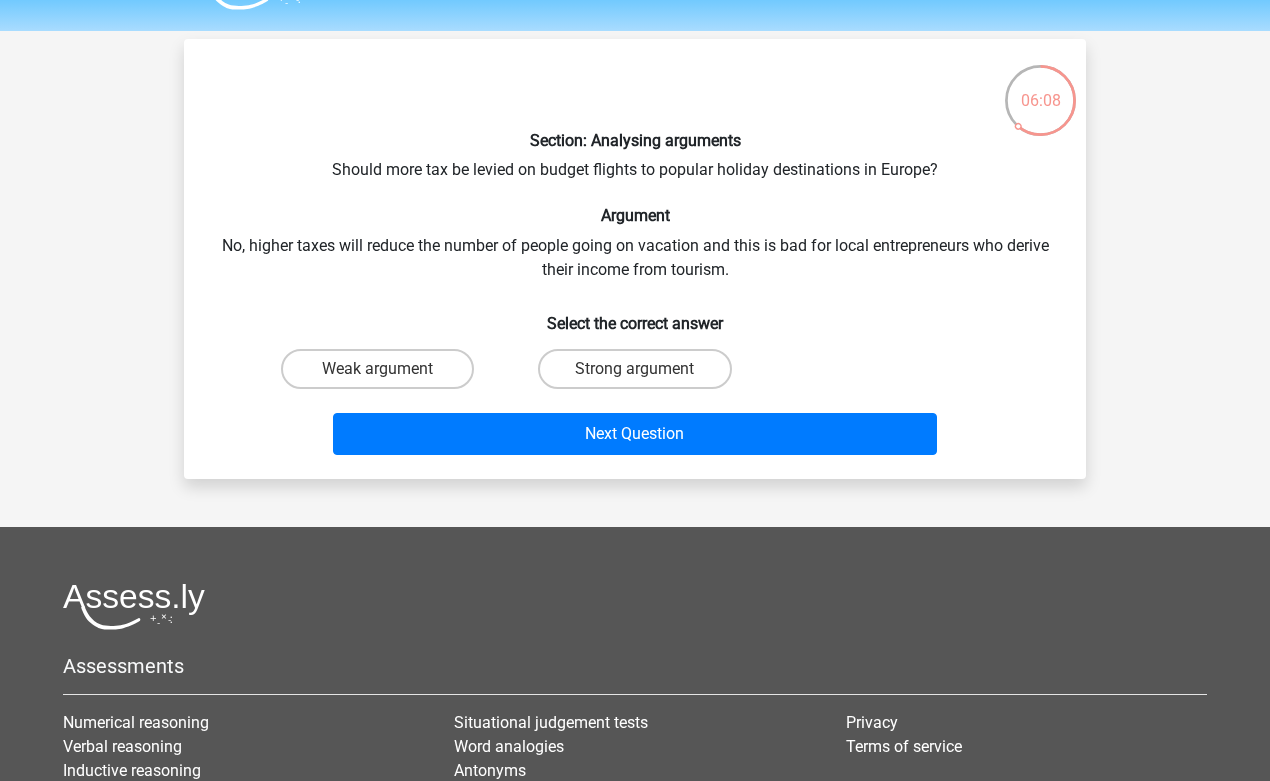 scroll, scrollTop: 54, scrollLeft: 0, axis: vertical 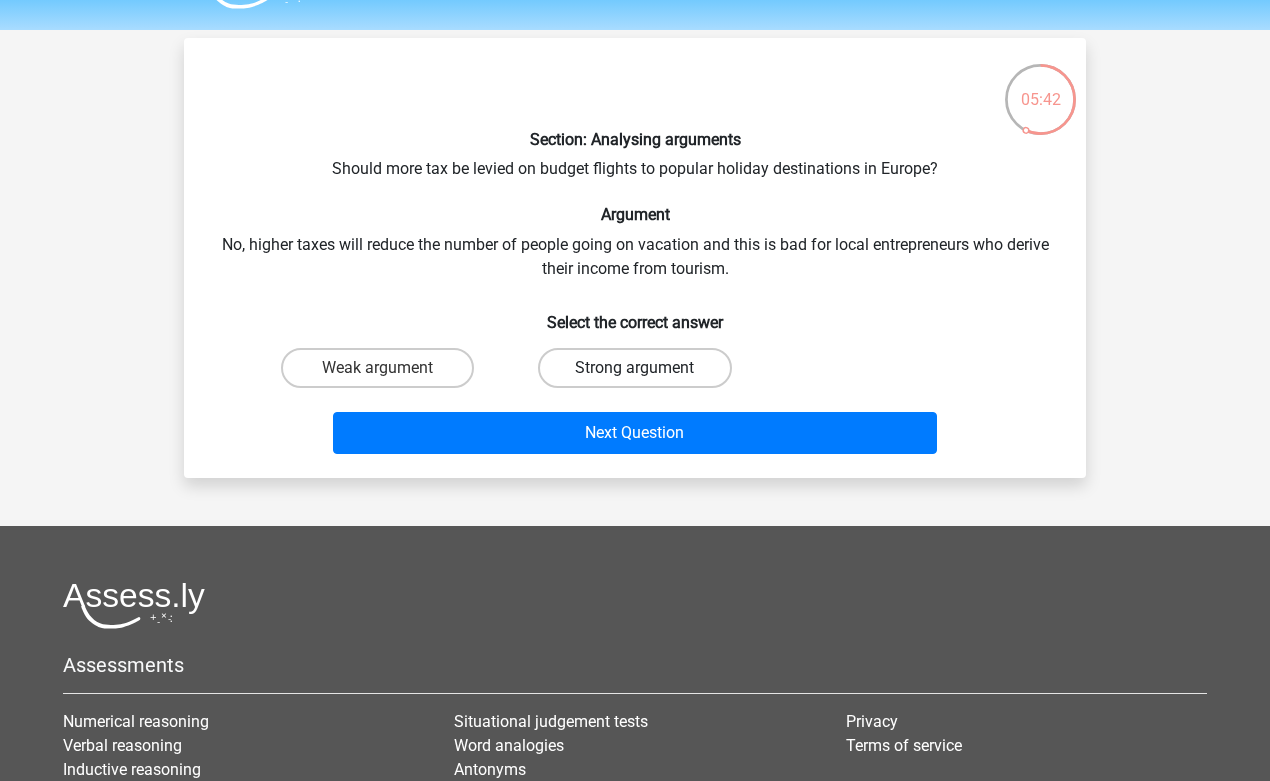 click on "Strong argument" at bounding box center [634, 368] 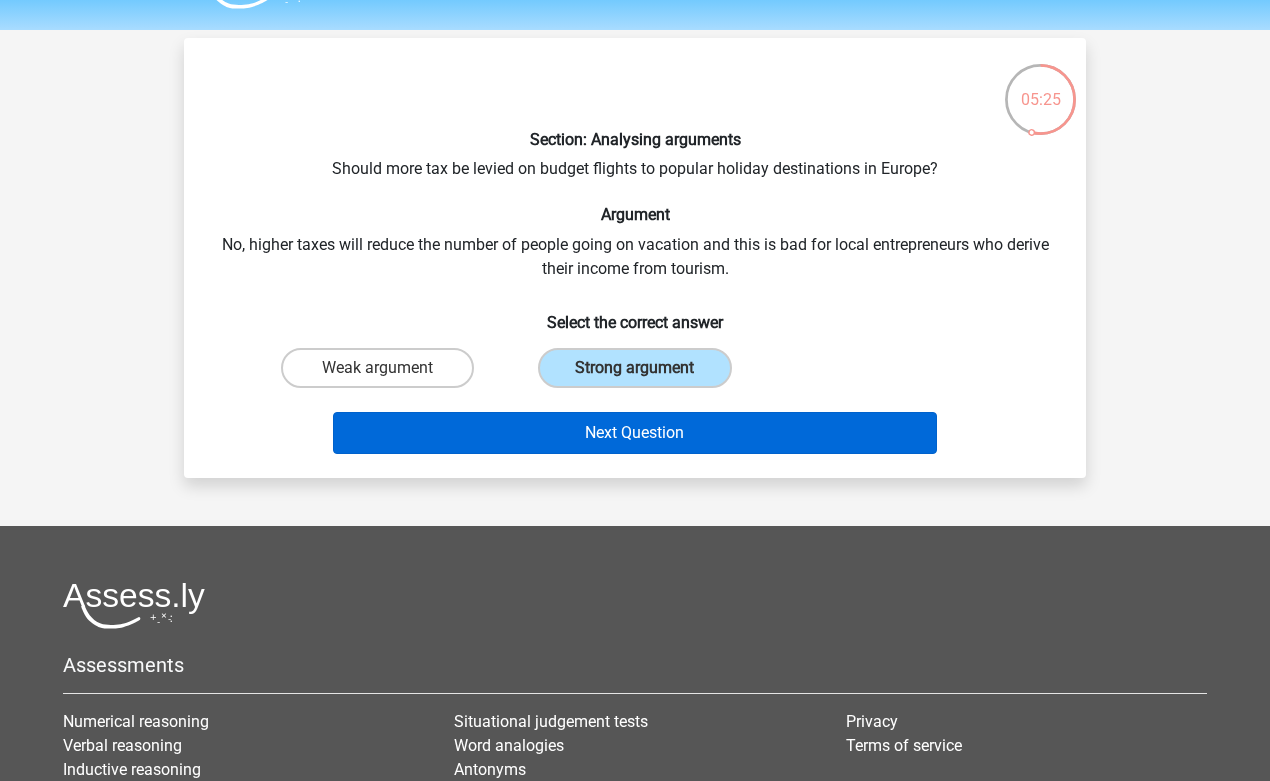 click on "Next Question" at bounding box center (635, 433) 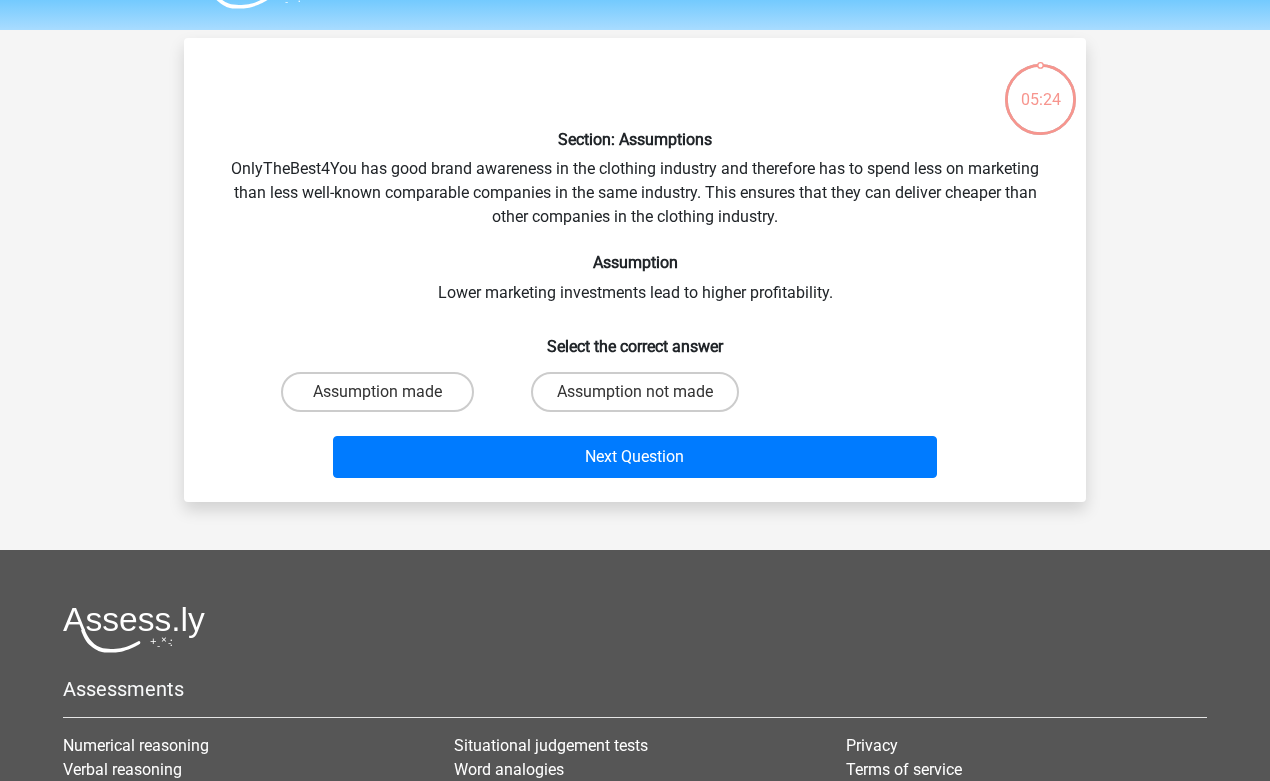 scroll, scrollTop: 92, scrollLeft: 0, axis: vertical 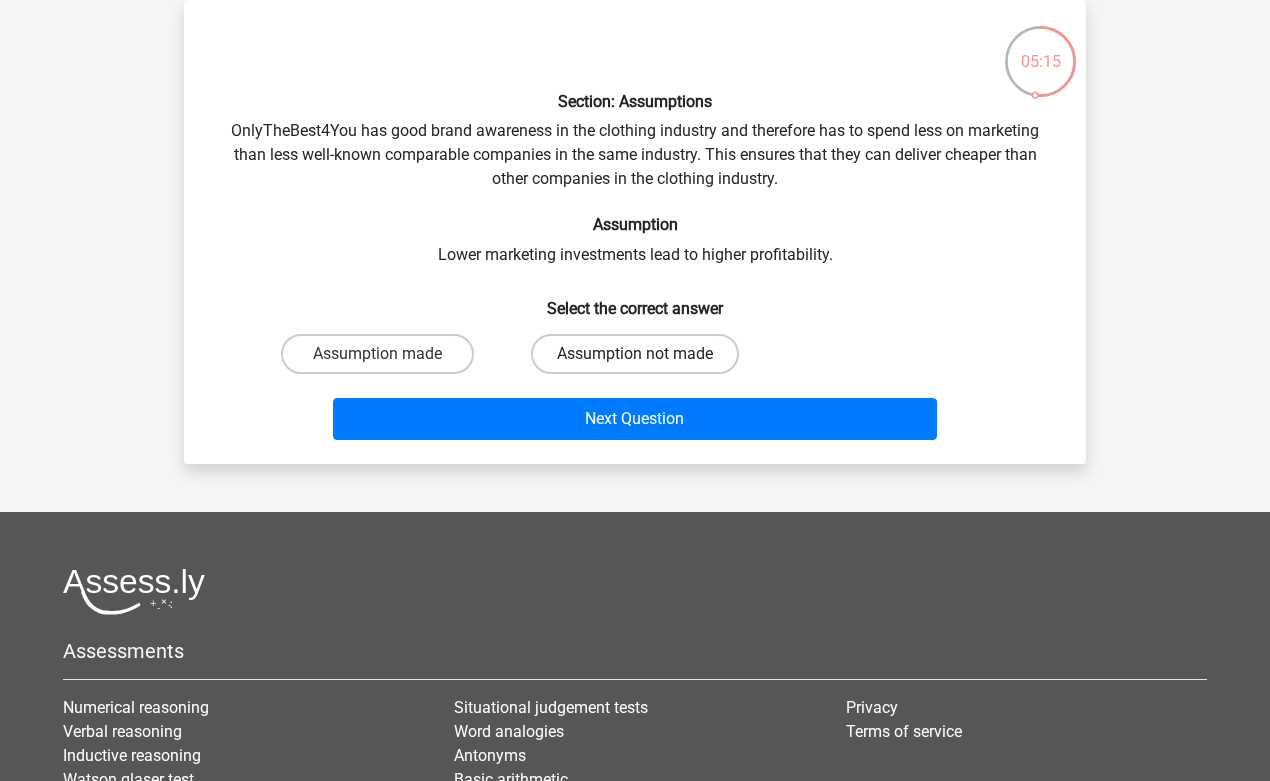click on "Assumption not made" at bounding box center (635, 354) 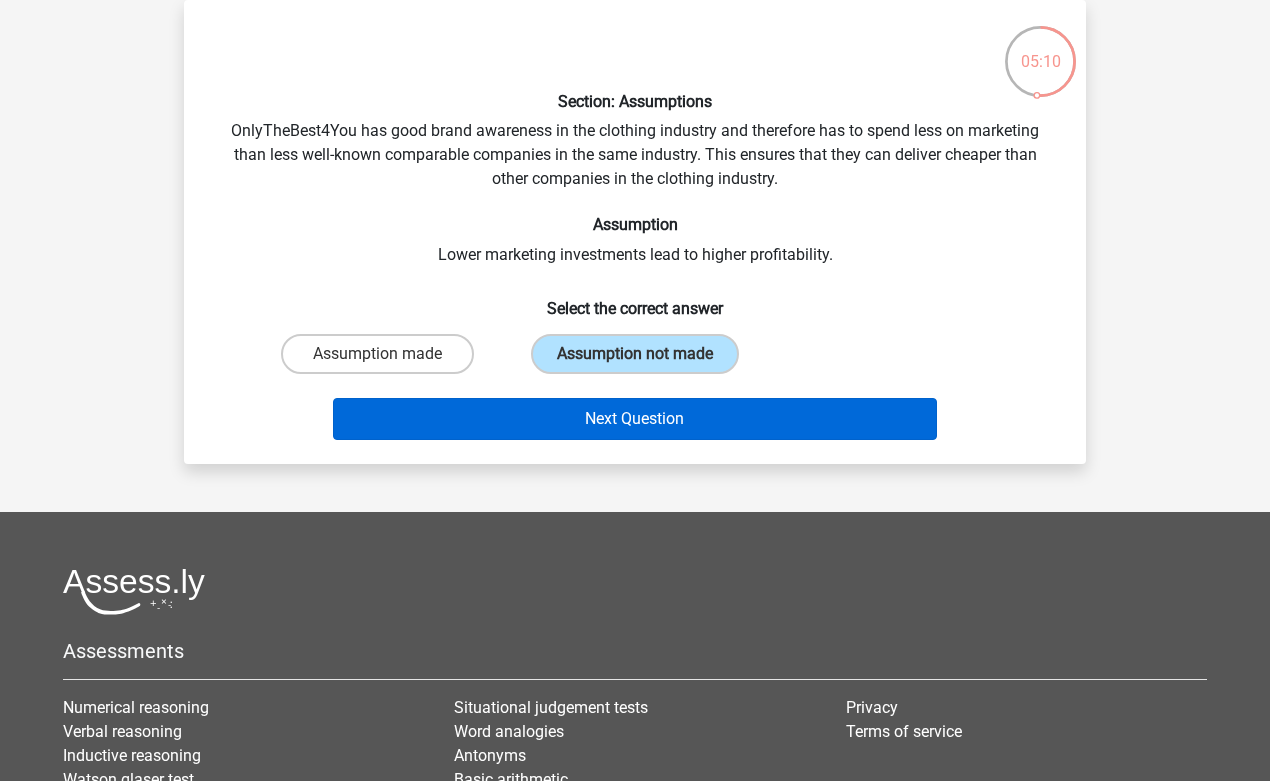 click on "Next Question" at bounding box center (635, 419) 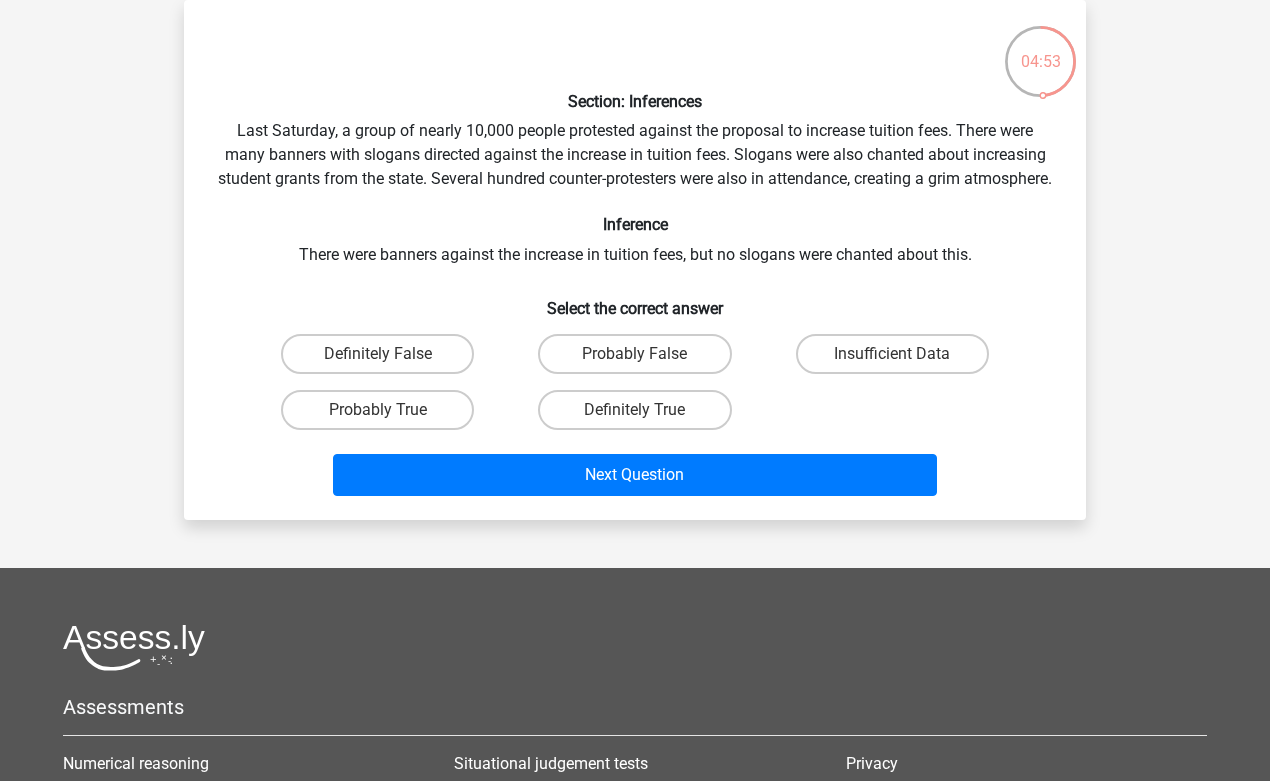 click on "Section: Inferences Last Saturday, a group of nearly 10,000 people protested against the proposal to increase tuition fees. There were many banners with slogans directed against the increase in tuition fees. Slogans were also chanted about increasing student grants from the state. Several hundred counter-protesters were also in attendance, creating a grim atmosphere. Inference There were banners against the increase in tuition fees, but no slogans were chanted about this.
Select the correct answer
Definitely False" at bounding box center (635, 260) 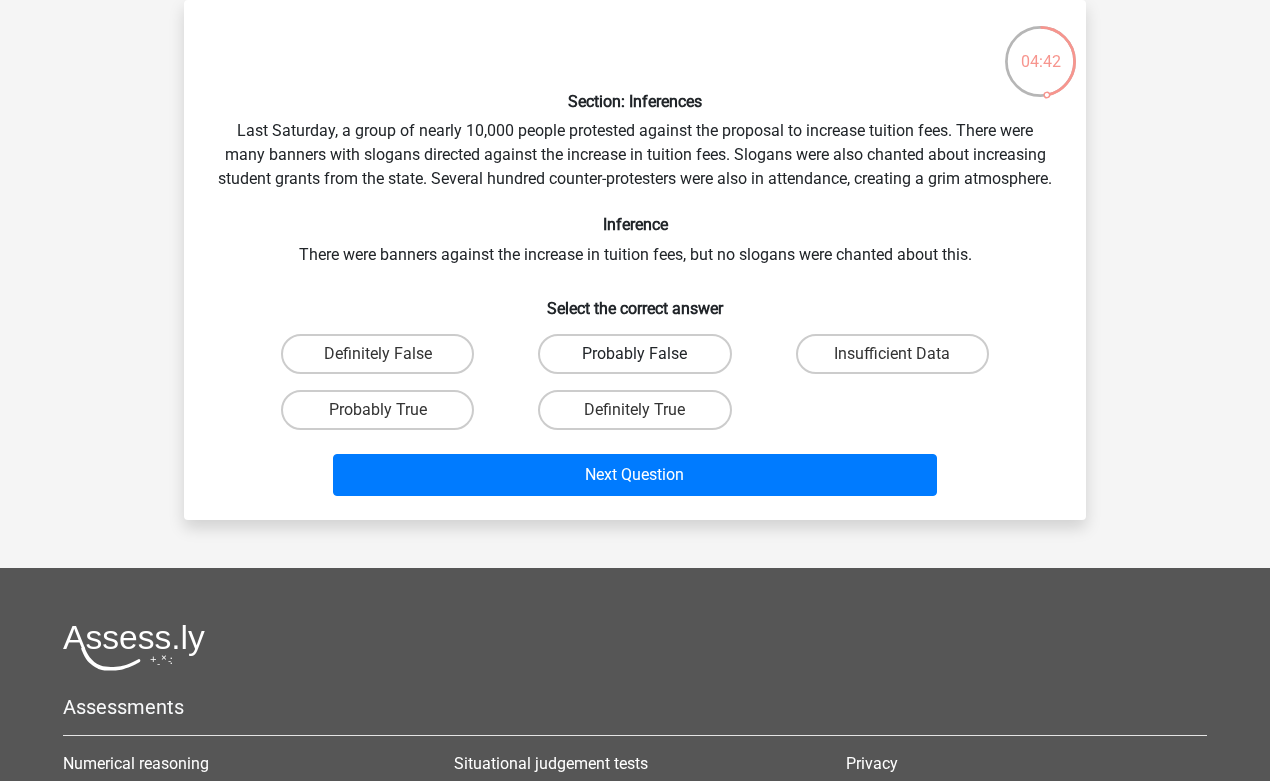 click on "Probably False" at bounding box center (634, 354) 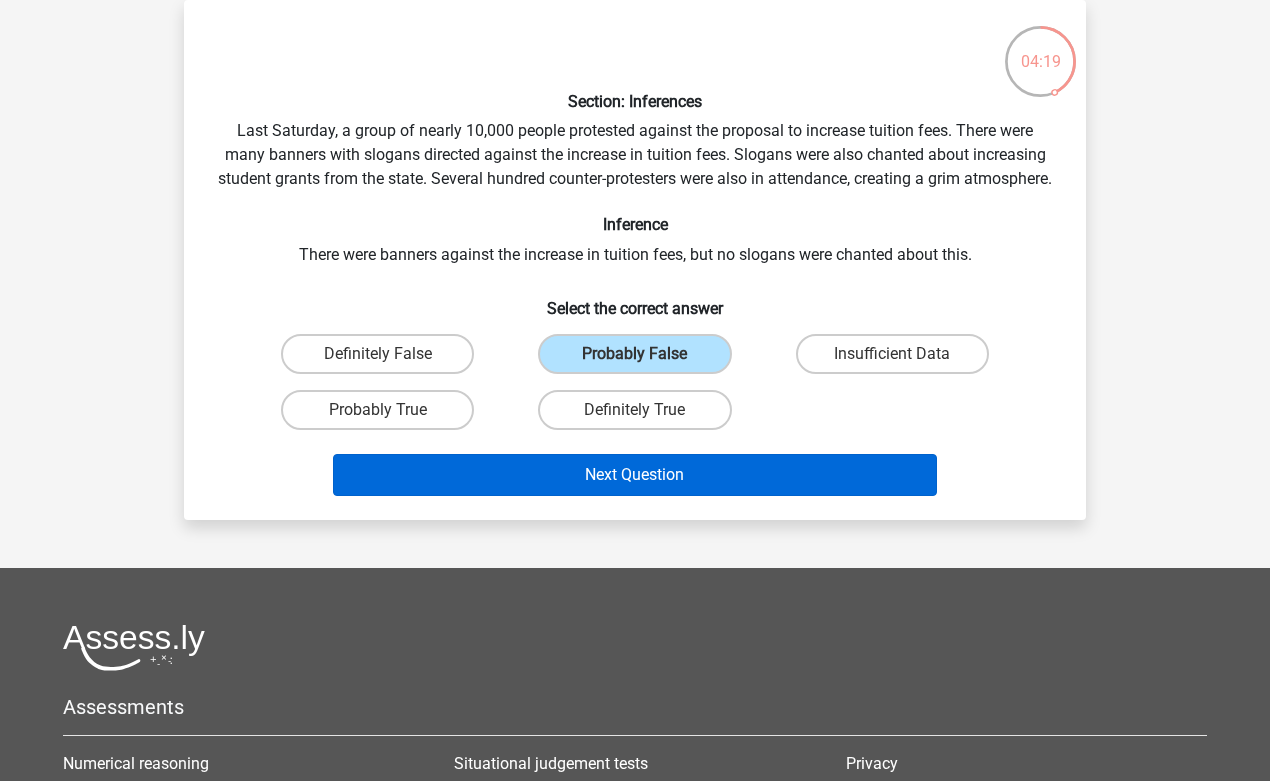 click on "Next Question" at bounding box center (635, 475) 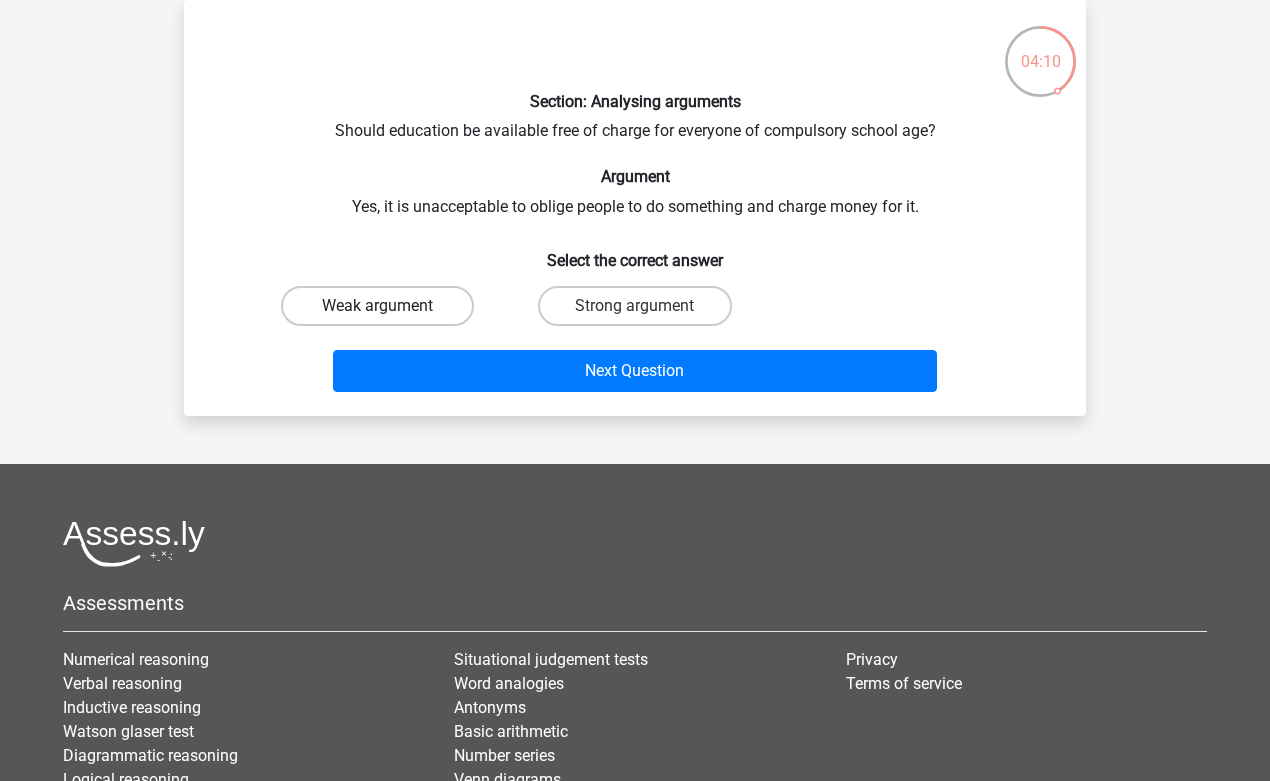 click on "Weak argument" at bounding box center (377, 306) 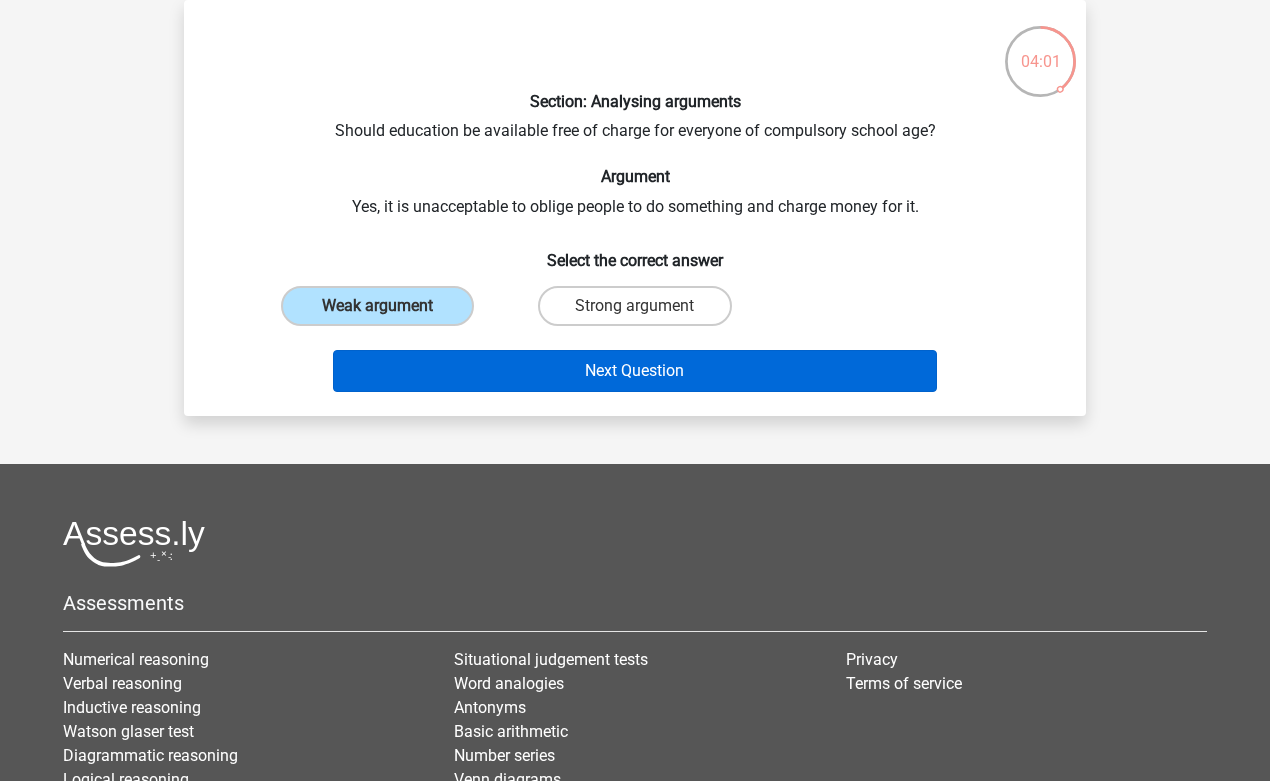 click on "Next Question" at bounding box center (635, 371) 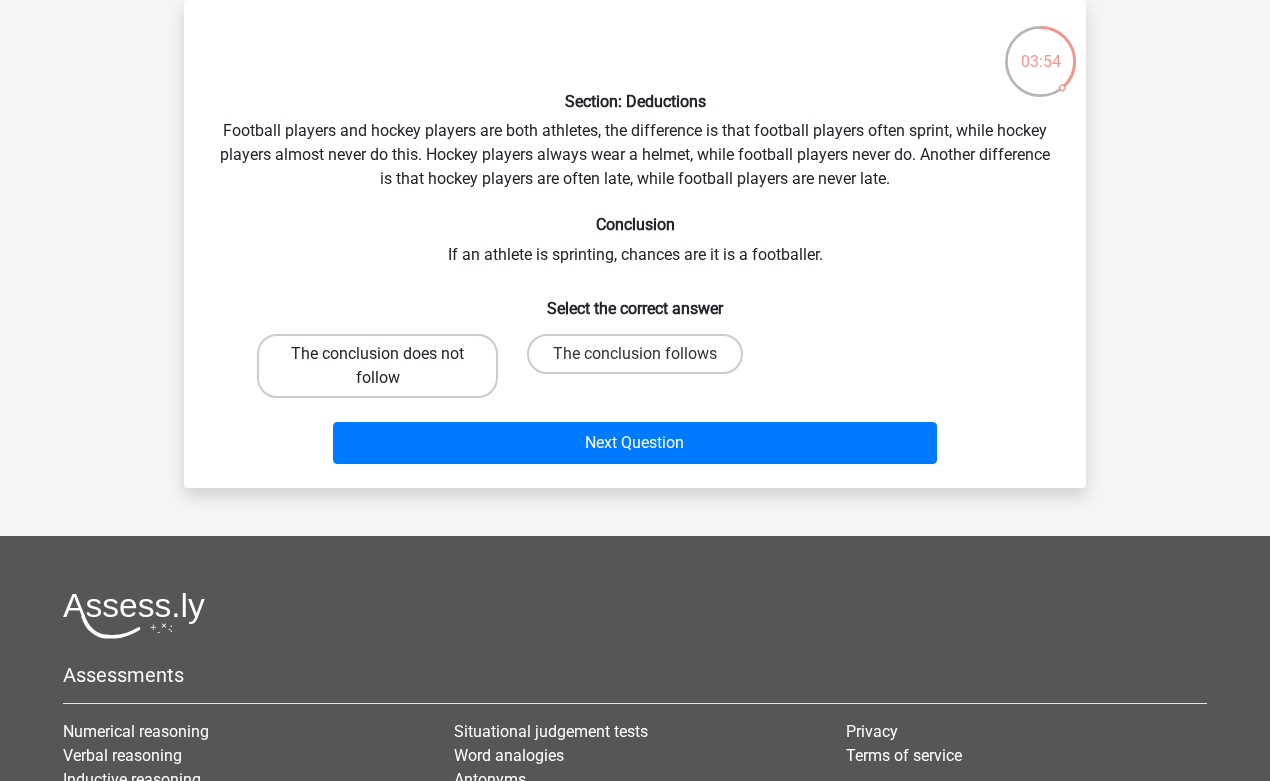 click on "The conclusion does not follow" at bounding box center (377, 366) 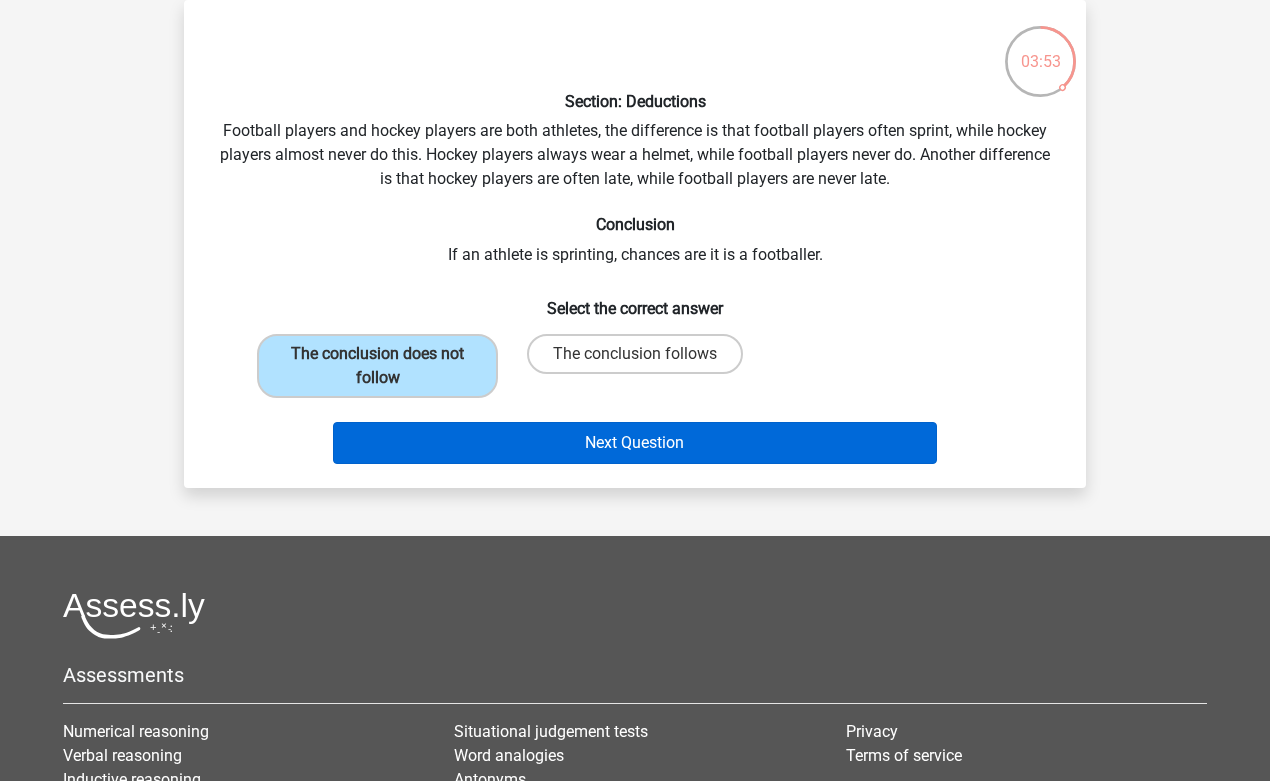 click on "Next Question" at bounding box center (635, 443) 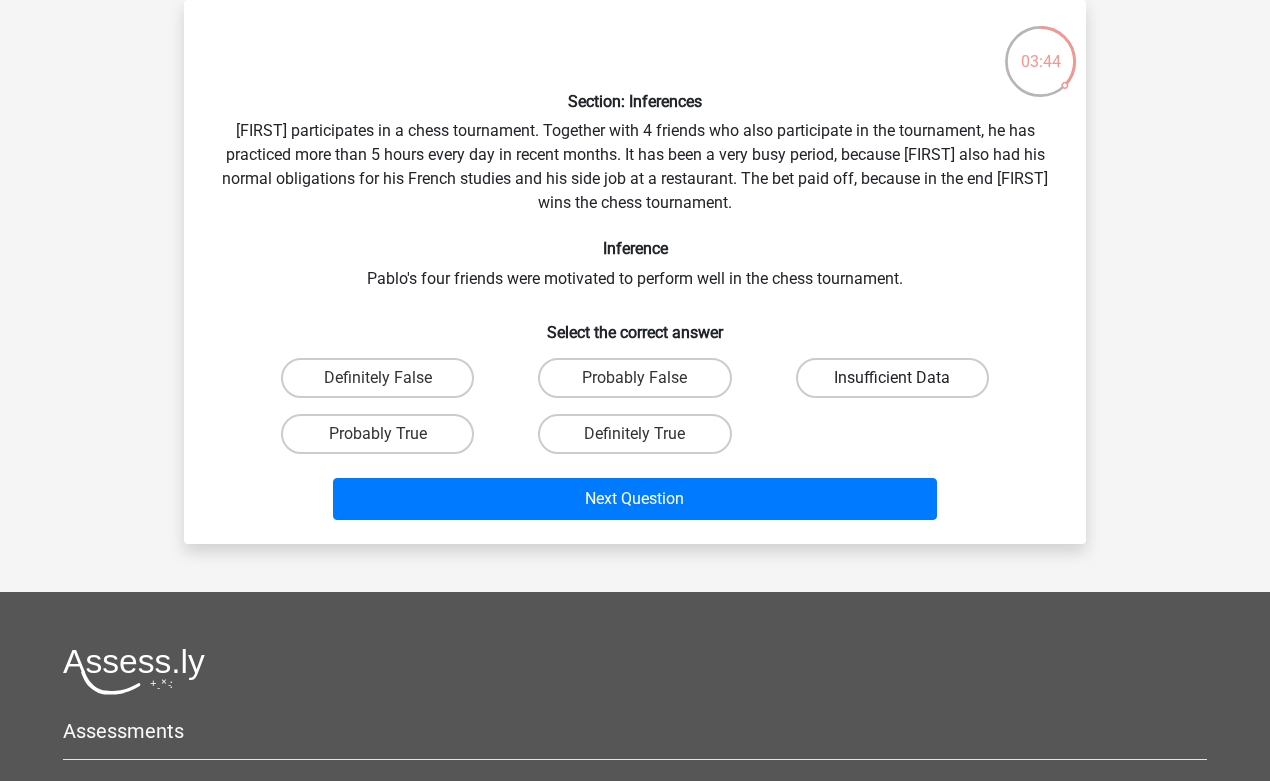 click on "Insufficient Data" at bounding box center [892, 378] 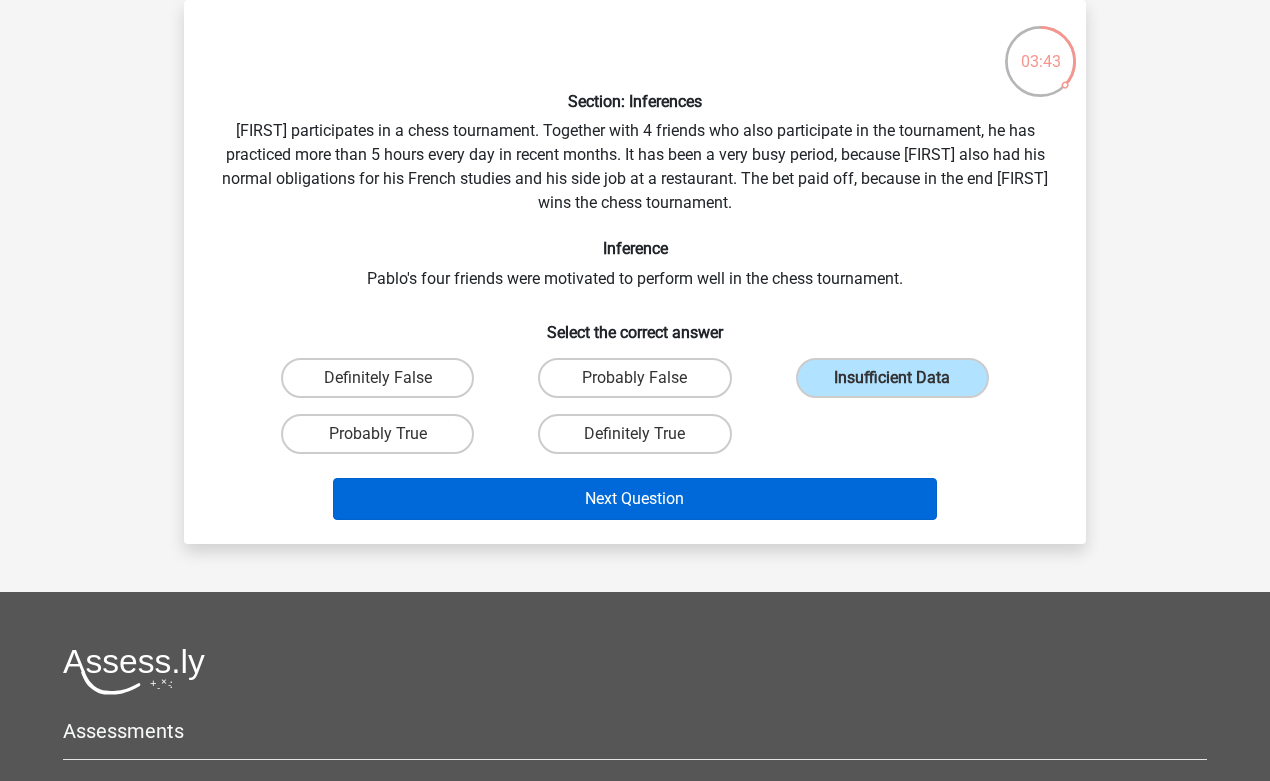 click on "Next Question" at bounding box center [635, 499] 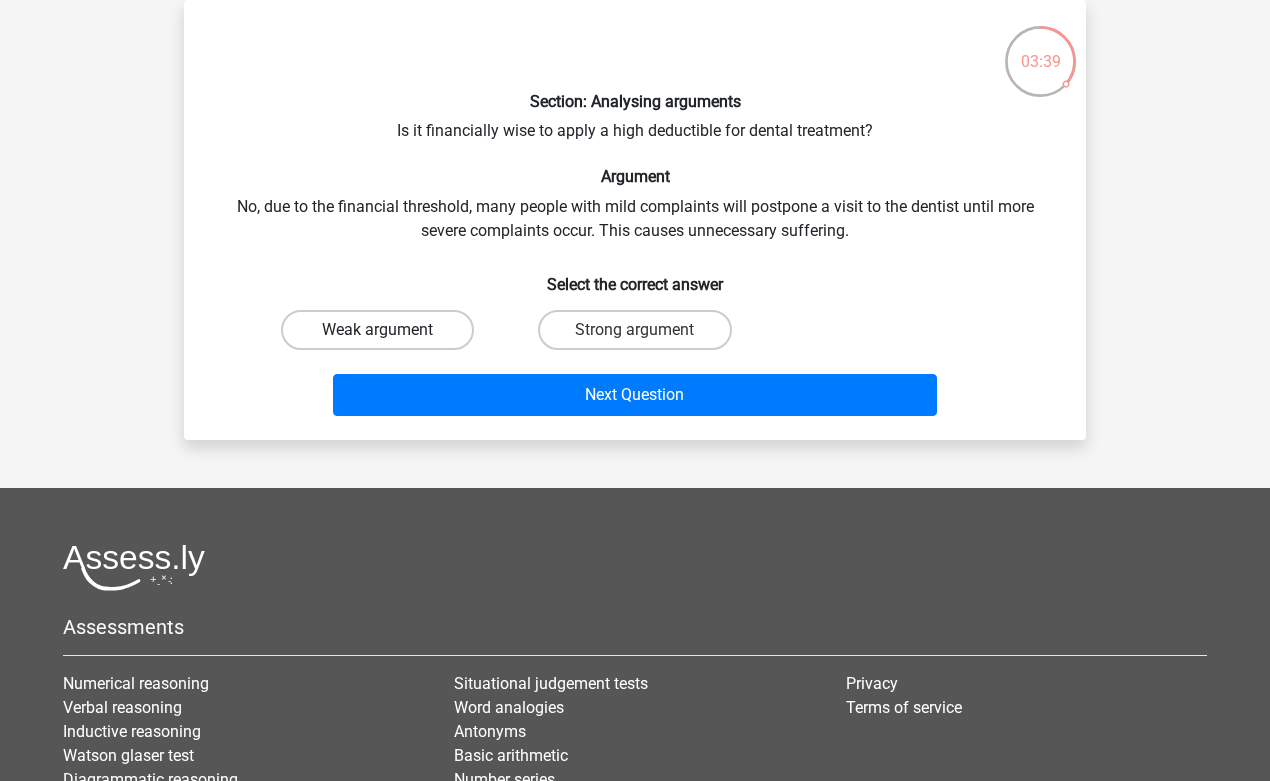 click on "Weak argument" at bounding box center [377, 330] 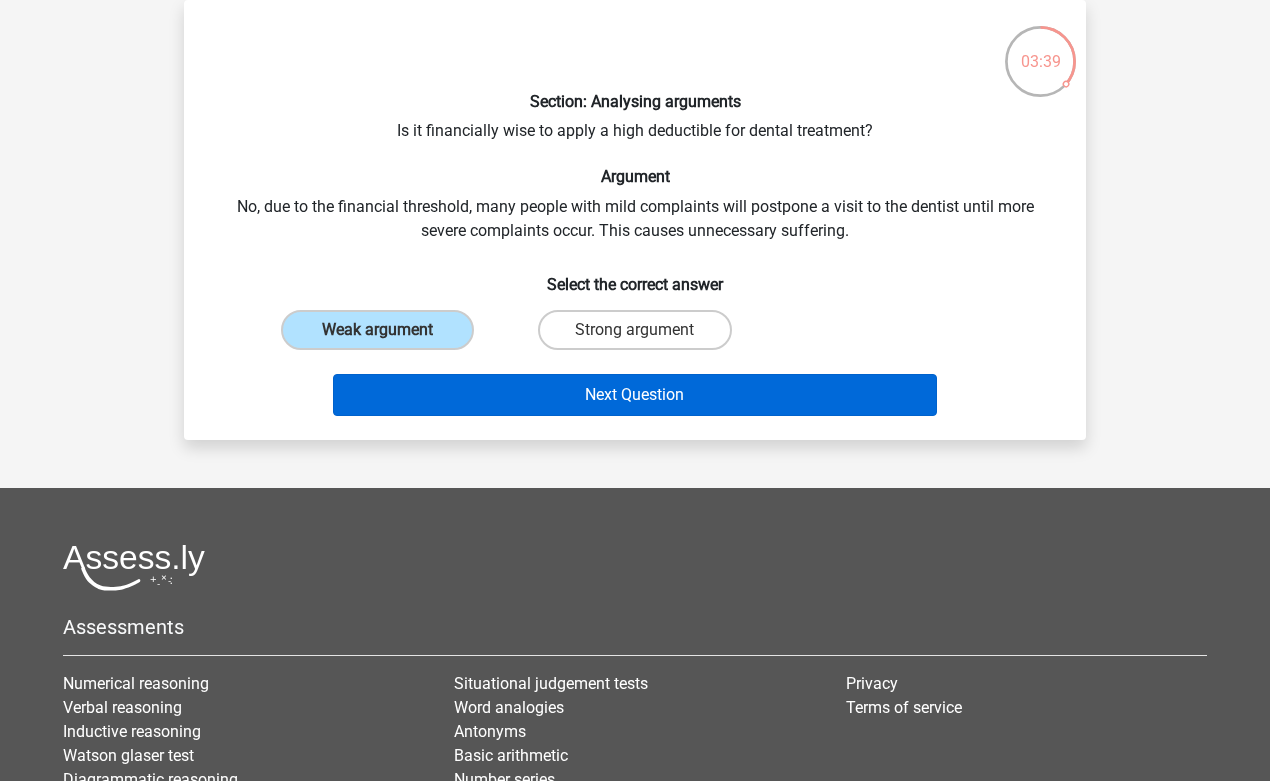 click on "Next Question" at bounding box center (635, 395) 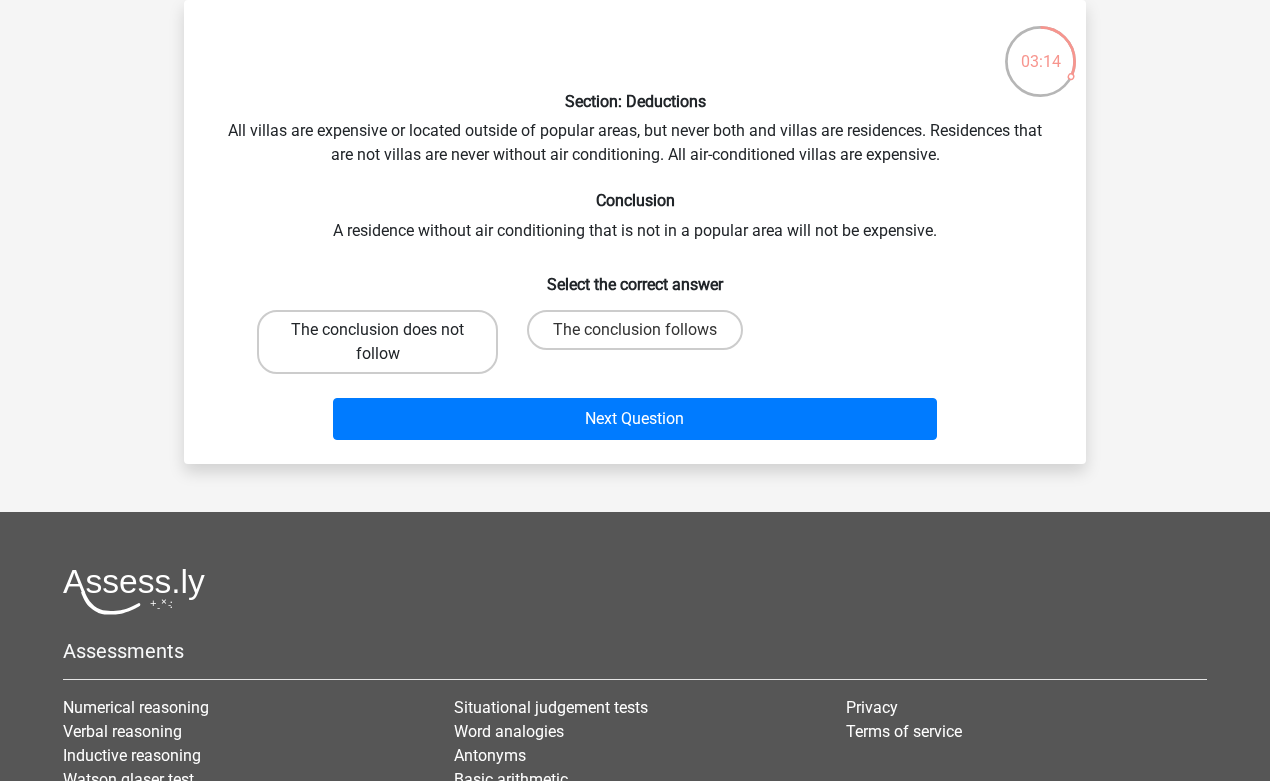 click on "The conclusion does not follow" at bounding box center [377, 342] 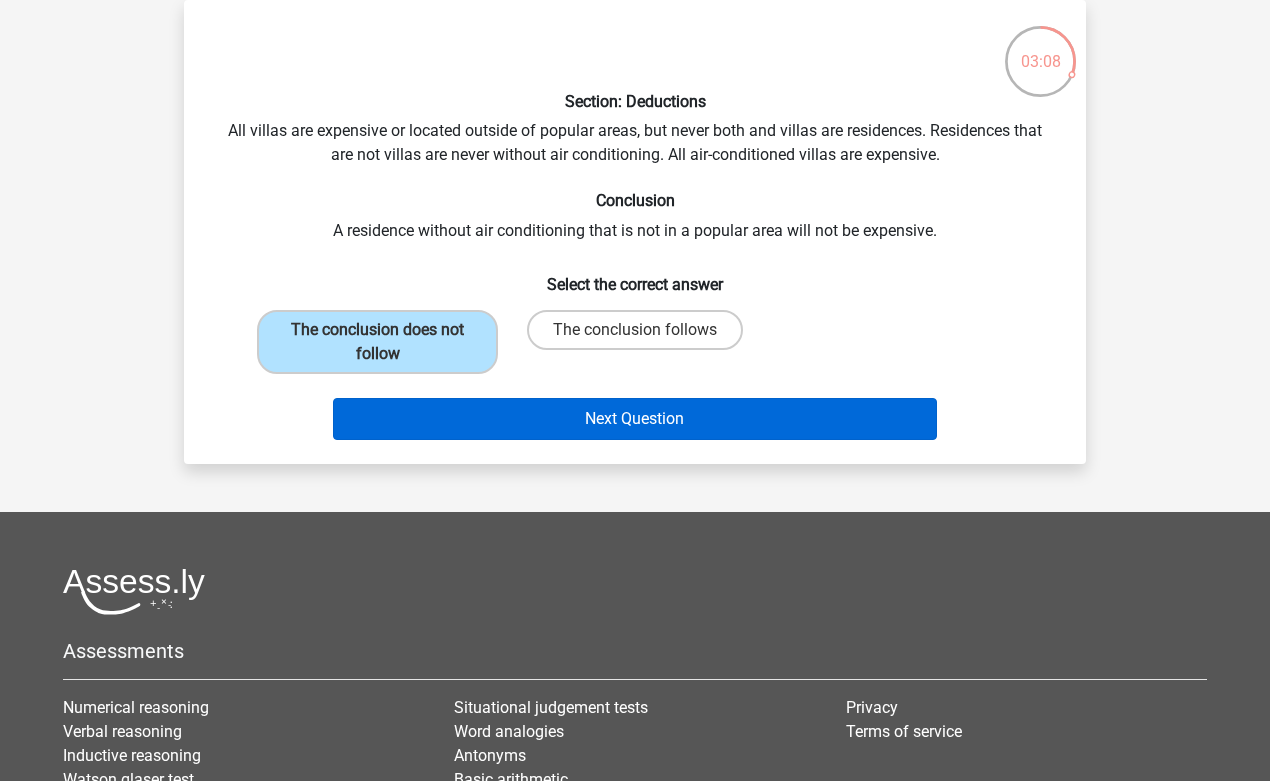 click on "Next Question" at bounding box center (635, 419) 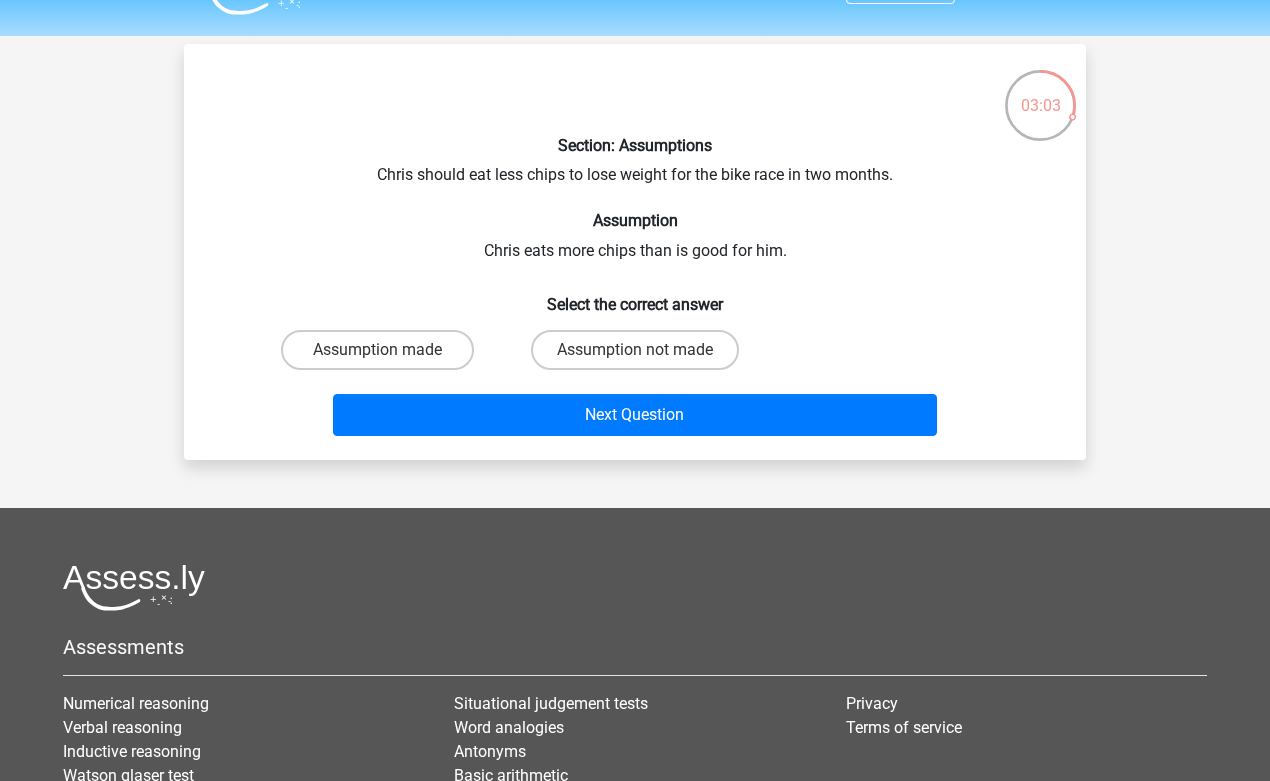 scroll, scrollTop: 48, scrollLeft: 0, axis: vertical 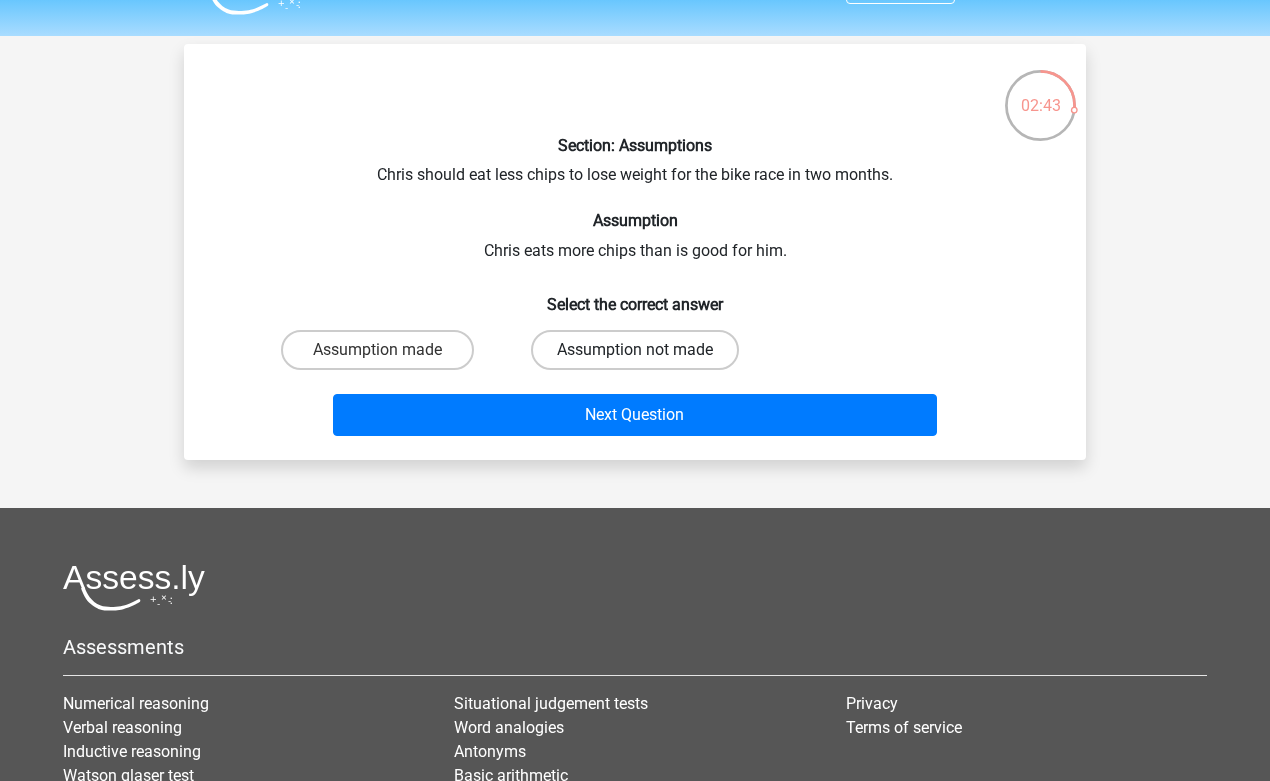 click on "Assumption not made" at bounding box center [635, 350] 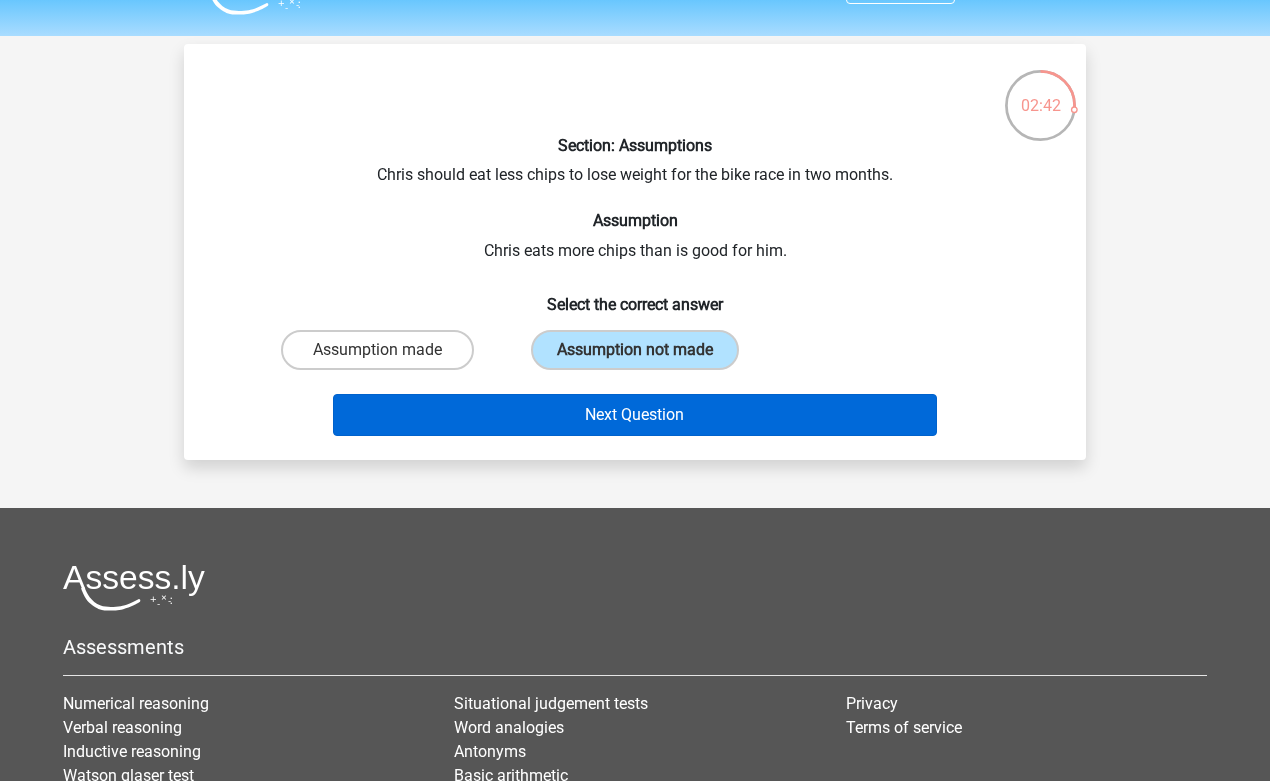 click on "Next Question" at bounding box center [635, 415] 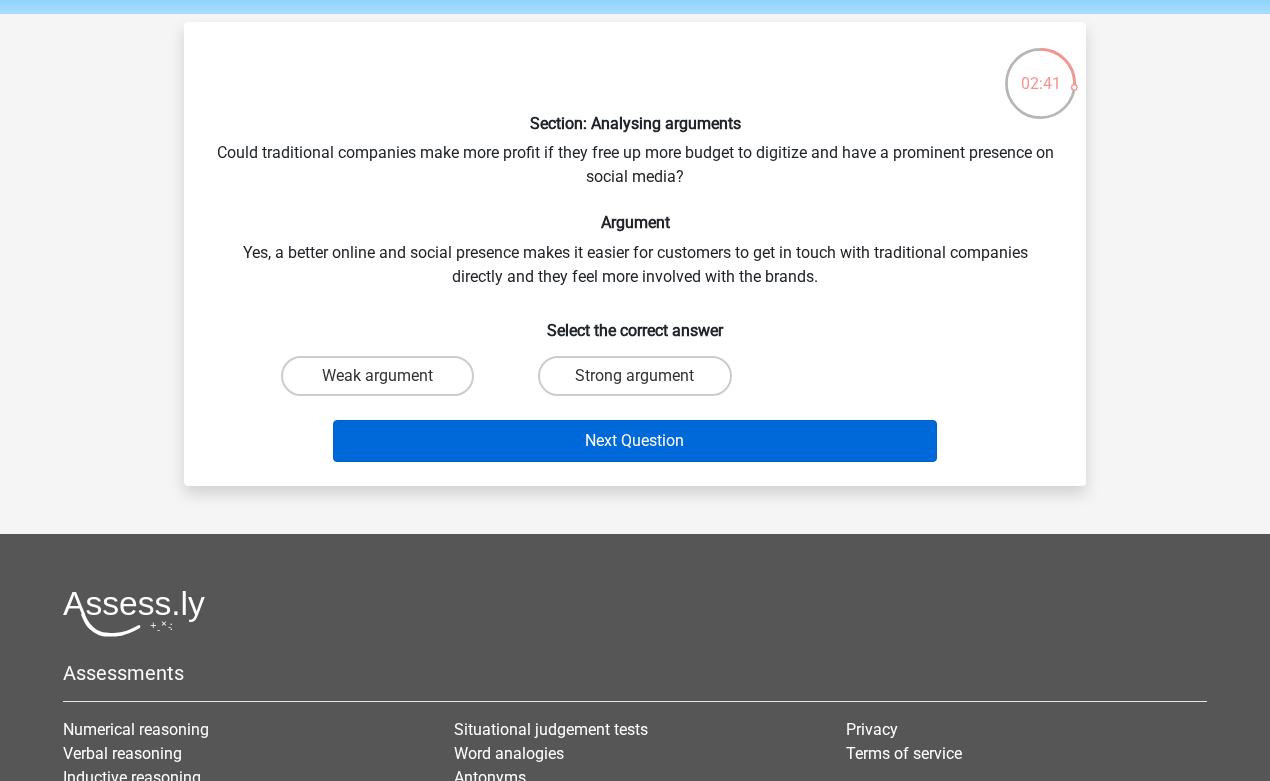 scroll, scrollTop: 61, scrollLeft: 0, axis: vertical 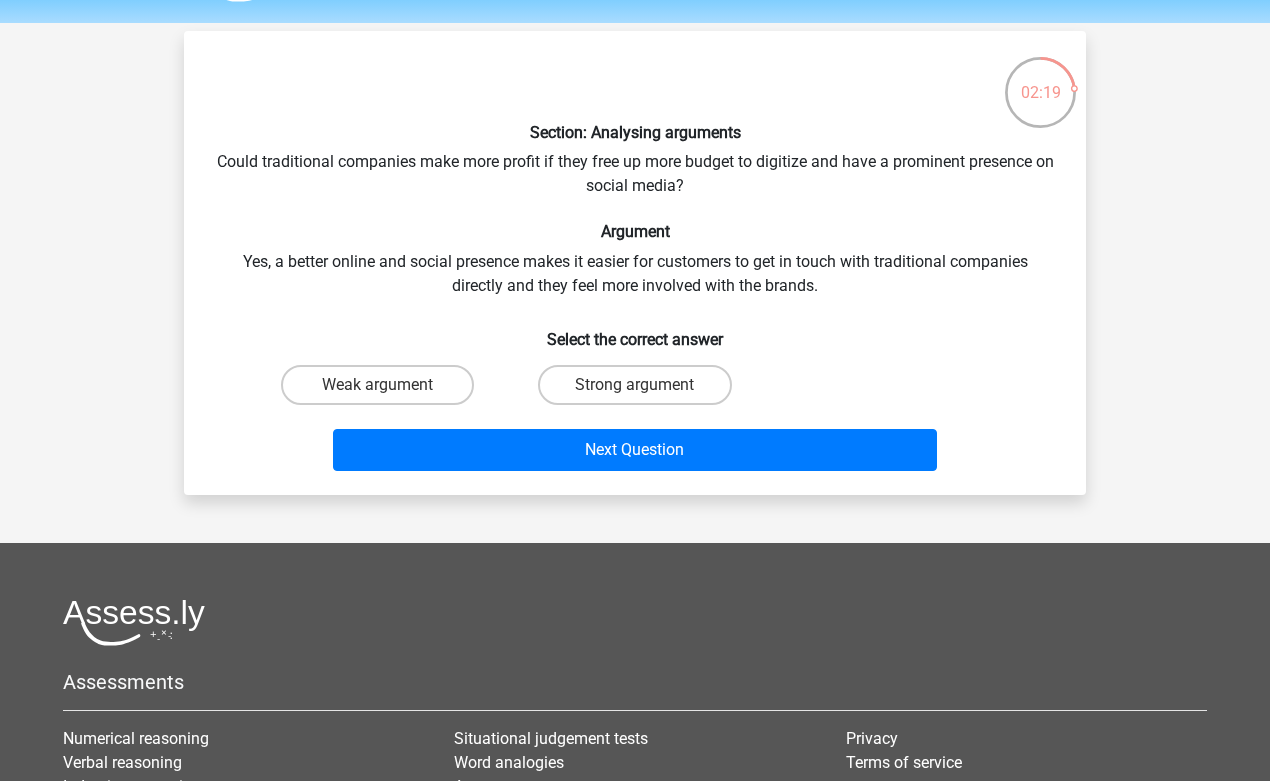 click on "Weak argument" at bounding box center (384, 391) 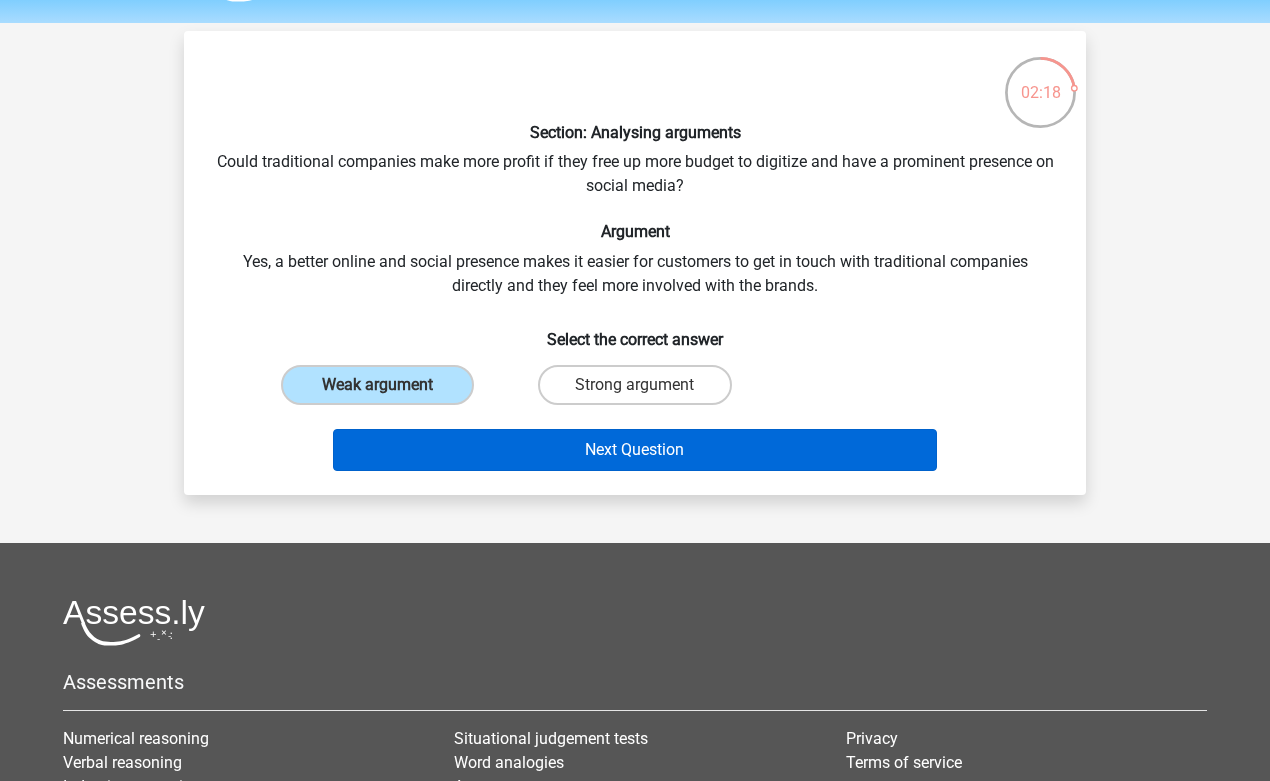 click on "Next Question" at bounding box center (635, 450) 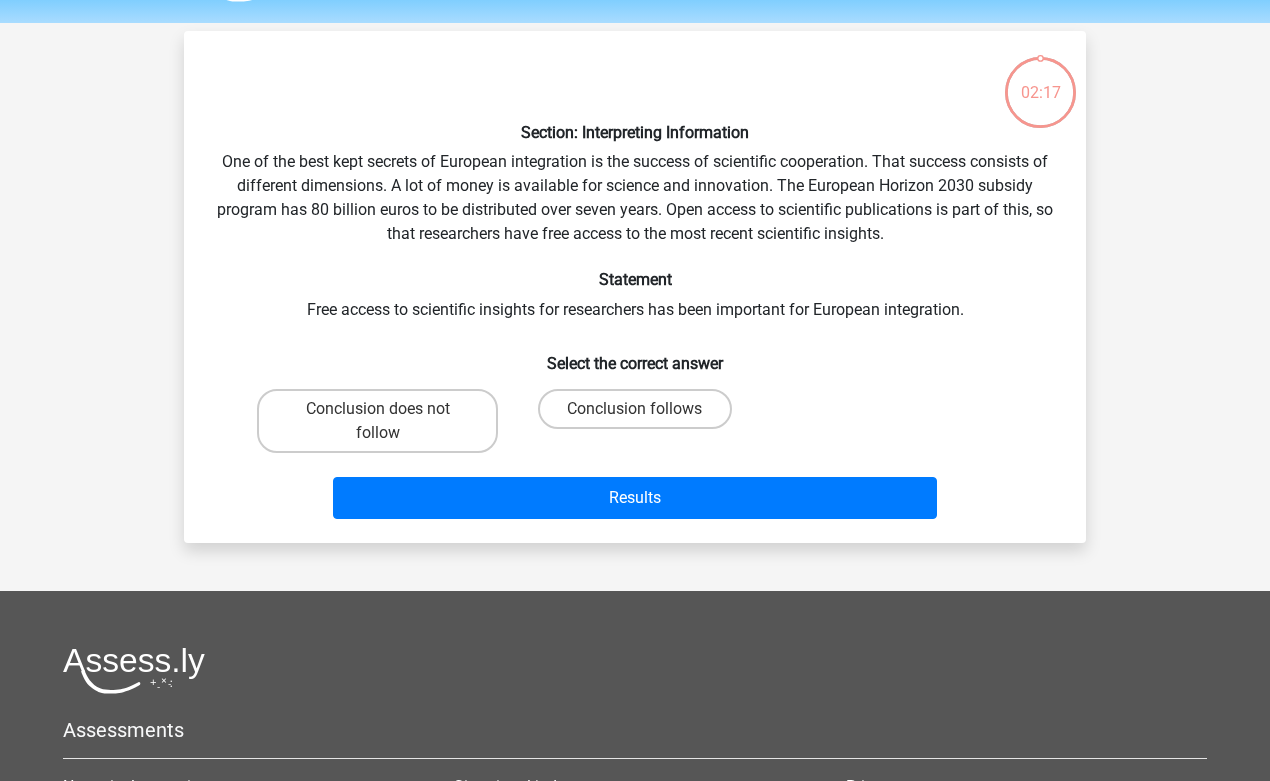 scroll, scrollTop: 92, scrollLeft: 0, axis: vertical 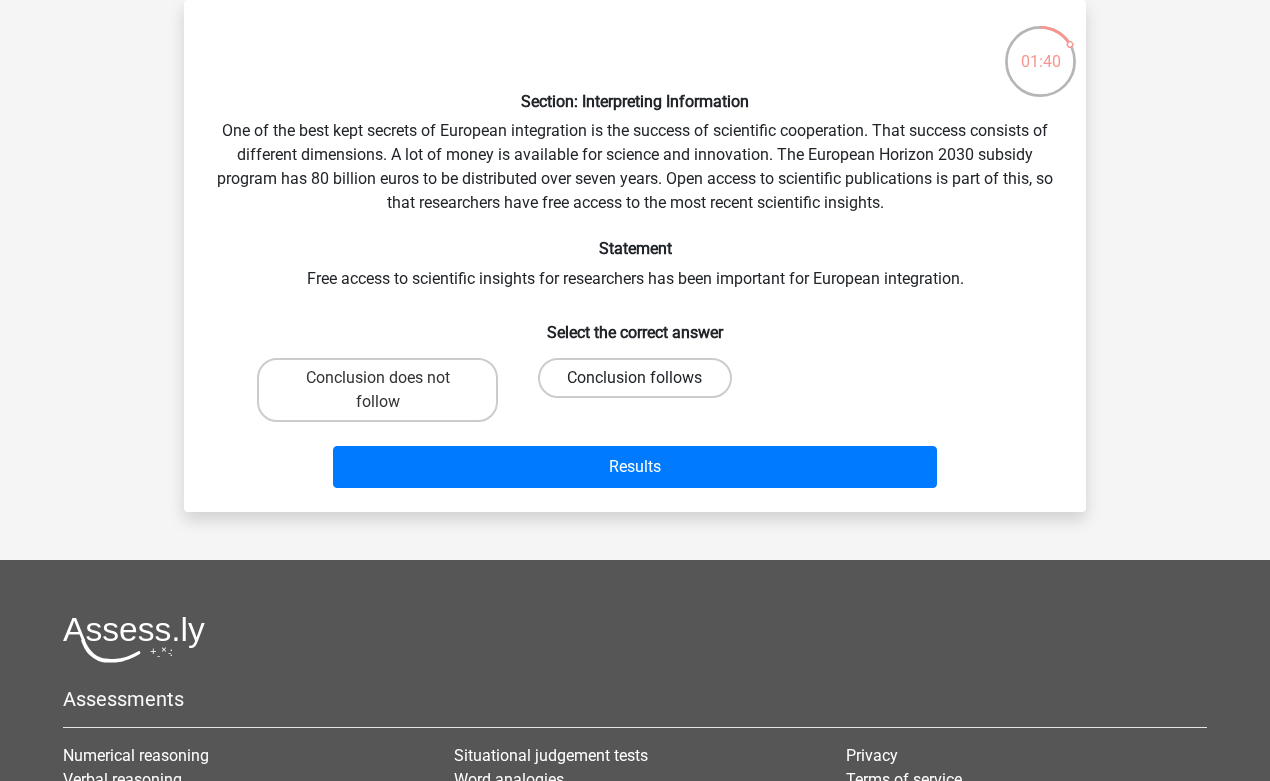 click on "Conclusion follows" at bounding box center [634, 378] 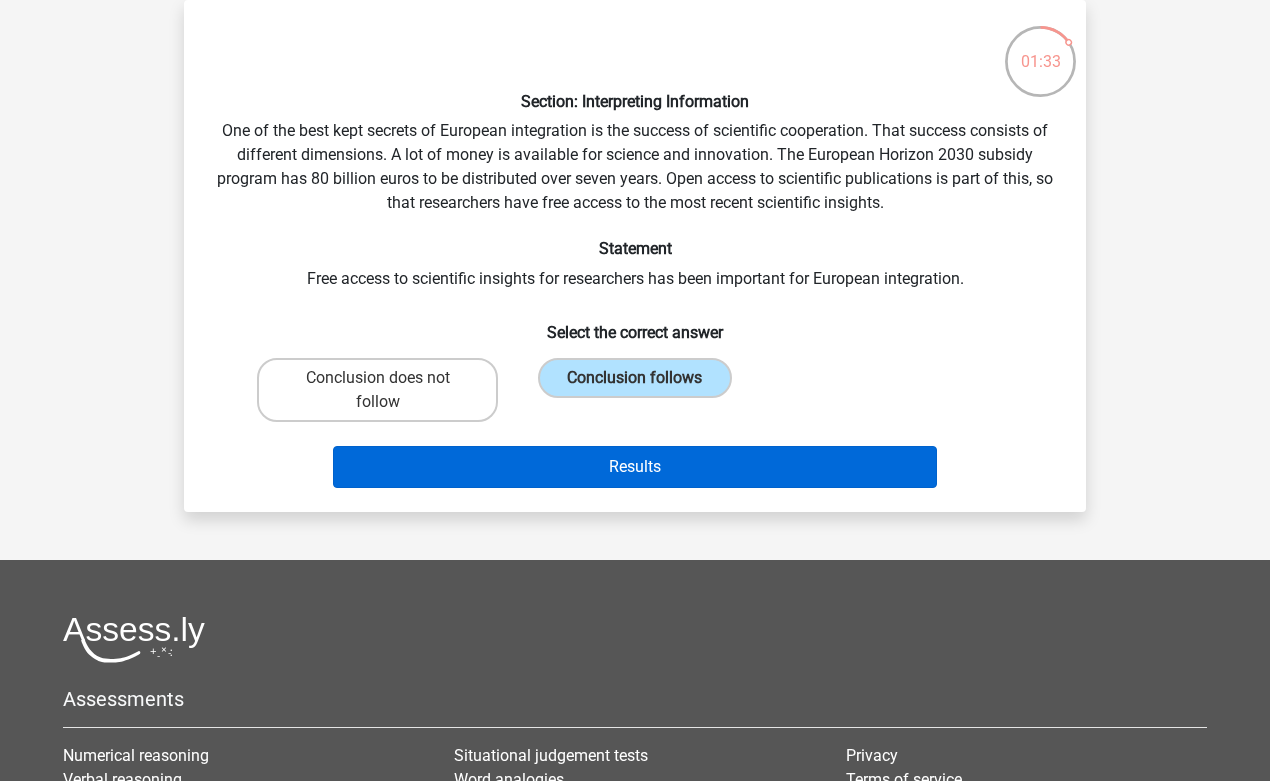click on "Results" at bounding box center (635, 467) 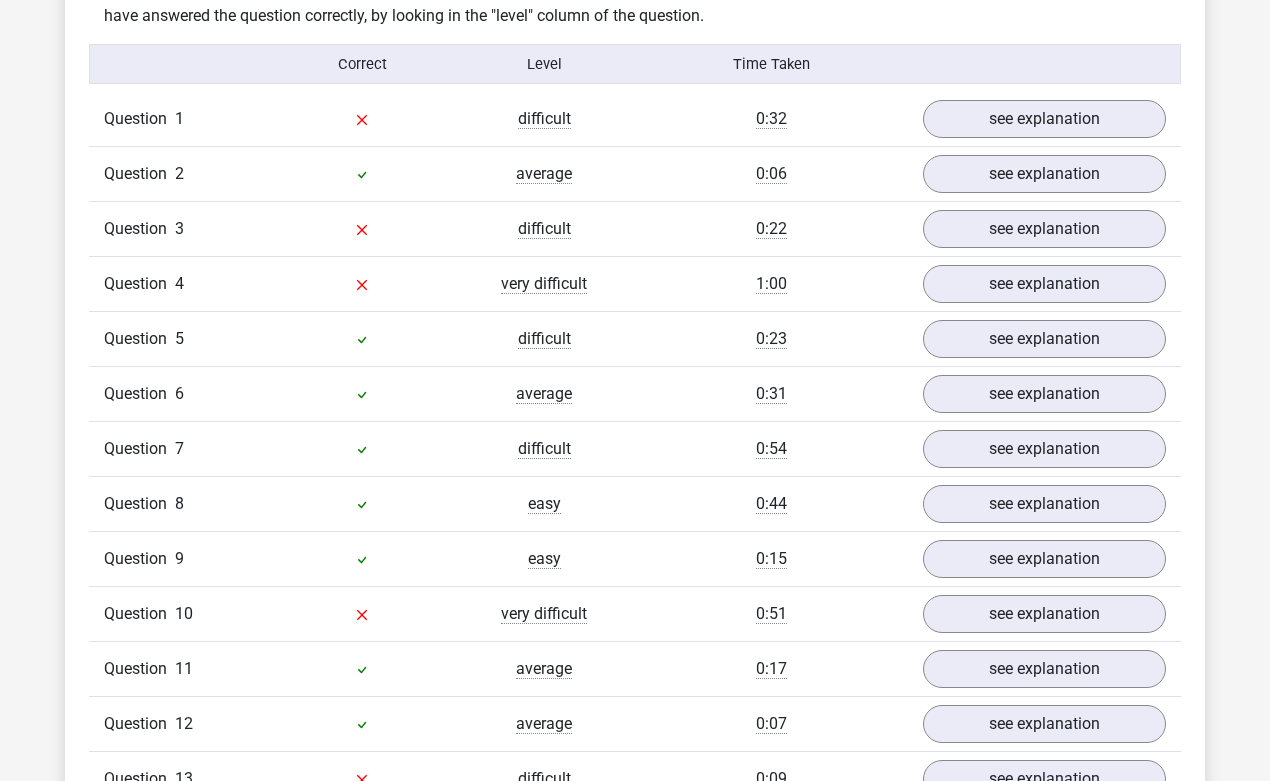 scroll, scrollTop: 1447, scrollLeft: 0, axis: vertical 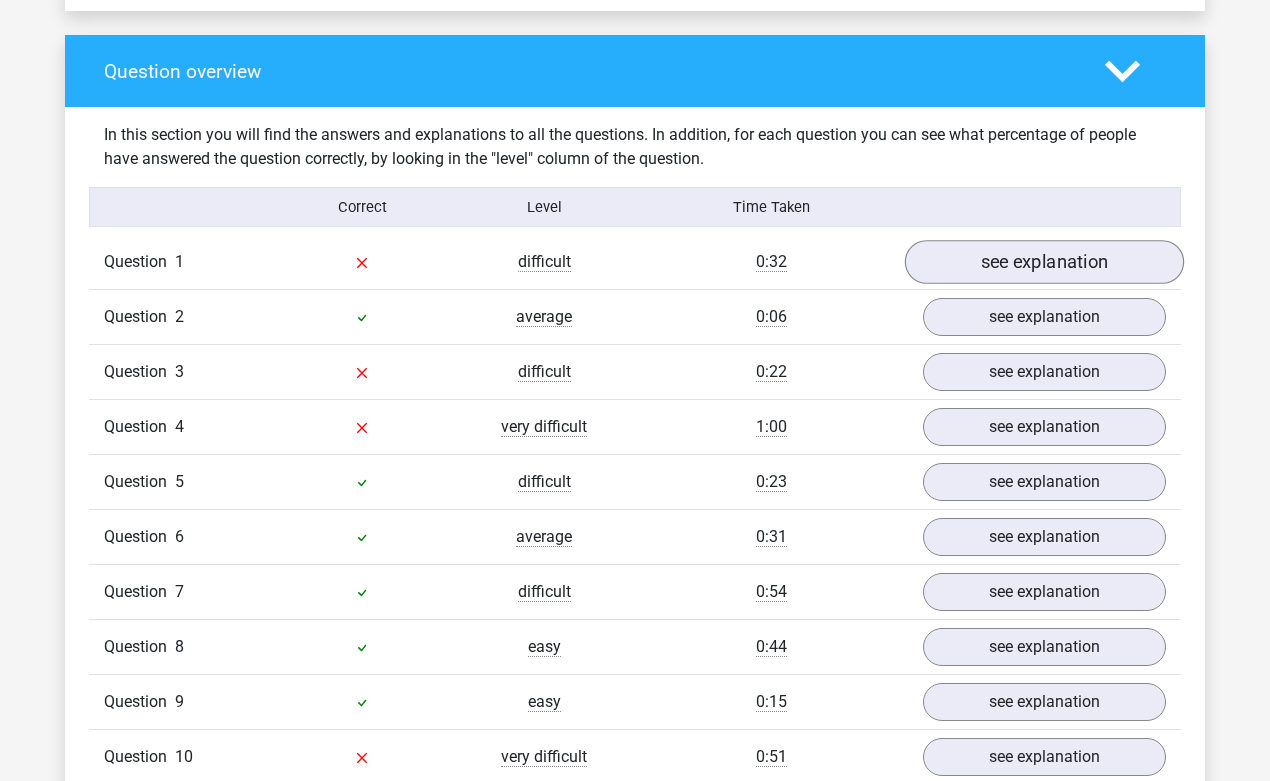 click on "see explanation" at bounding box center [1044, 262] 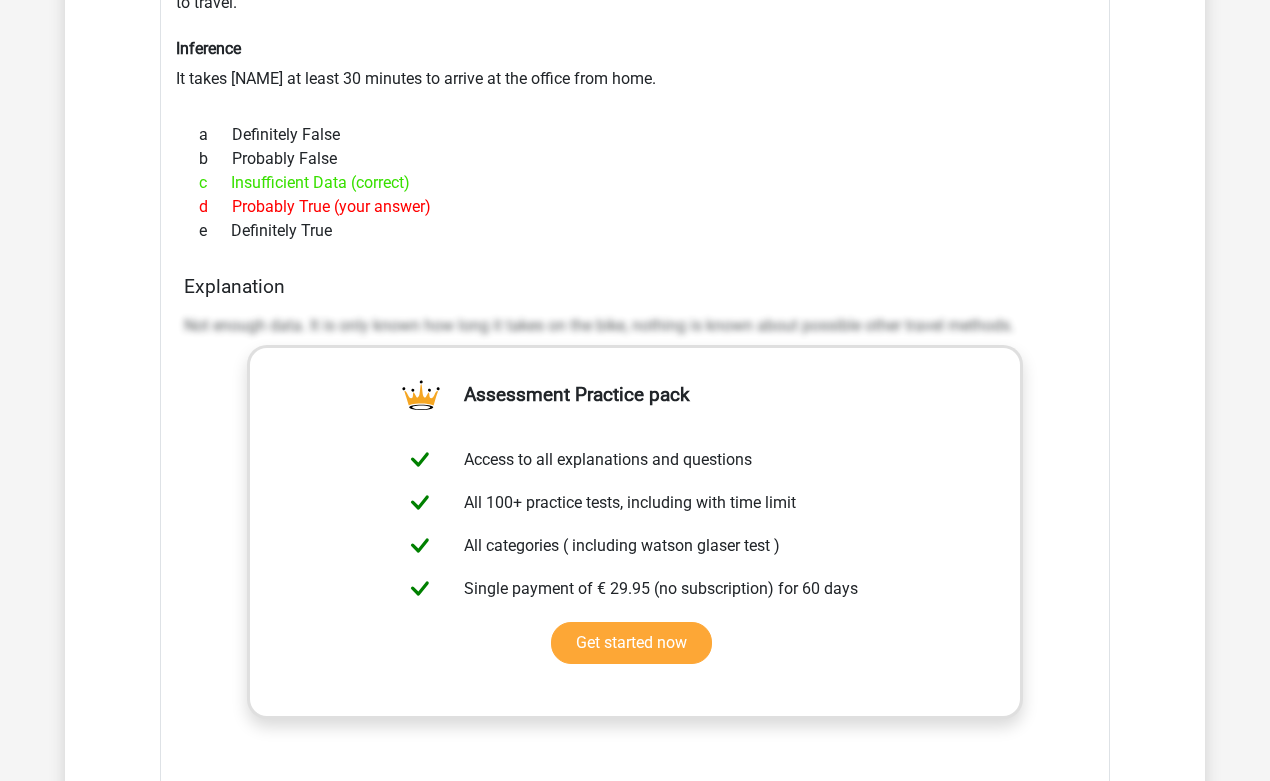 scroll, scrollTop: 1854, scrollLeft: 0, axis: vertical 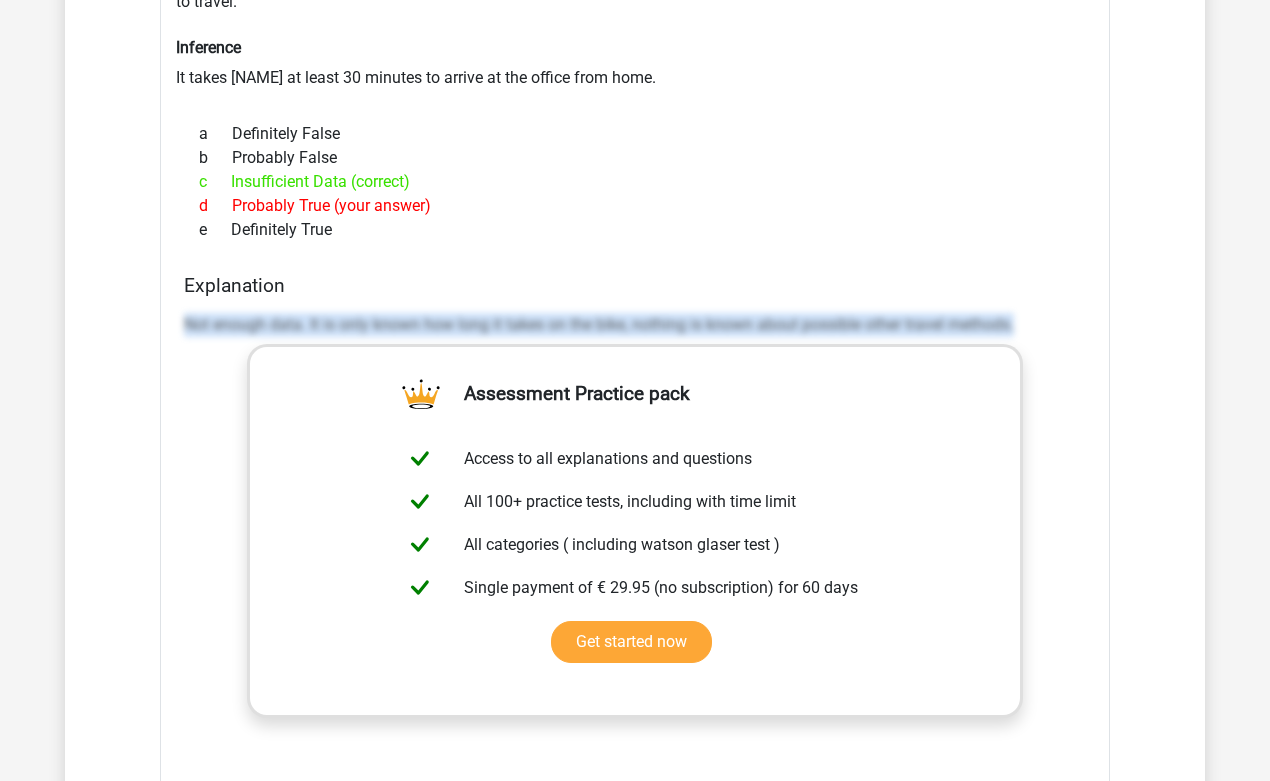drag, startPoint x: 176, startPoint y: 327, endPoint x: 207, endPoint y: 345, distance: 35.846897 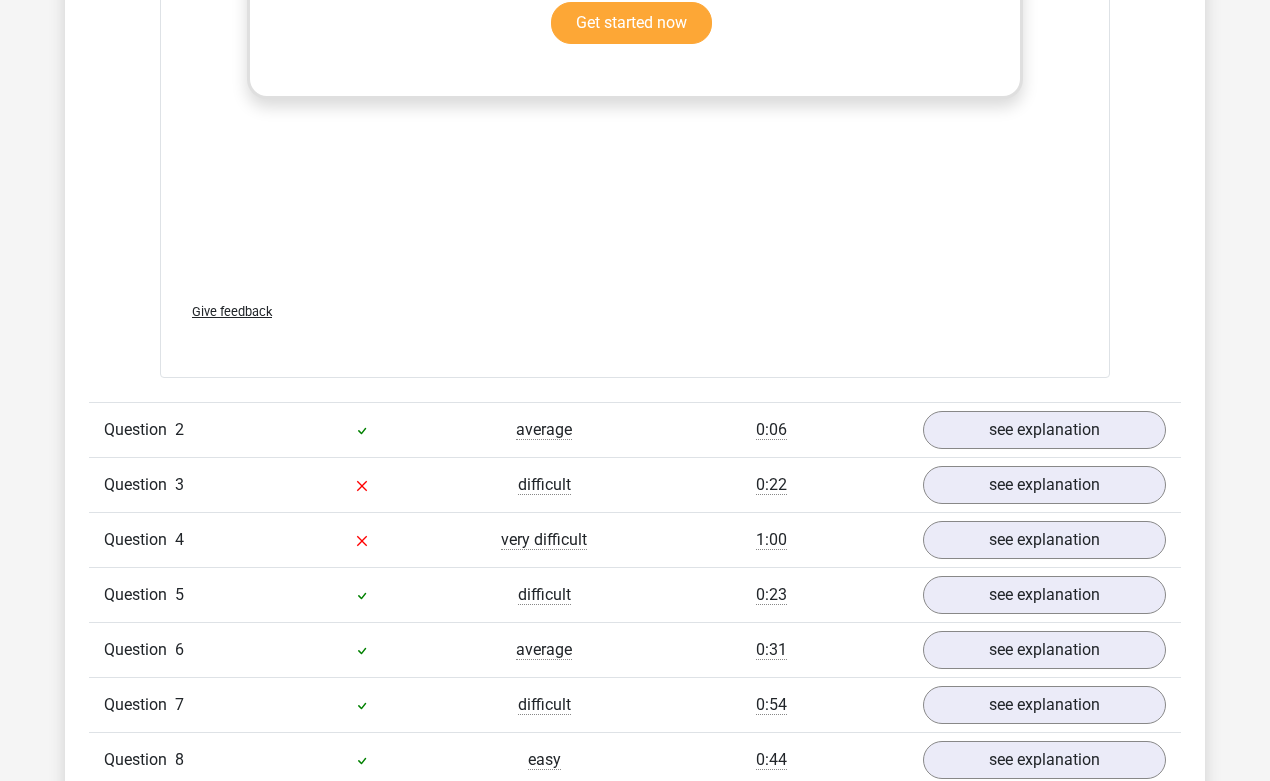 scroll, scrollTop: 2540, scrollLeft: 0, axis: vertical 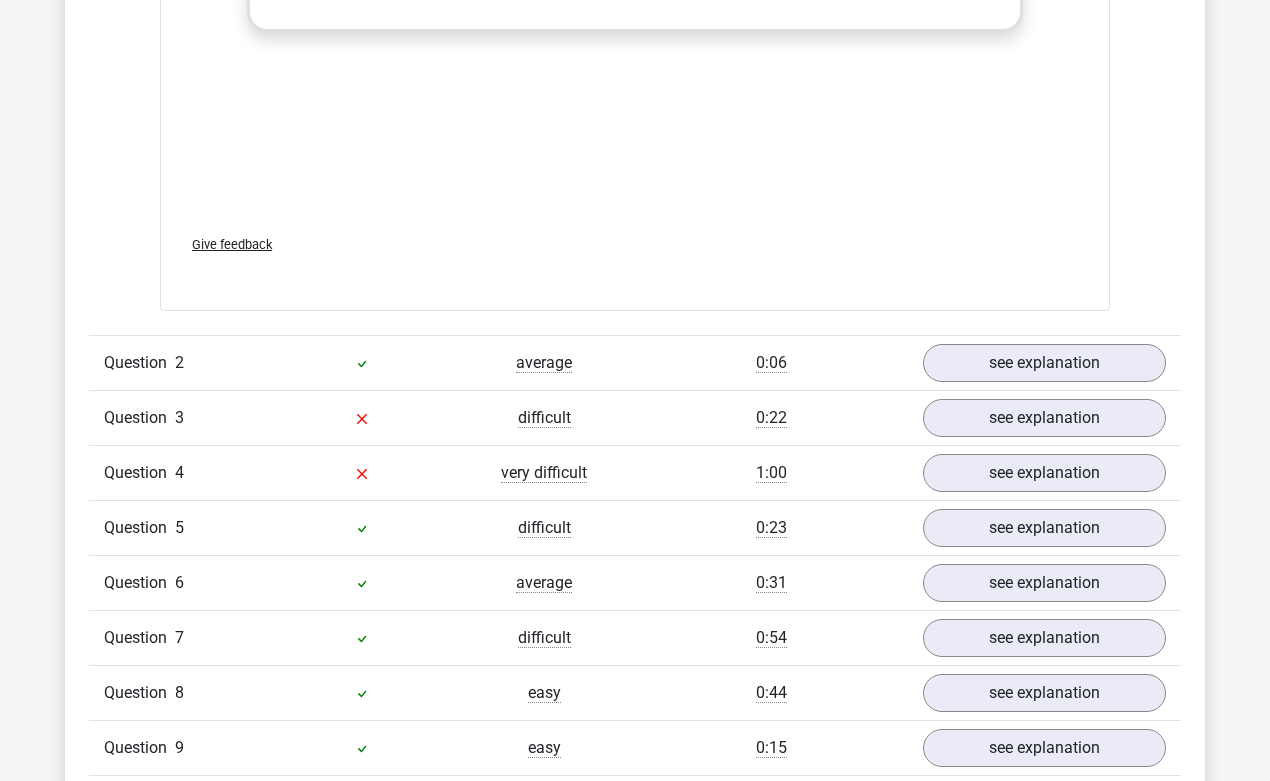 drag, startPoint x: 705, startPoint y: 166, endPoint x: 650, endPoint y: 193, distance: 61.269894 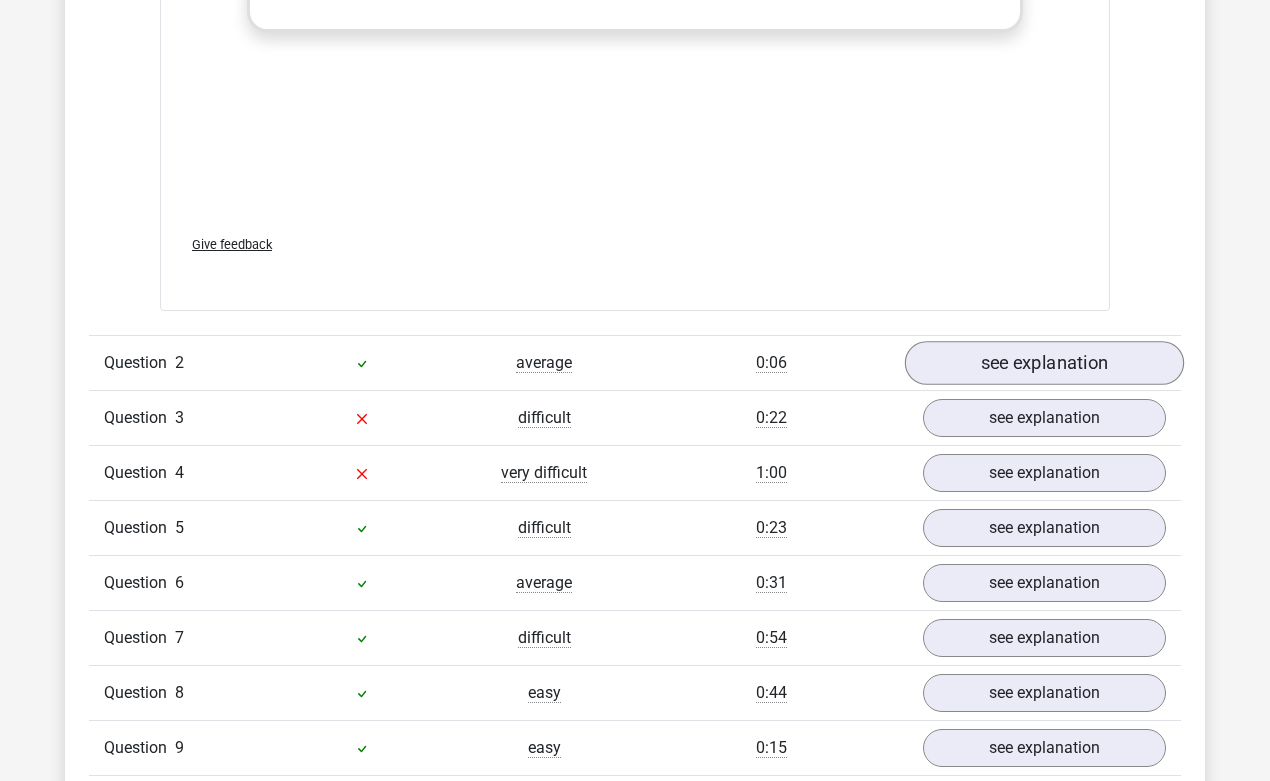 click on "see explanation" at bounding box center (1044, 363) 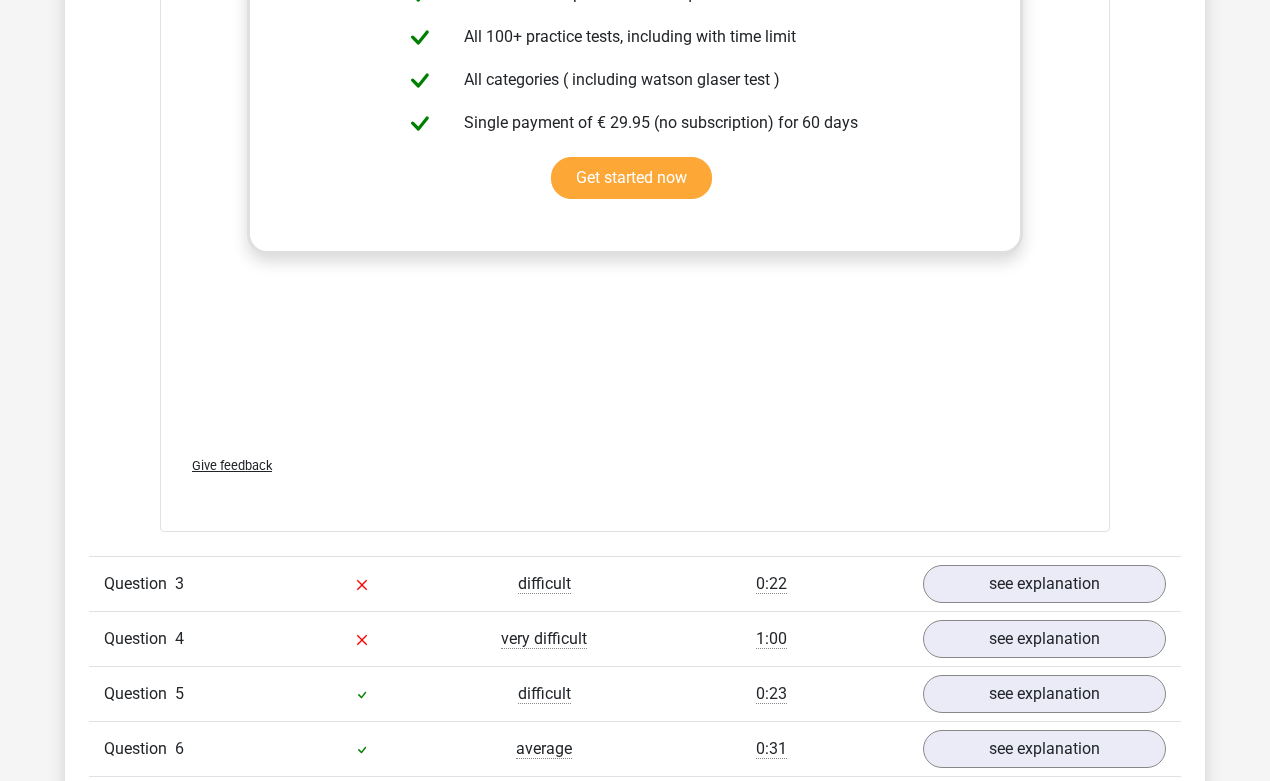 scroll, scrollTop: 3613, scrollLeft: 0, axis: vertical 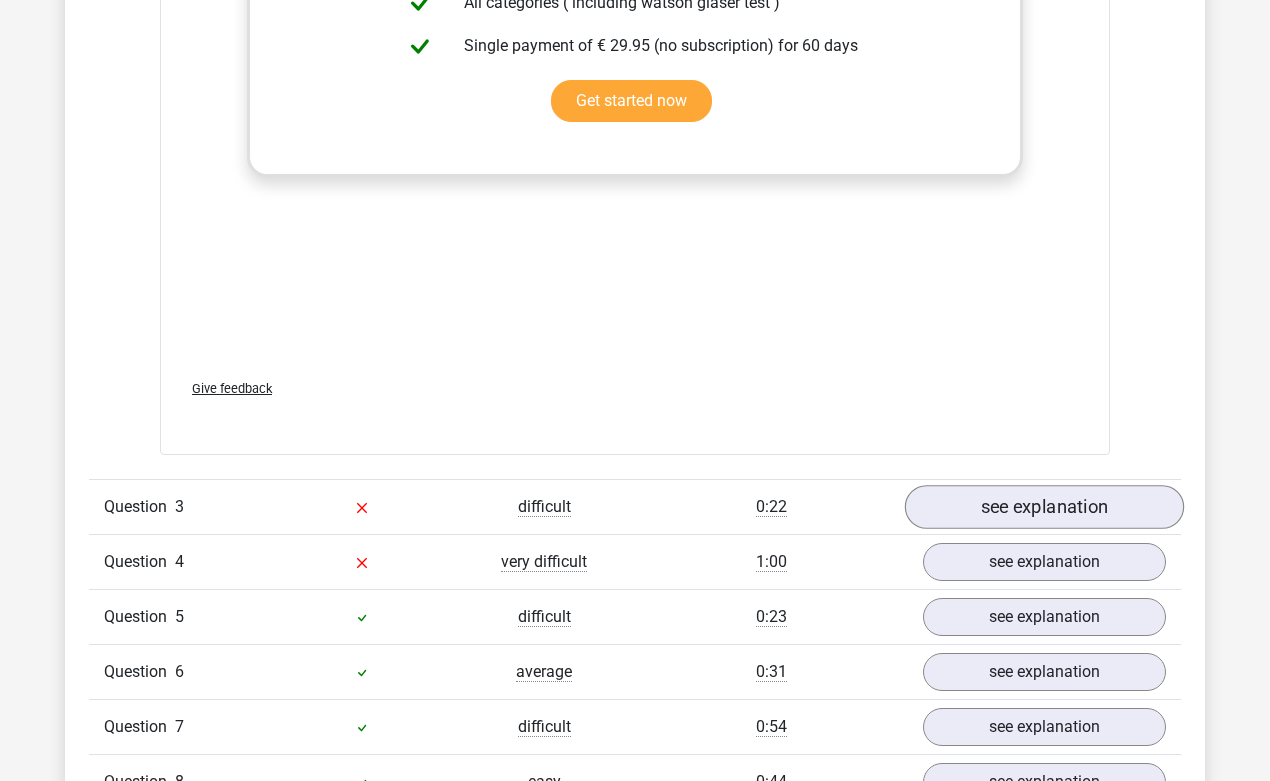 click on "see explanation" at bounding box center (1044, 508) 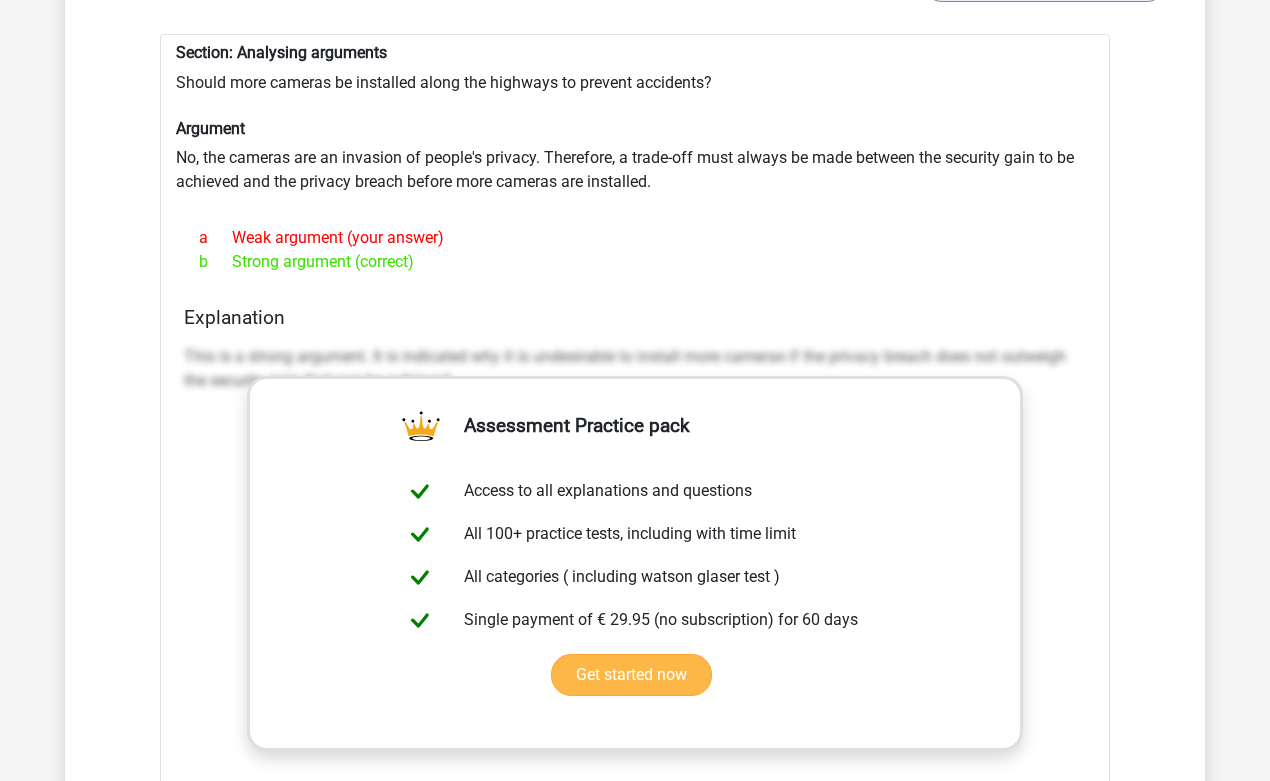 scroll, scrollTop: 4166, scrollLeft: 0, axis: vertical 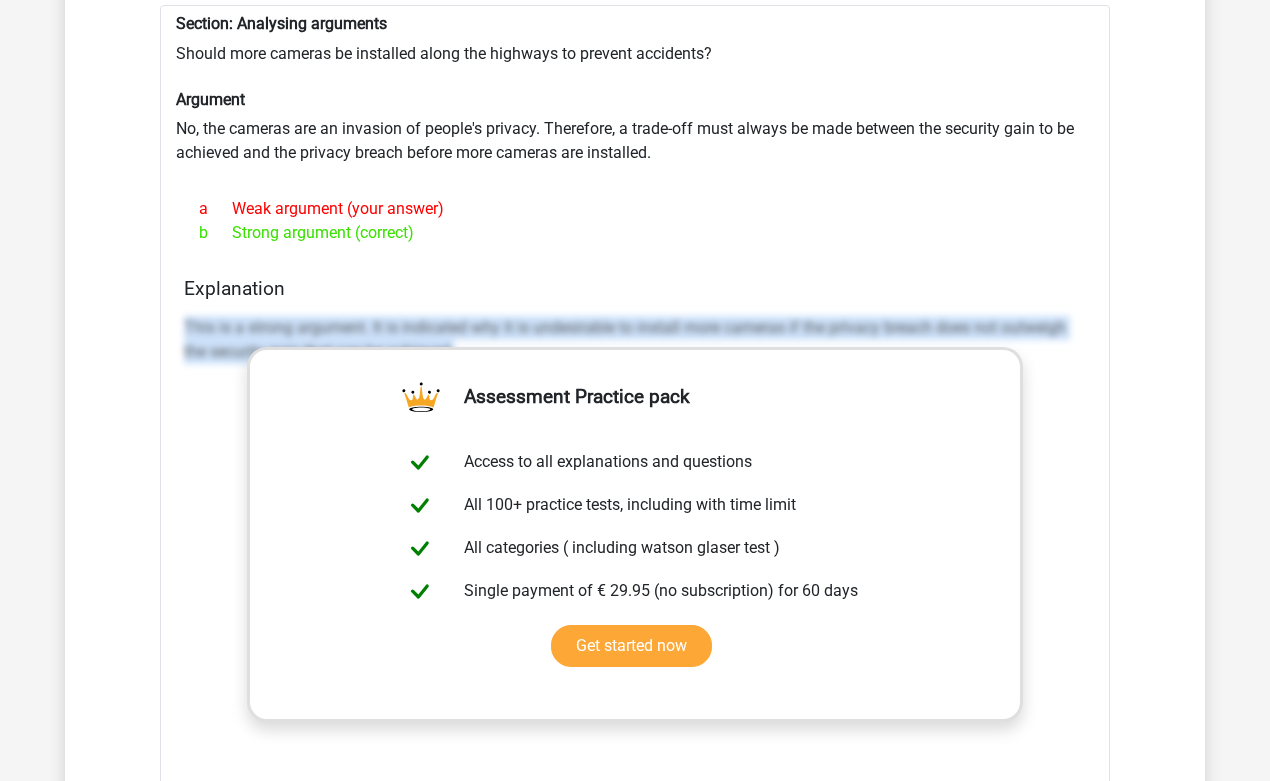 drag, startPoint x: 178, startPoint y: 321, endPoint x: 219, endPoint y: 375, distance: 67.80118 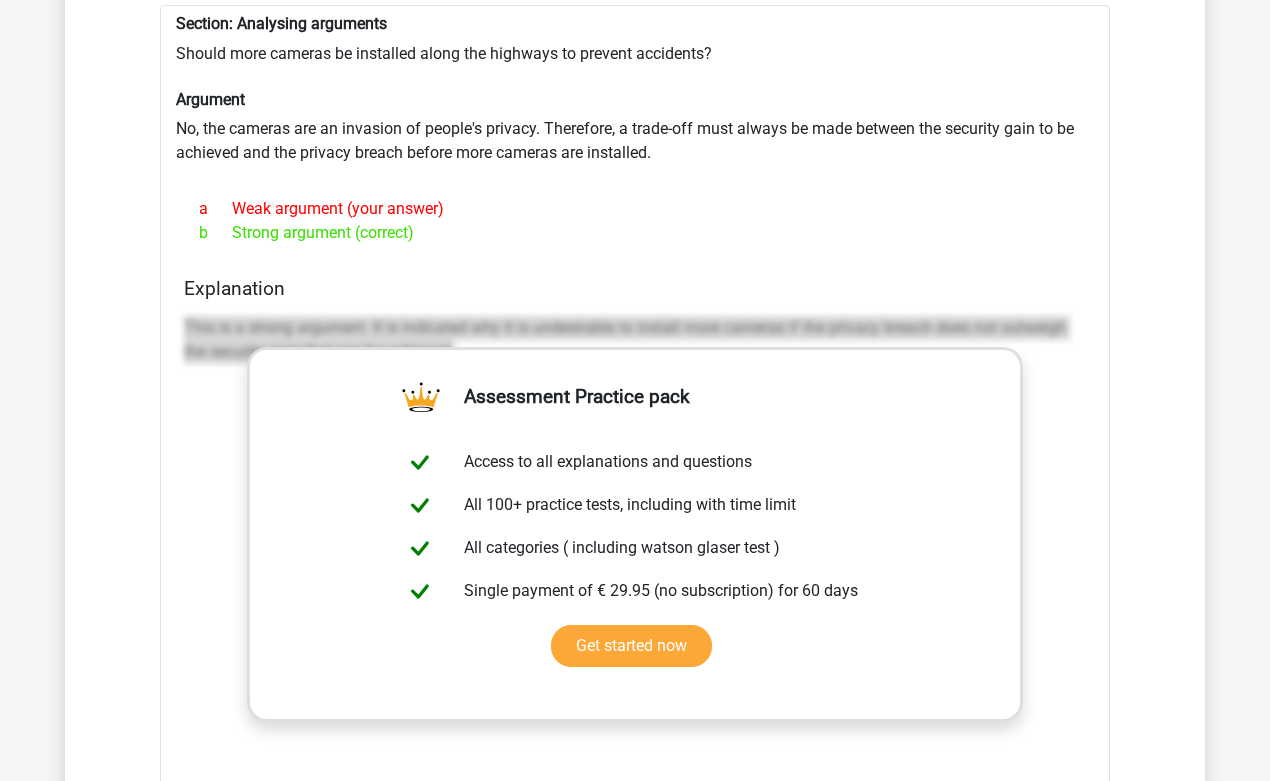 click on "Section: Analysing arguments Should more cameras be installed along the highways to prevent accidents? Argument No, the cameras are an invasion of people's privacy. Therefore, a trade-off must always be made between the security gain to be achieved and the privacy breach before more cameras are installed.
a
Weak argument
(your answer)
b
Strong argument
(correct)
Assessment Practice pack" at bounding box center (635, 502) 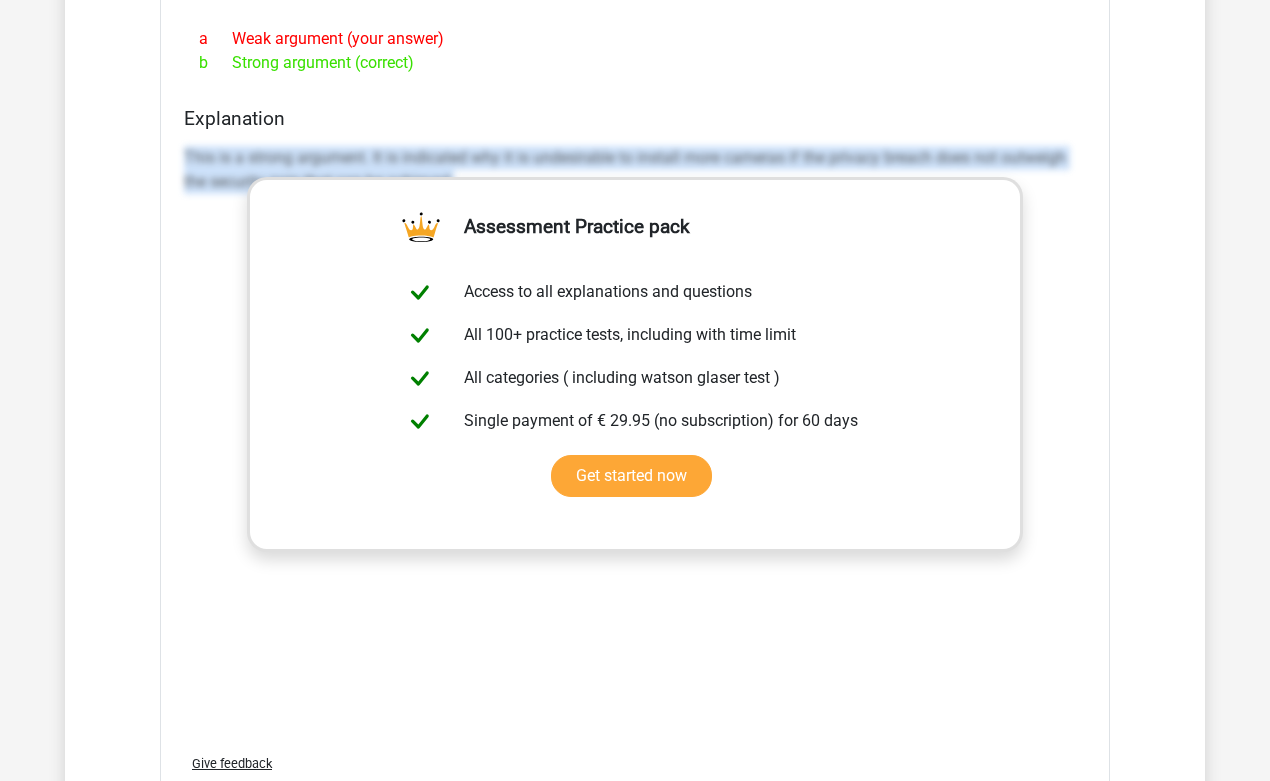 scroll, scrollTop: 4701, scrollLeft: 0, axis: vertical 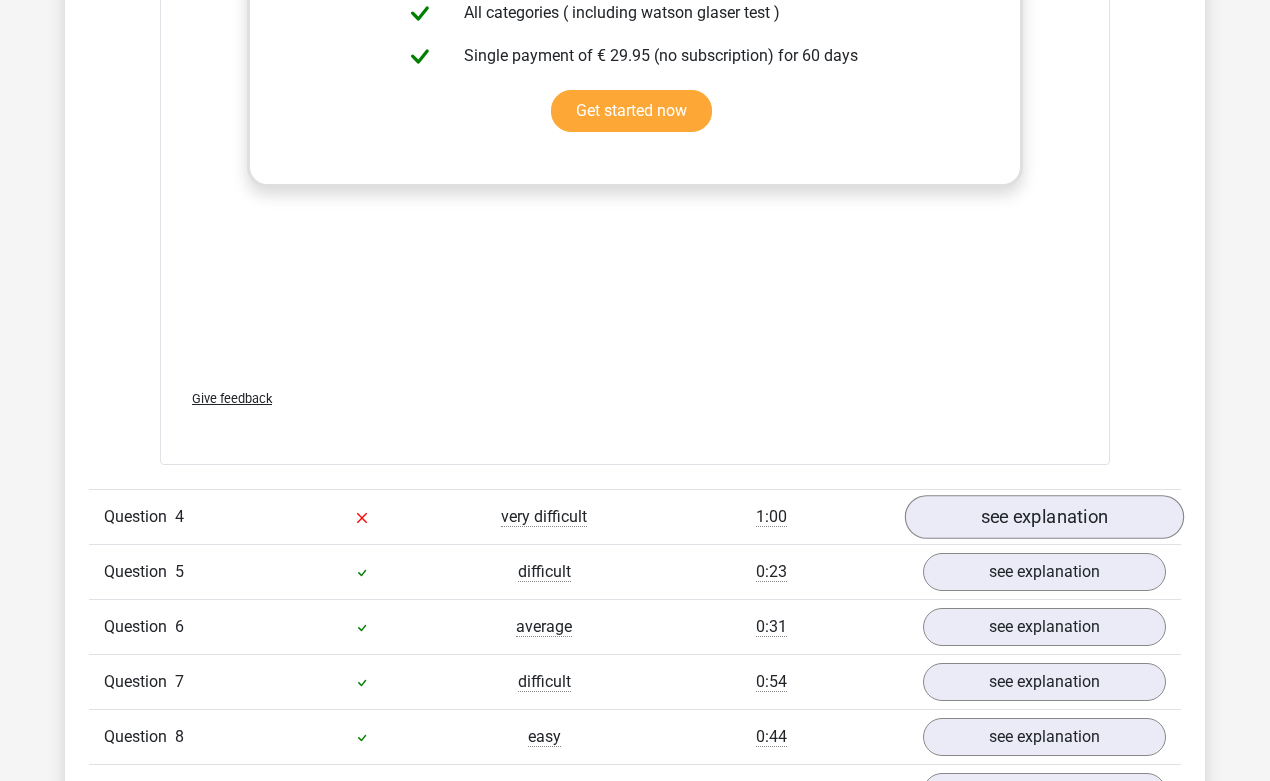 click on "see explanation" at bounding box center [1044, 517] 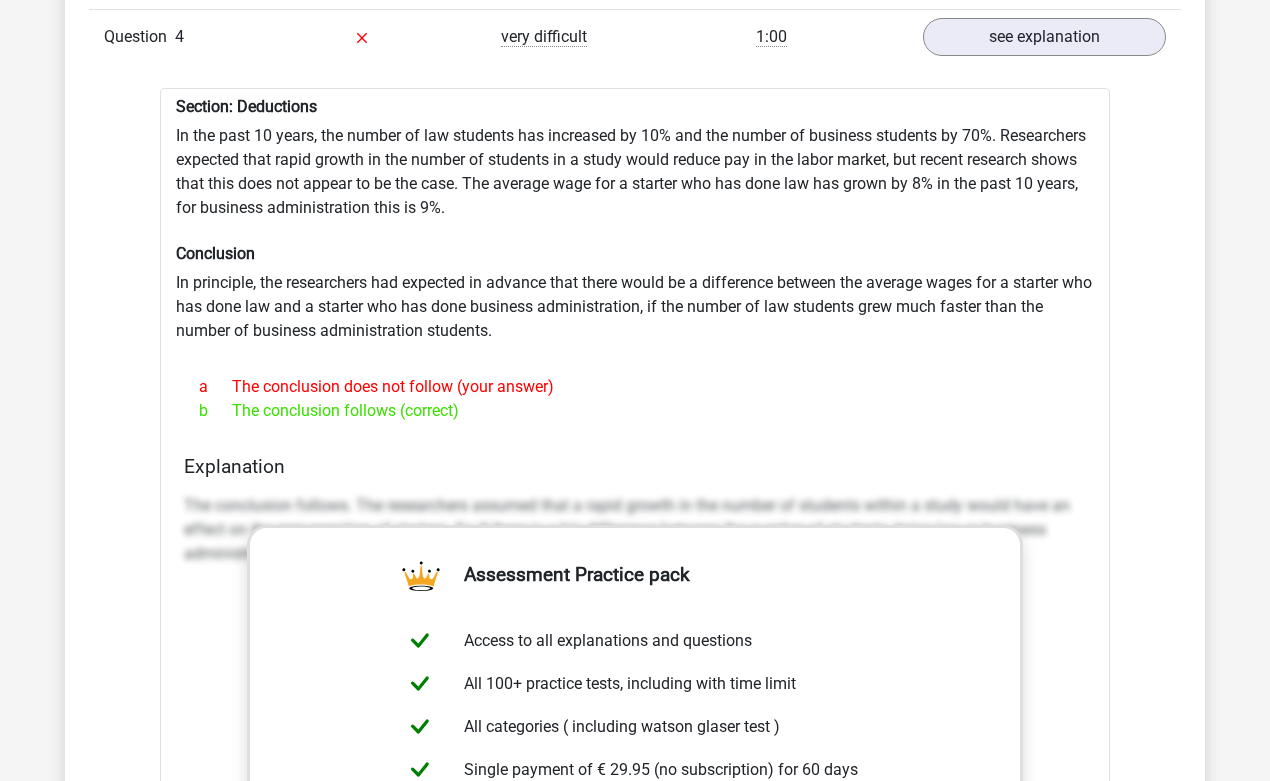 scroll, scrollTop: 5236, scrollLeft: 0, axis: vertical 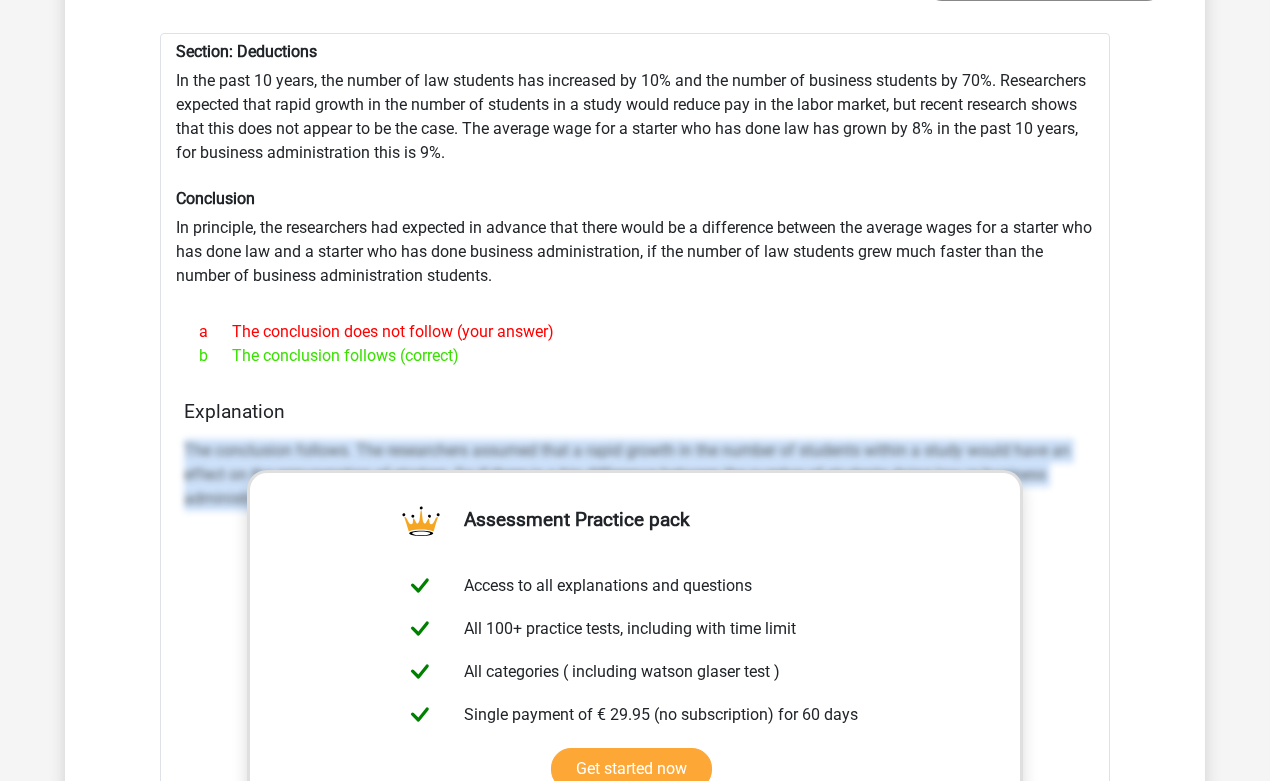 drag, startPoint x: 179, startPoint y: 448, endPoint x: 232, endPoint y: 514, distance: 84.646324 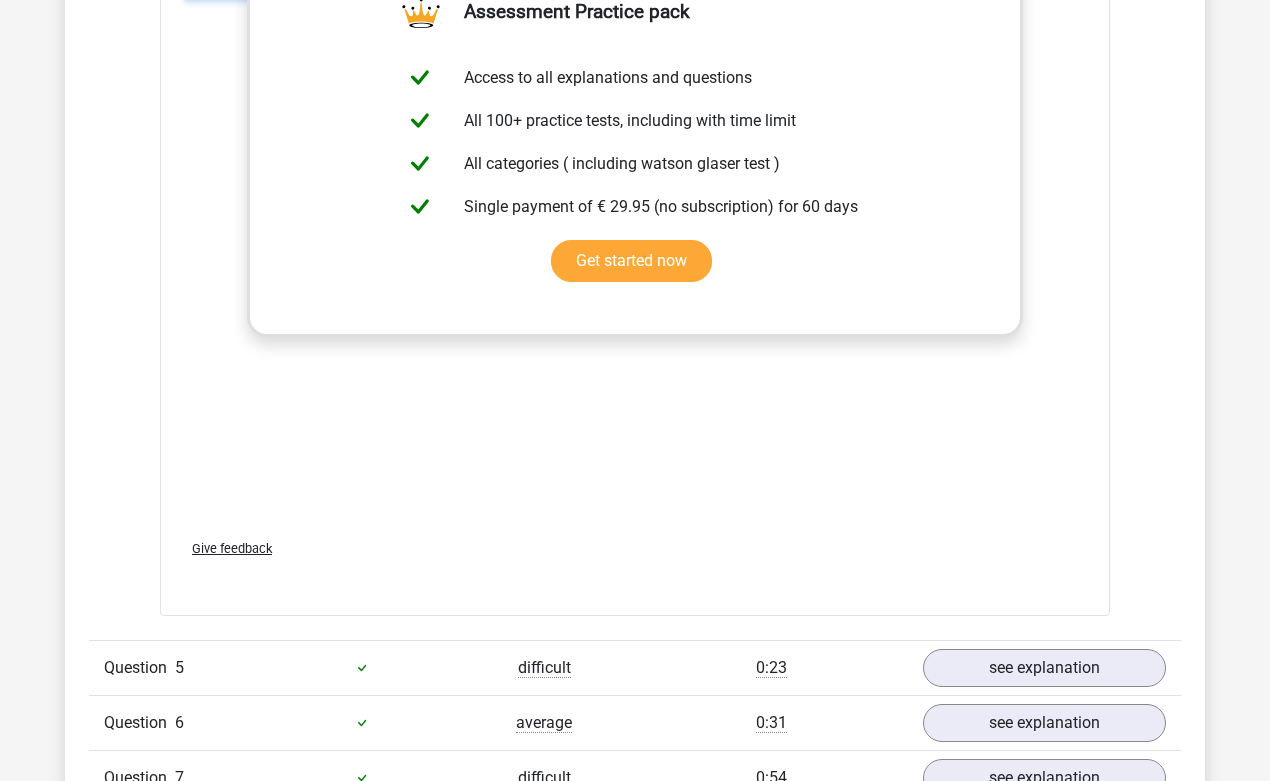 scroll, scrollTop: 6220, scrollLeft: 0, axis: vertical 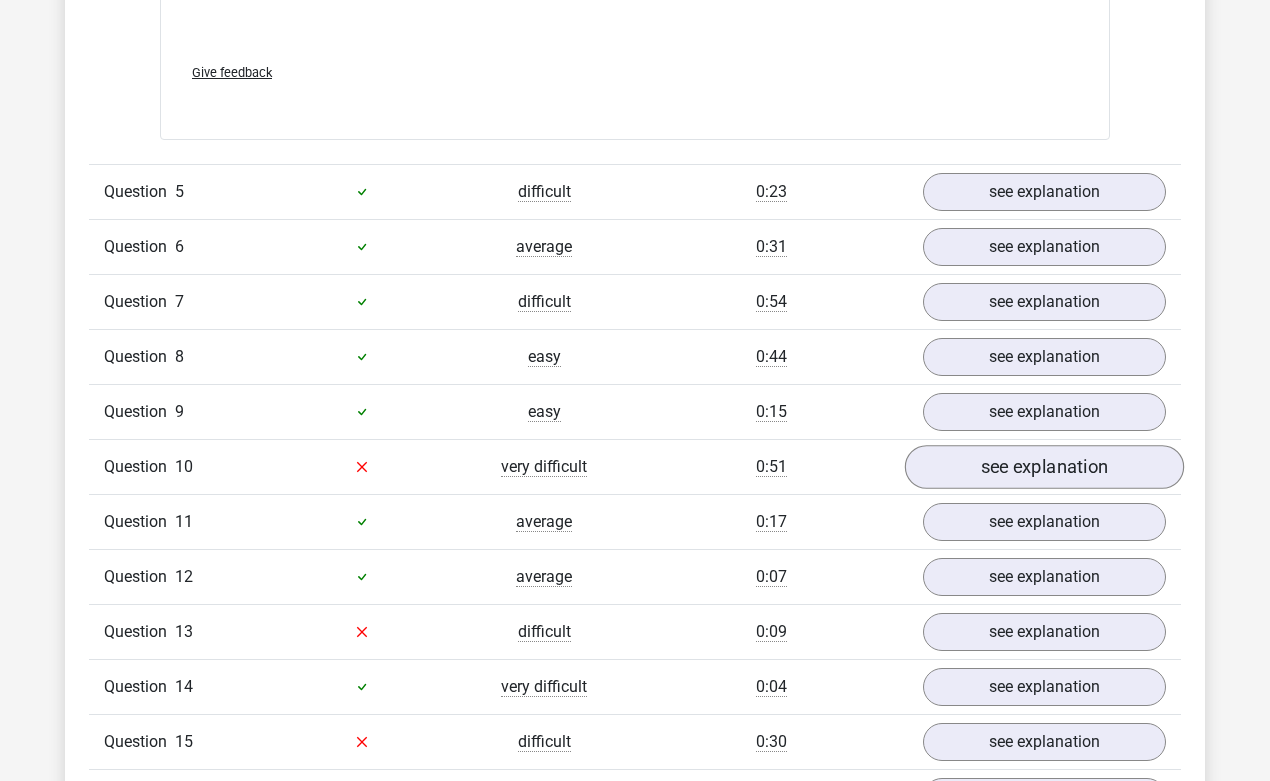 click on "see explanation" at bounding box center [1044, 467] 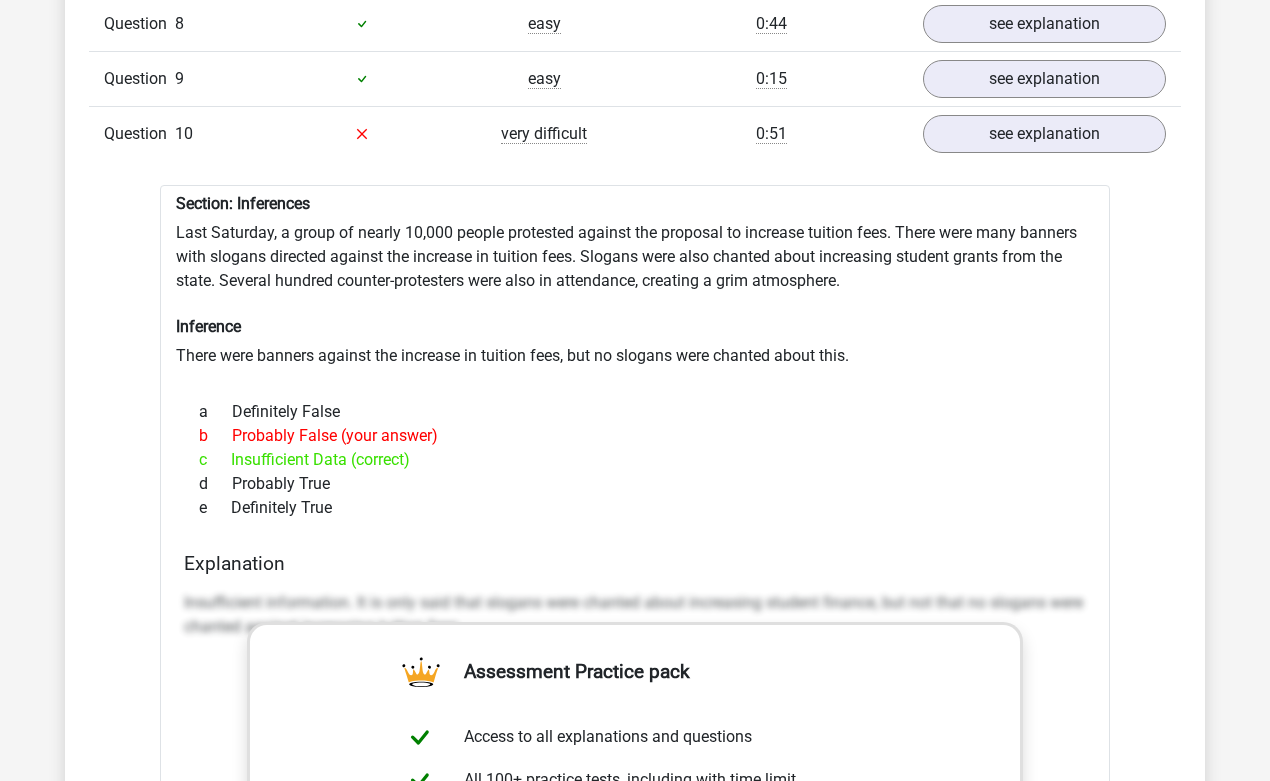 scroll, scrollTop: 6557, scrollLeft: 0, axis: vertical 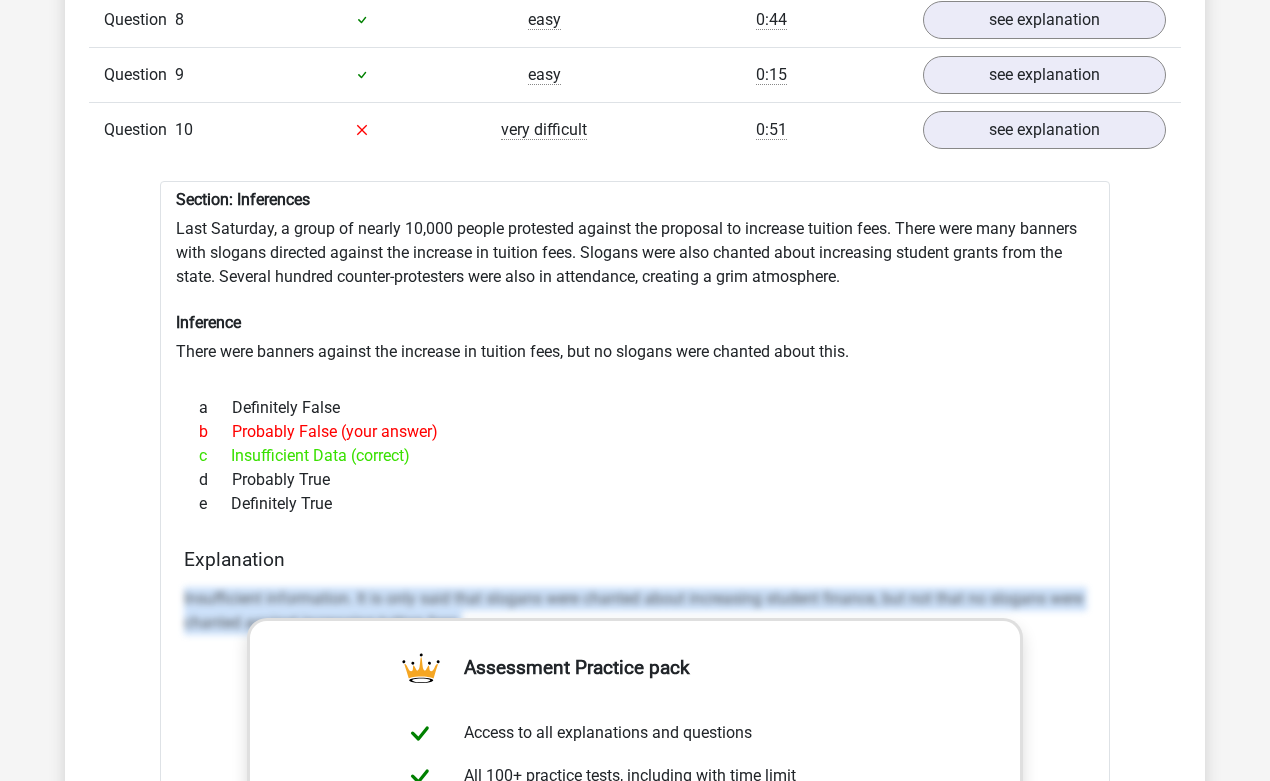 drag, startPoint x: 167, startPoint y: 580, endPoint x: 230, endPoint y: 651, distance: 94.92102 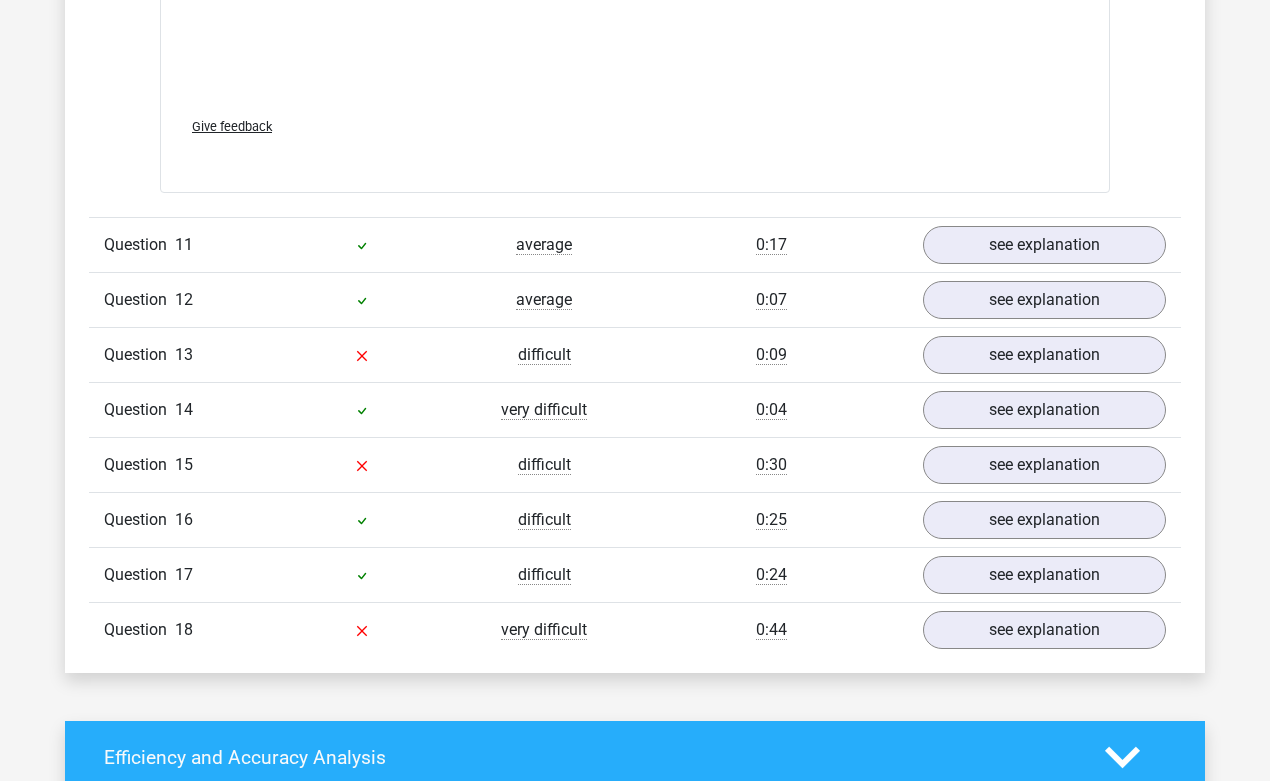 scroll, scrollTop: 7629, scrollLeft: 0, axis: vertical 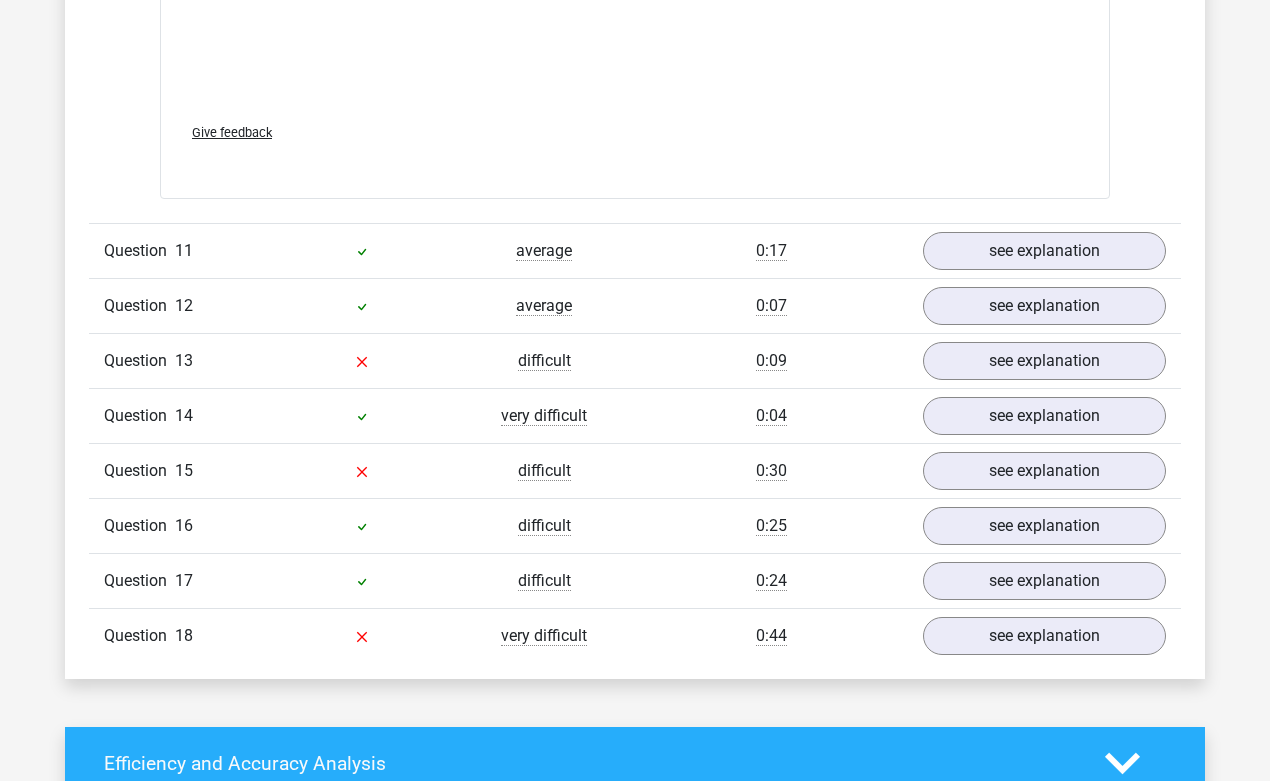click on "average" at bounding box center (544, 251) 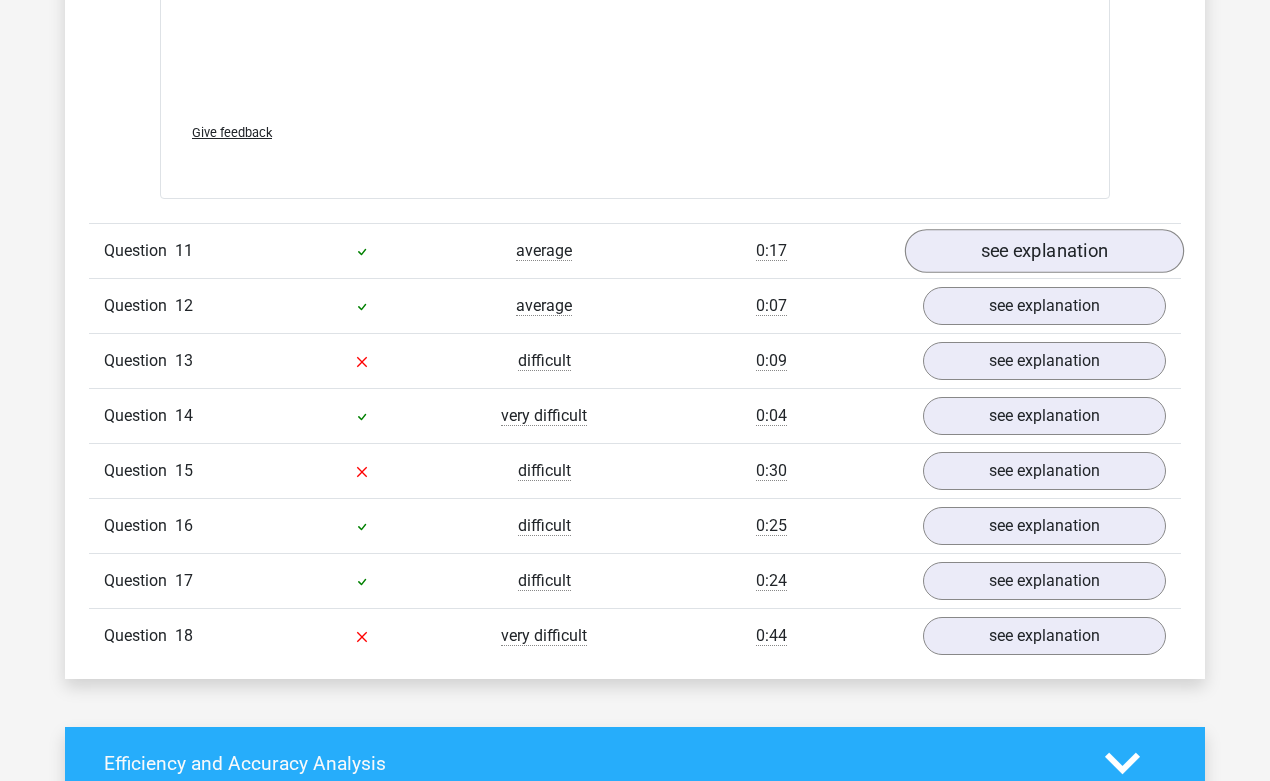click on "see explanation" at bounding box center [1044, 251] 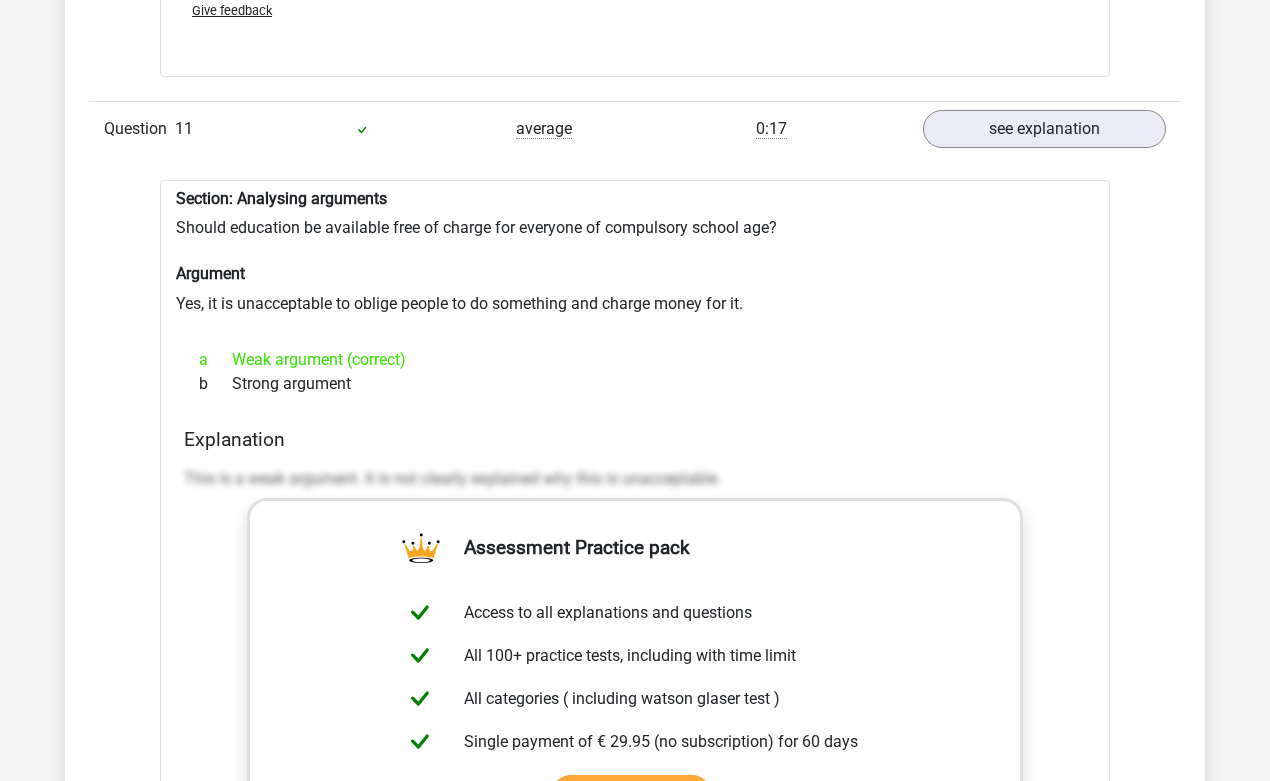 scroll, scrollTop: 7753, scrollLeft: 0, axis: vertical 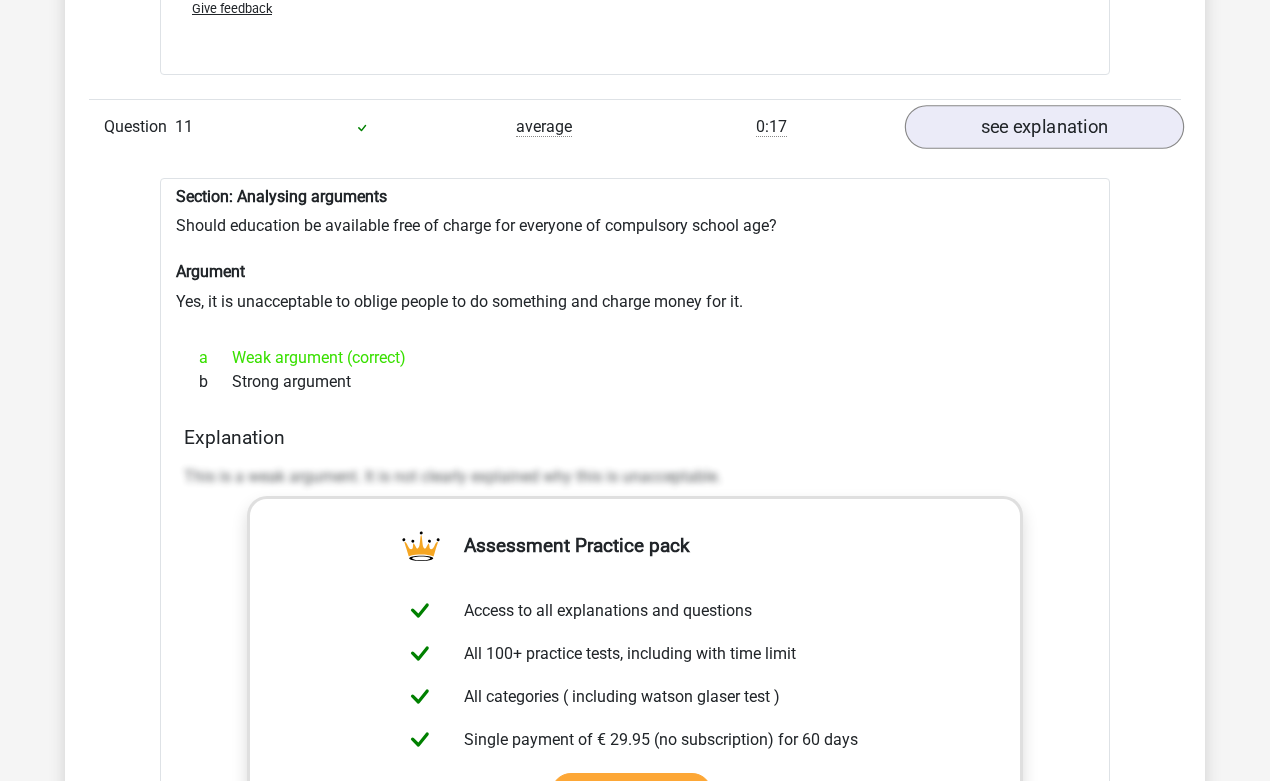 click on "see explanation" at bounding box center (1044, 127) 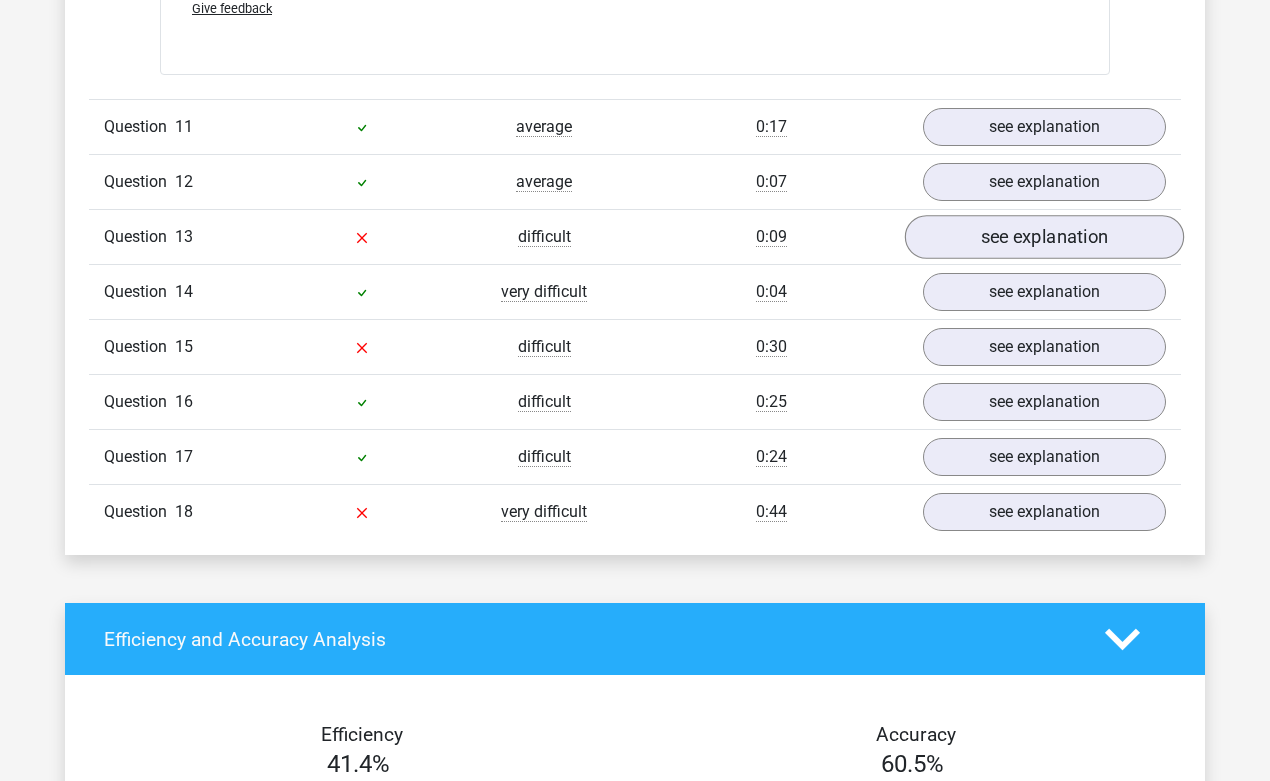 click on "see explanation" at bounding box center [1044, 237] 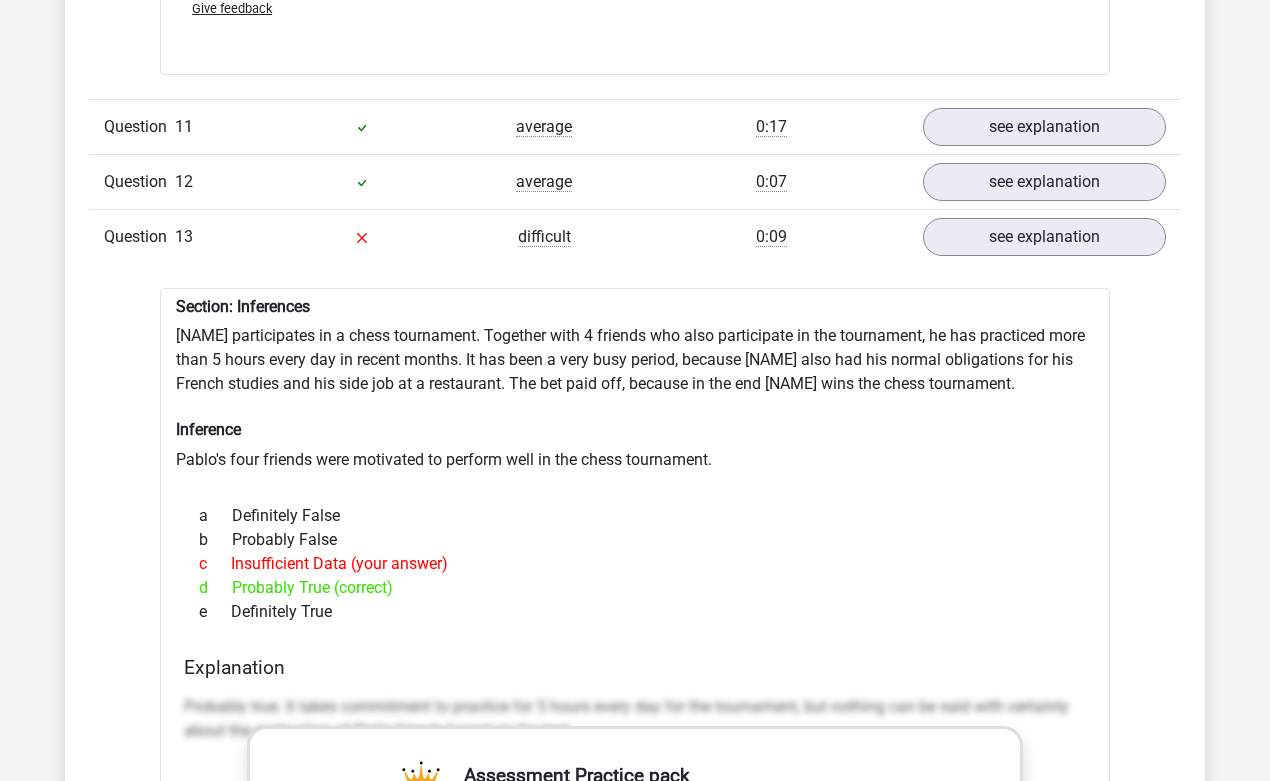 scroll, scrollTop: 7942, scrollLeft: 0, axis: vertical 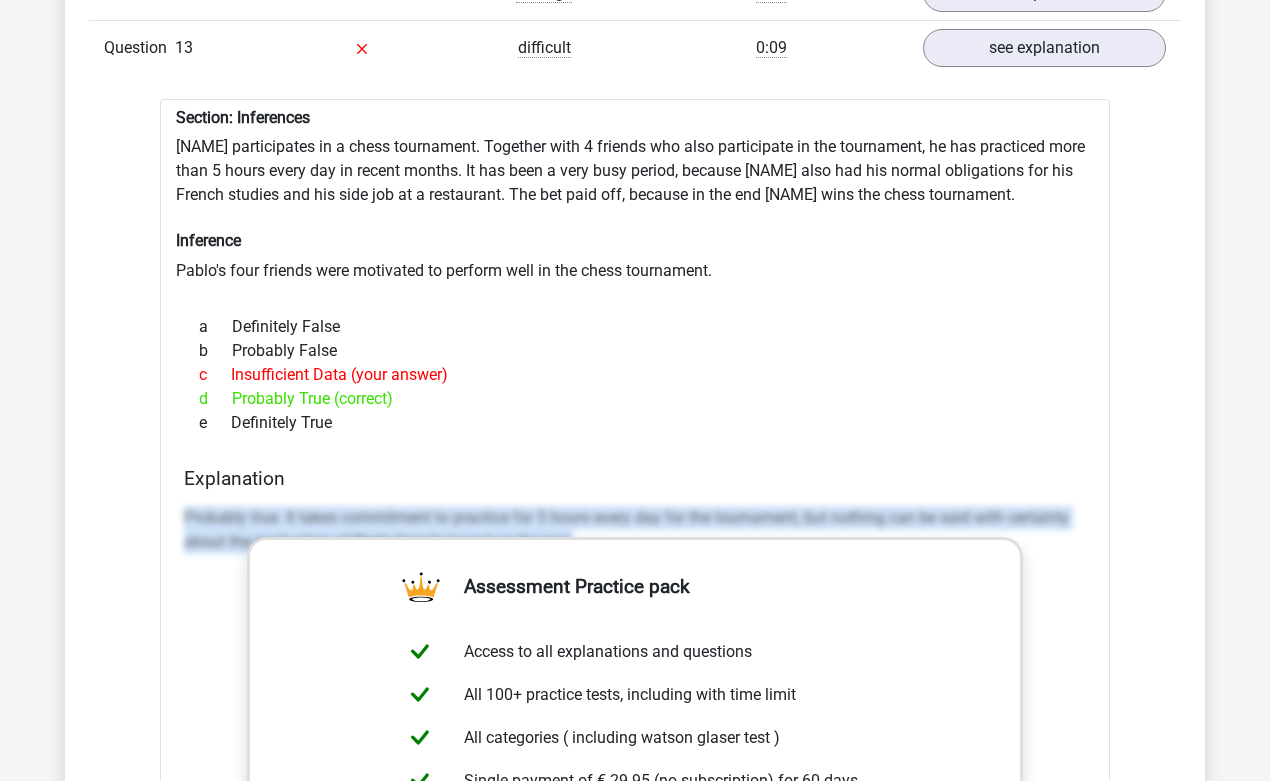drag, startPoint x: 180, startPoint y: 514, endPoint x: 201, endPoint y: 551, distance: 42.544094 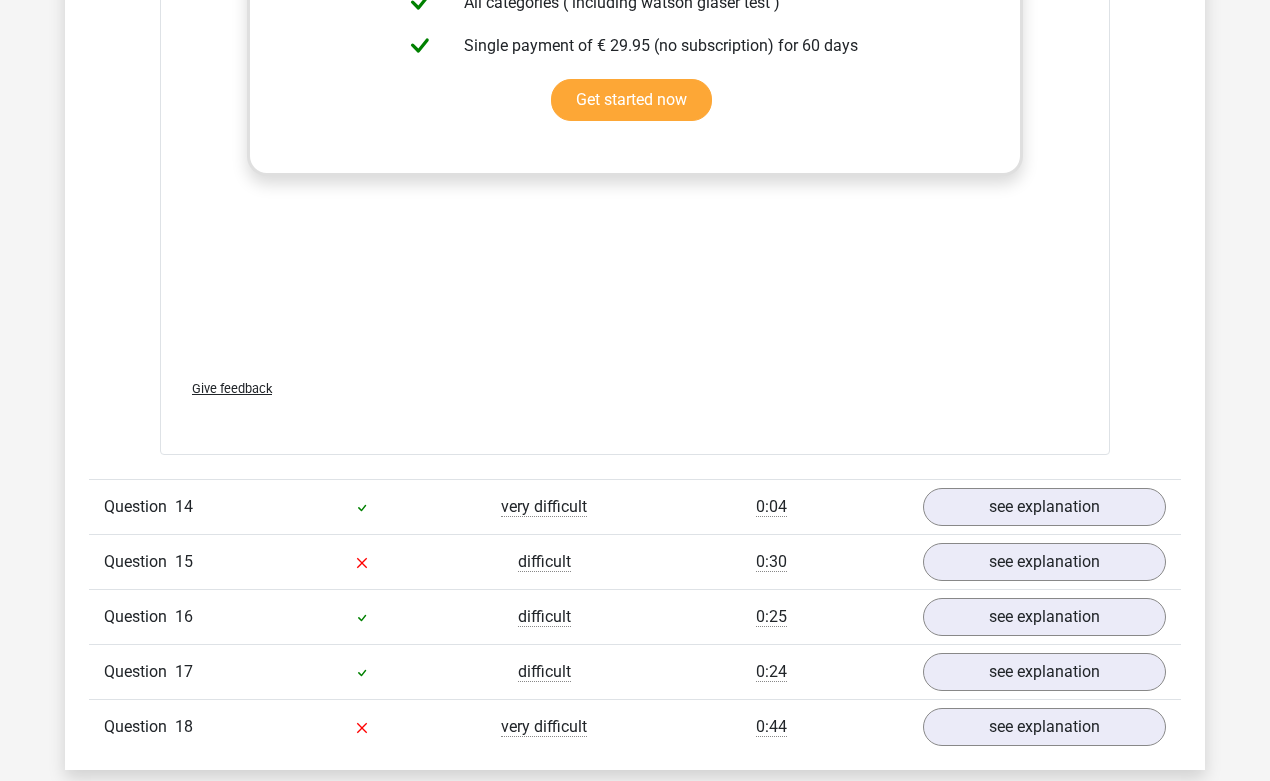 scroll, scrollTop: 8865, scrollLeft: 0, axis: vertical 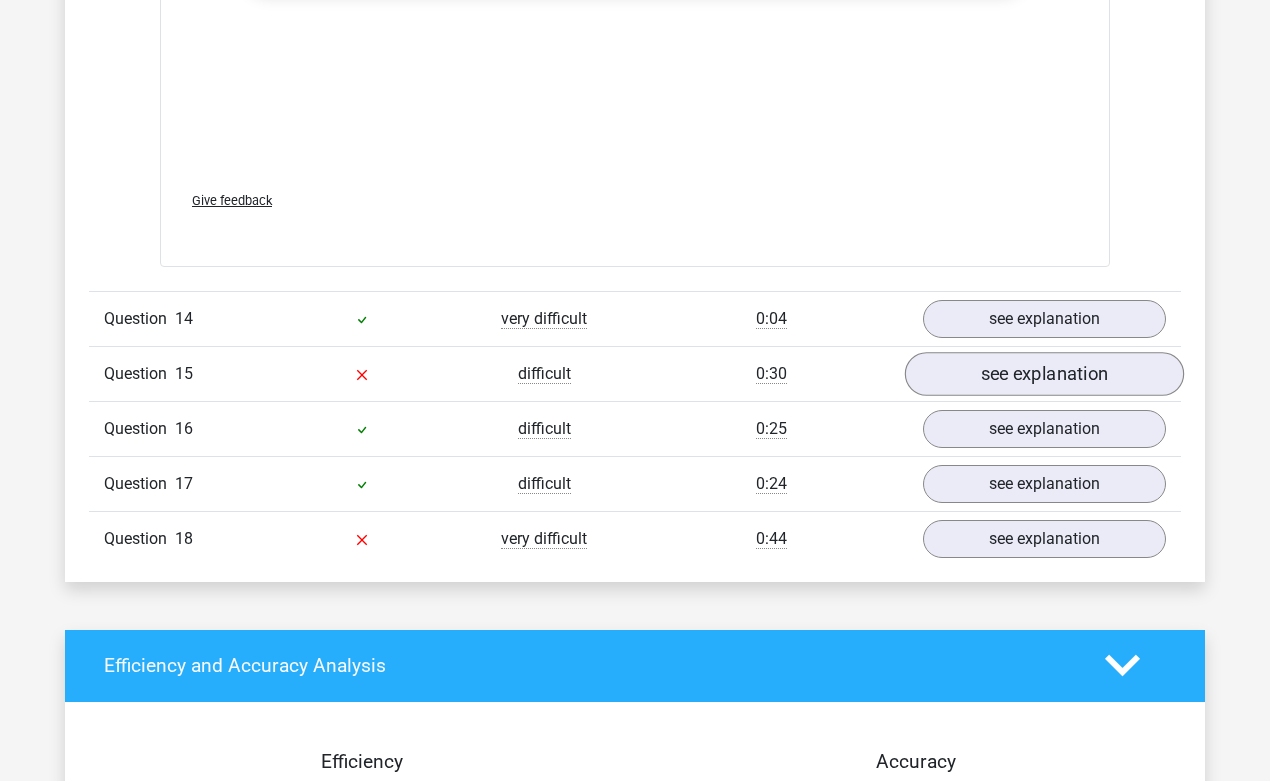click on "see explanation" at bounding box center [1044, 374] 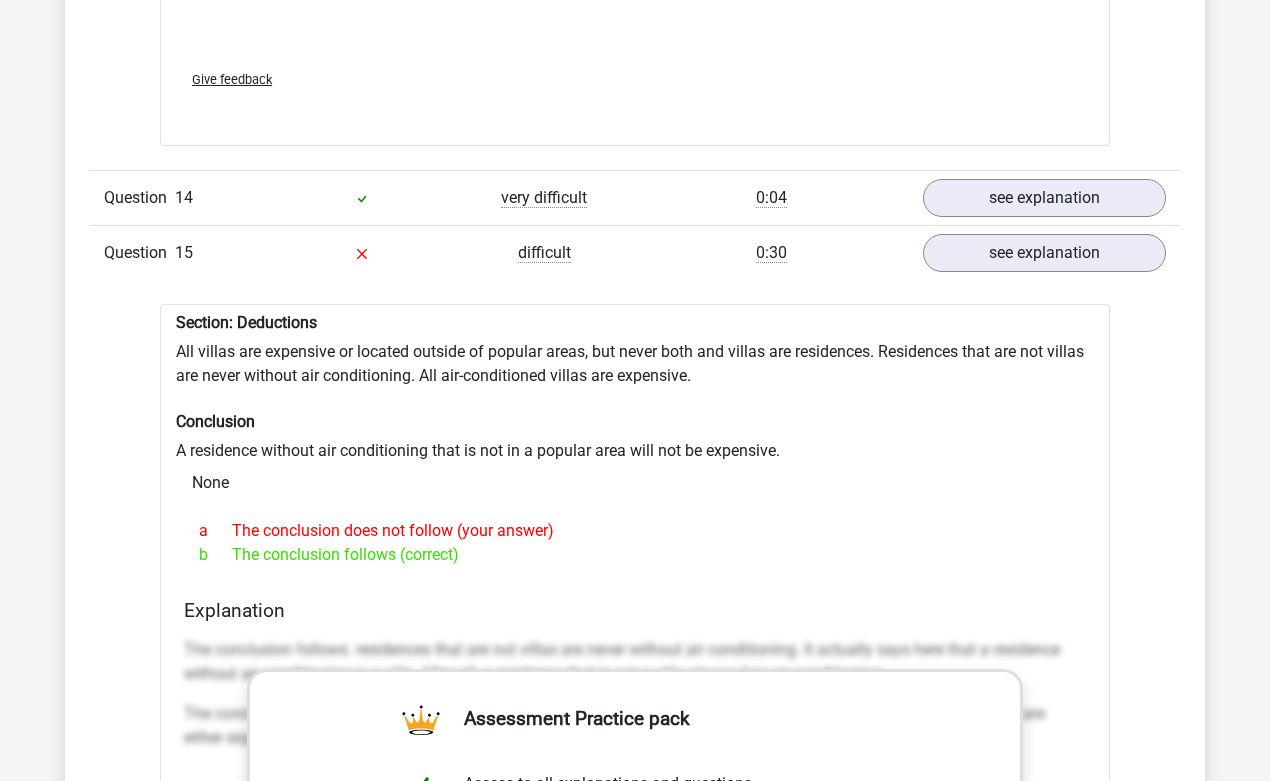 scroll, scrollTop: 9088, scrollLeft: 0, axis: vertical 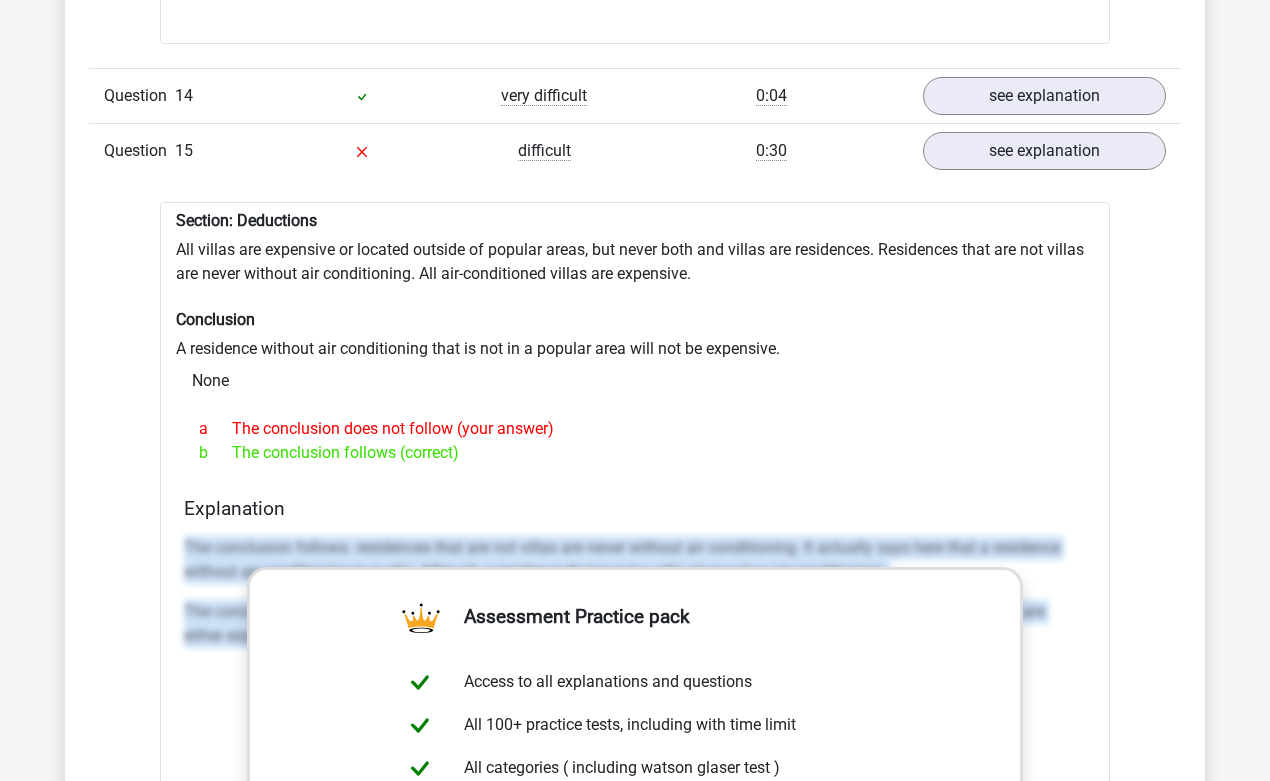 drag, startPoint x: 176, startPoint y: 541, endPoint x: 229, endPoint y: 643, distance: 114.947815 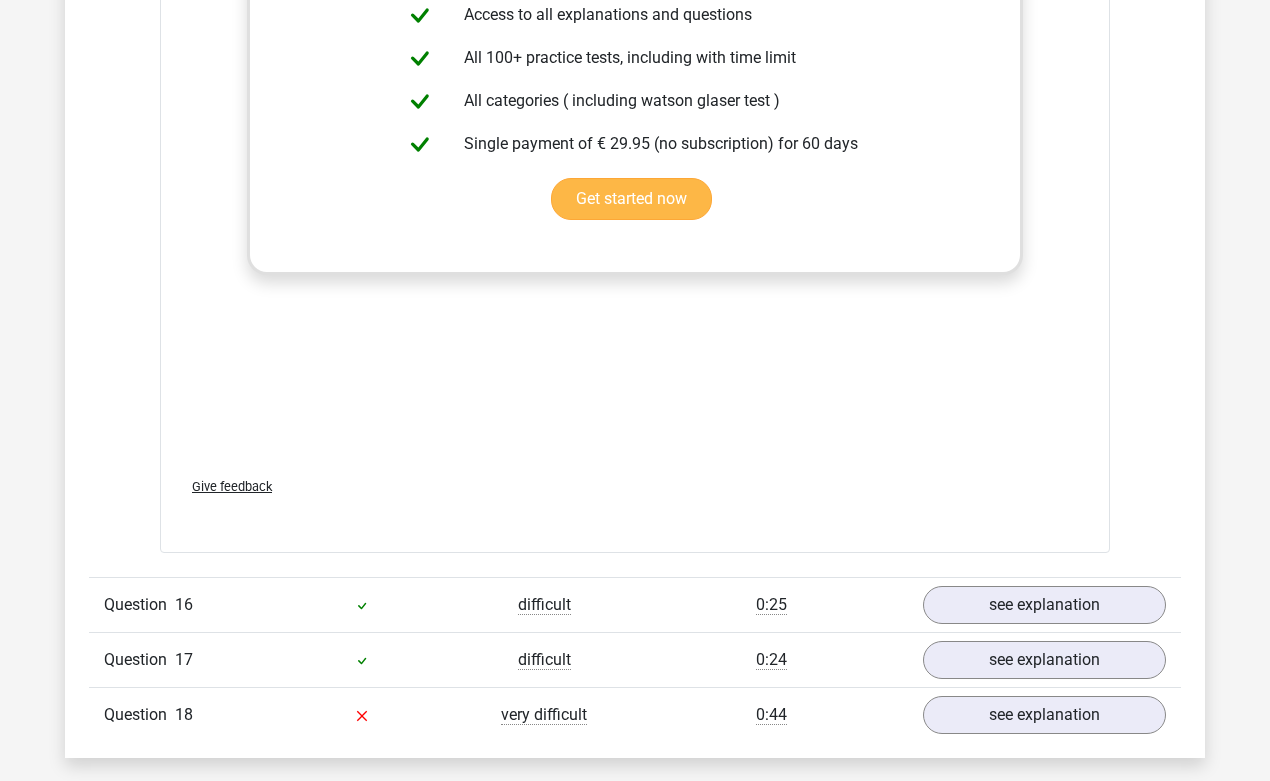 scroll, scrollTop: 10007, scrollLeft: 0, axis: vertical 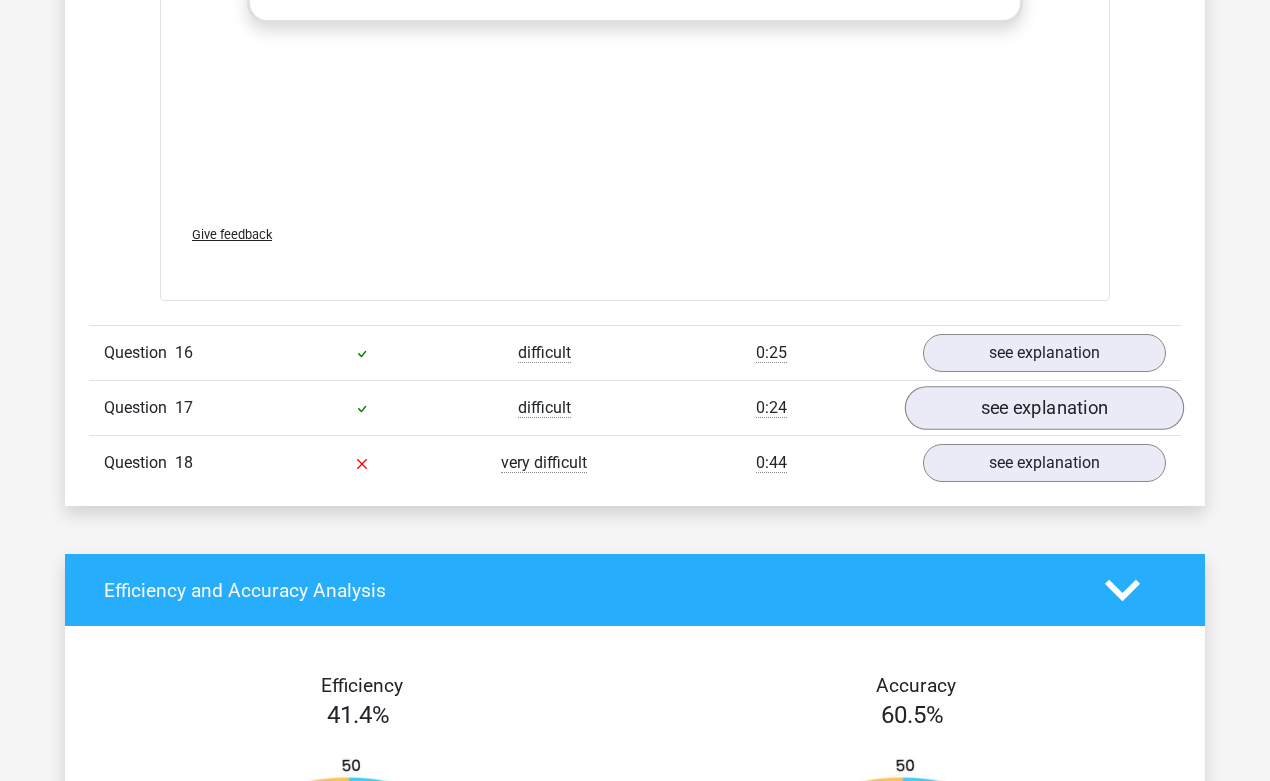 click on "see explanation" at bounding box center (1044, 409) 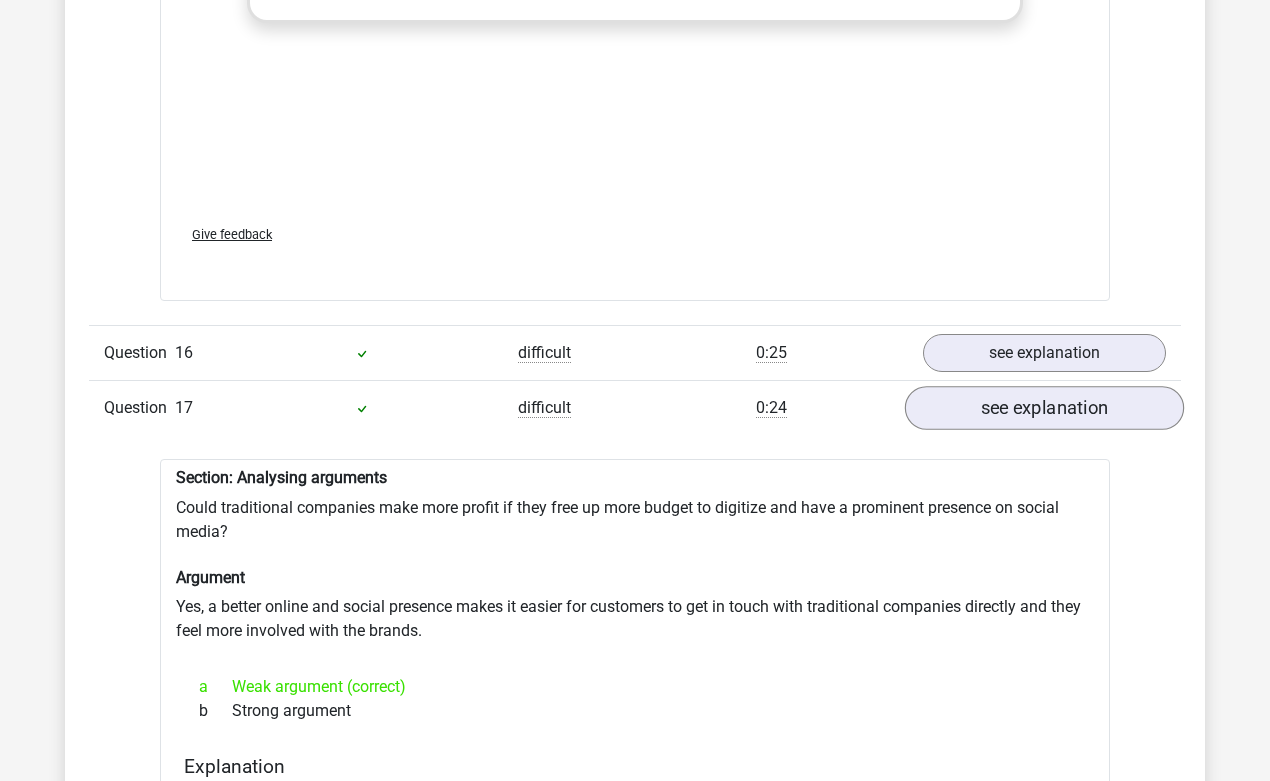 click on "see explanation" at bounding box center [1044, 409] 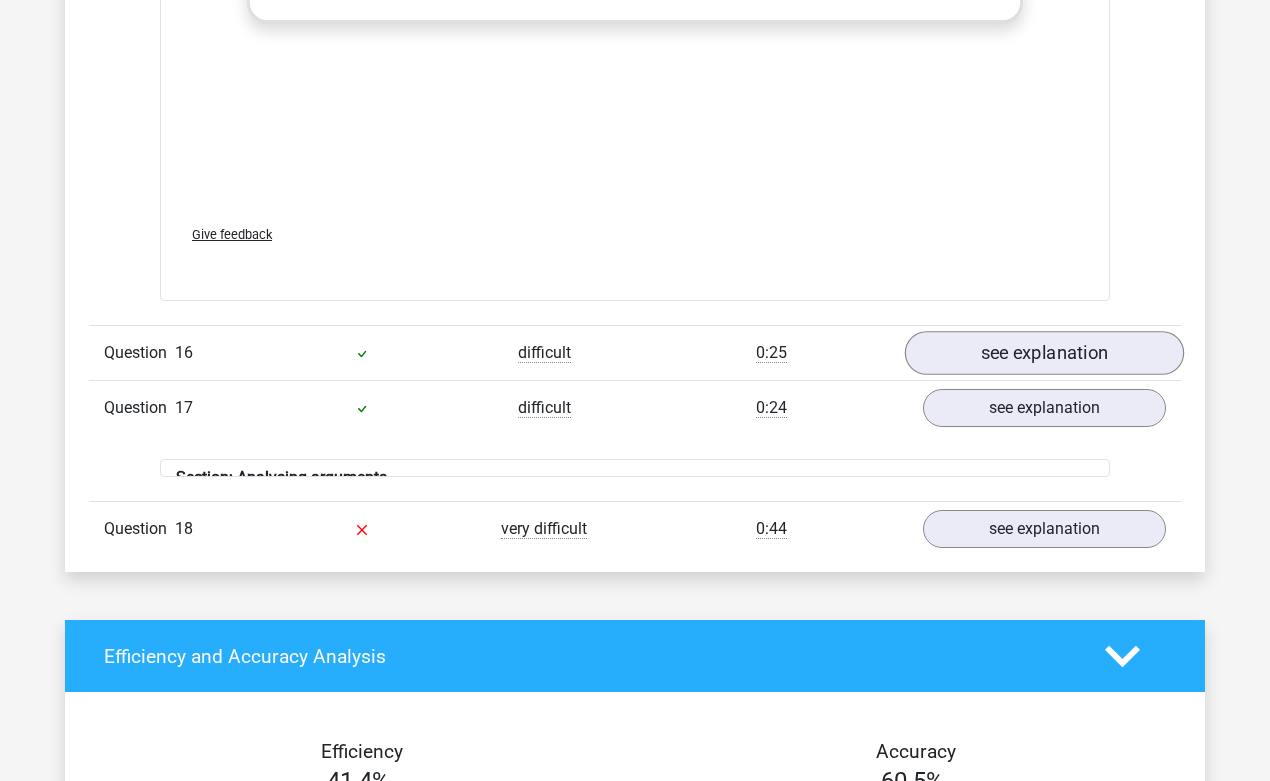 click on "see explanation" at bounding box center [1044, 354] 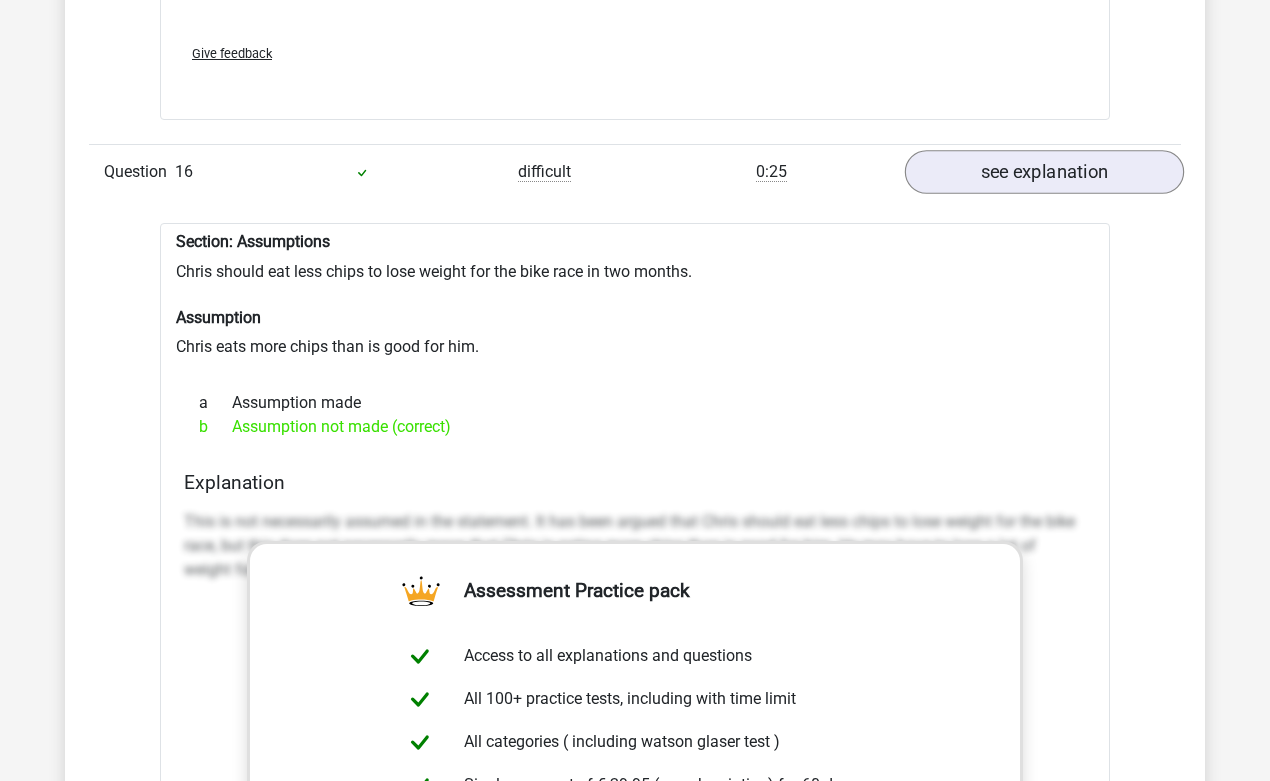 scroll, scrollTop: 10228, scrollLeft: 0, axis: vertical 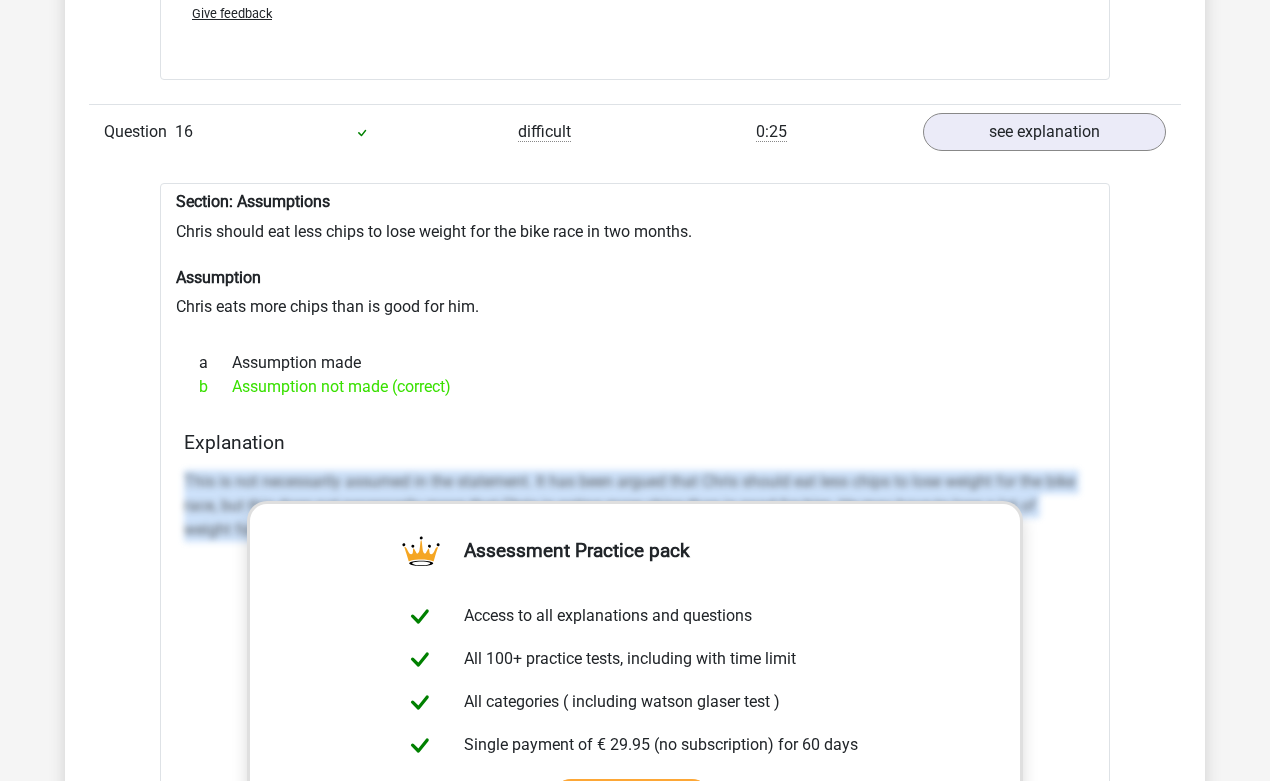 drag, startPoint x: 183, startPoint y: 474, endPoint x: 238, endPoint y: 548, distance: 92.20087 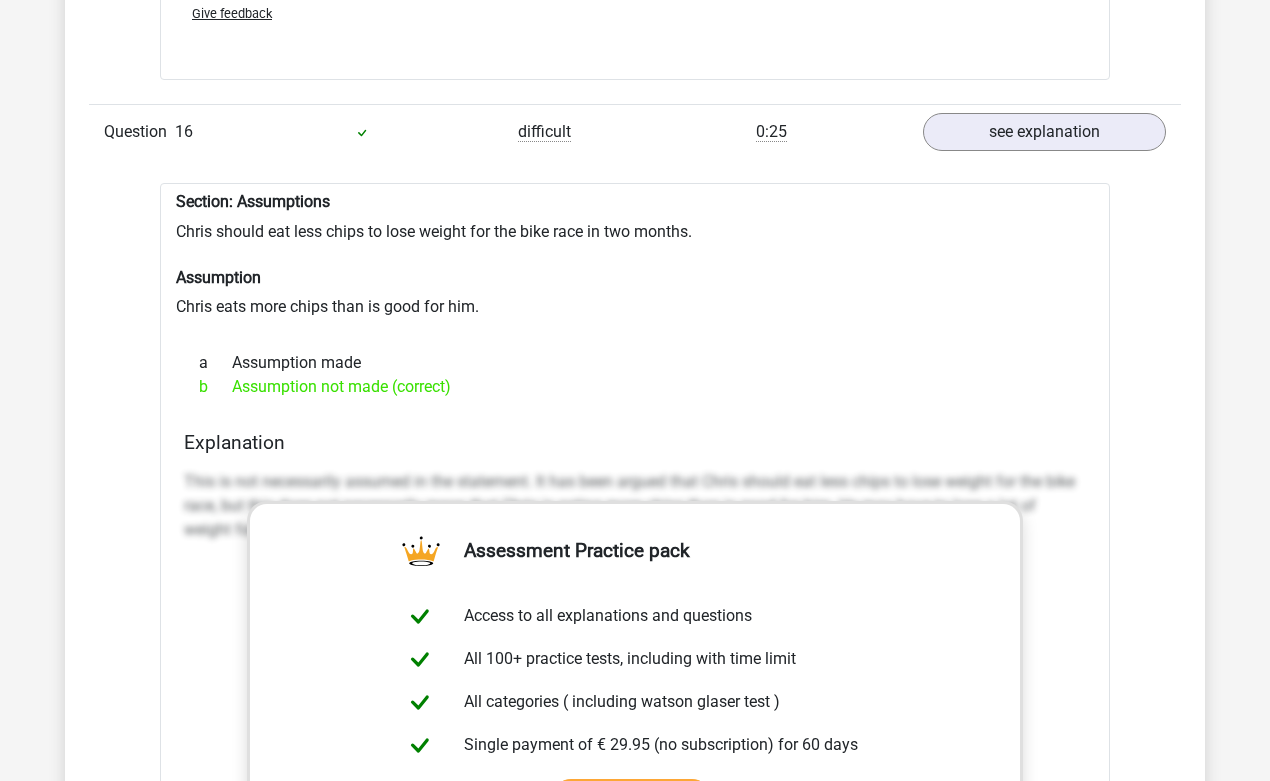click at bounding box center (362, 132) 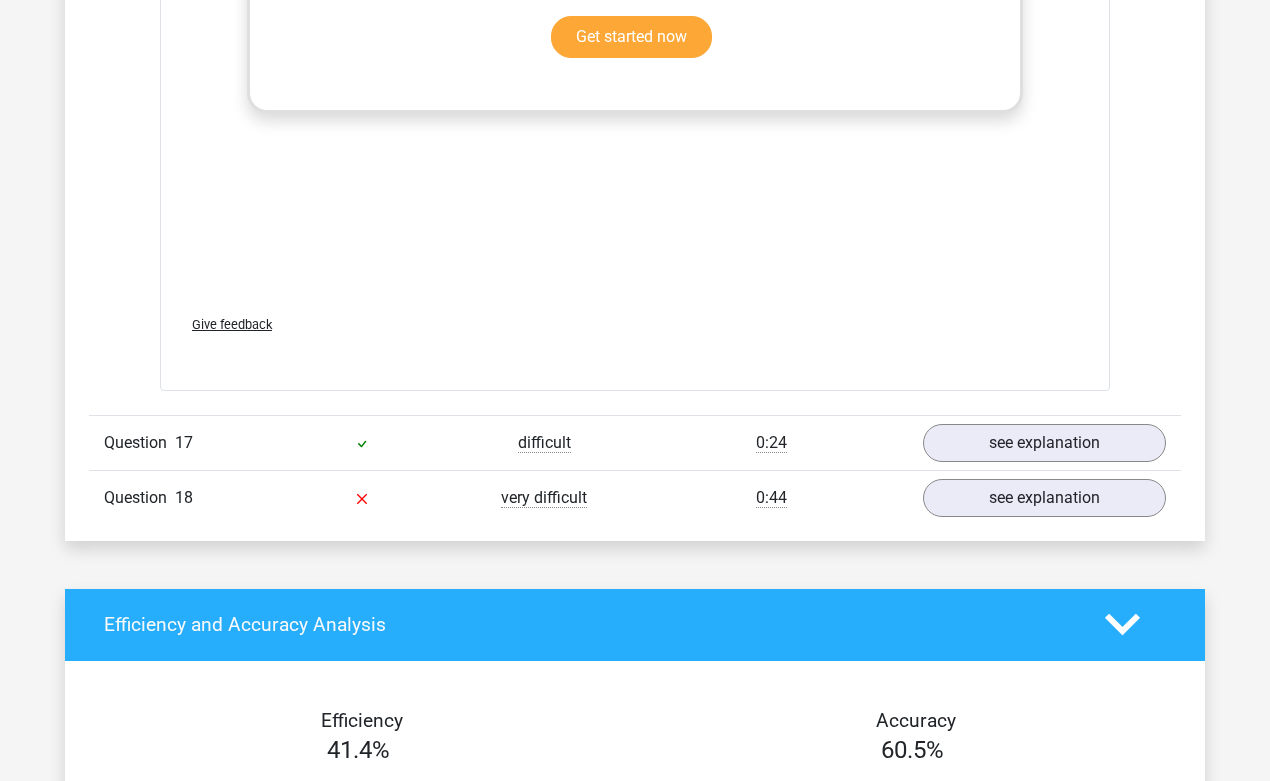 scroll, scrollTop: 11090, scrollLeft: 0, axis: vertical 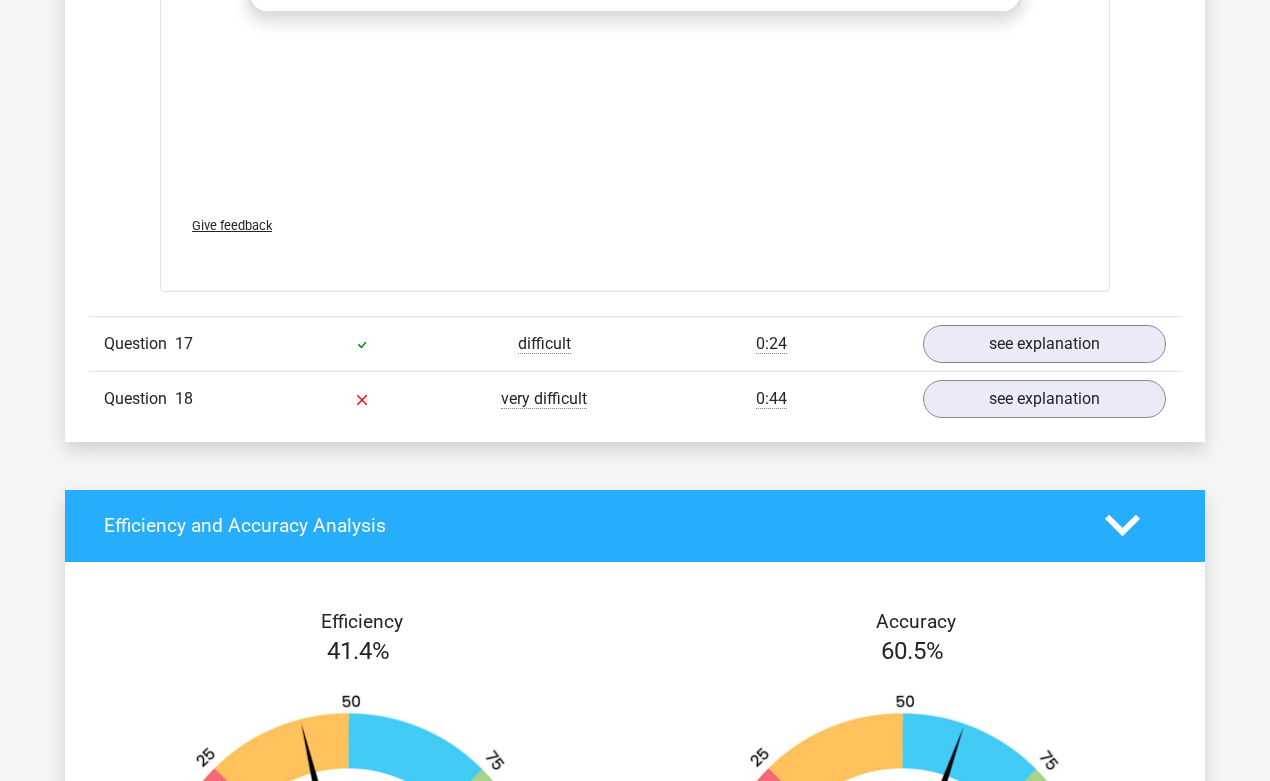 click on "In this section you will find the answers and explanations to all the questions. In addition, for each question you can see what percentage of people have answered the question correctly, by looking in the "level" column of the question.
Correct
Level
Time Taken
Question
1
difficult
0:32
see explanation
Section: Inferences Inference It takes Ammique at least 30 minutes to arrive at the office from home.
a" at bounding box center (635, -4547) 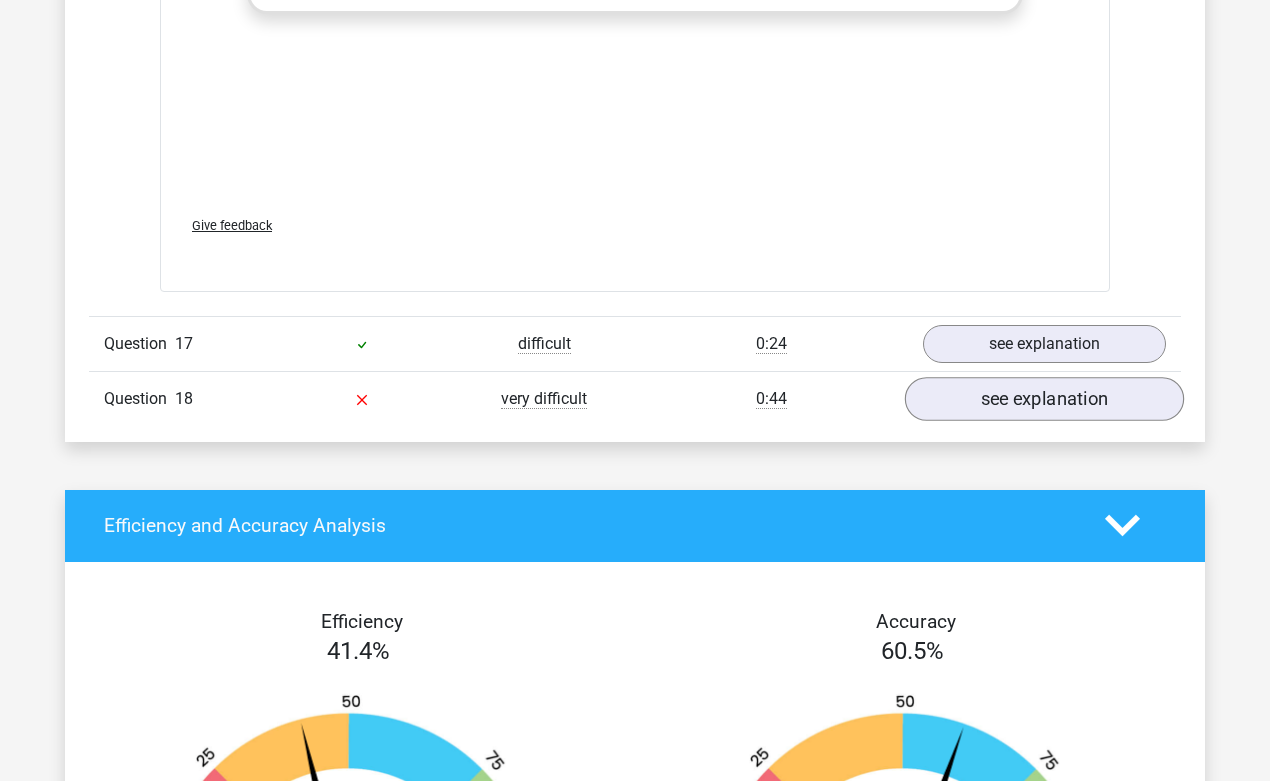 click on "see explanation" at bounding box center [1044, 399] 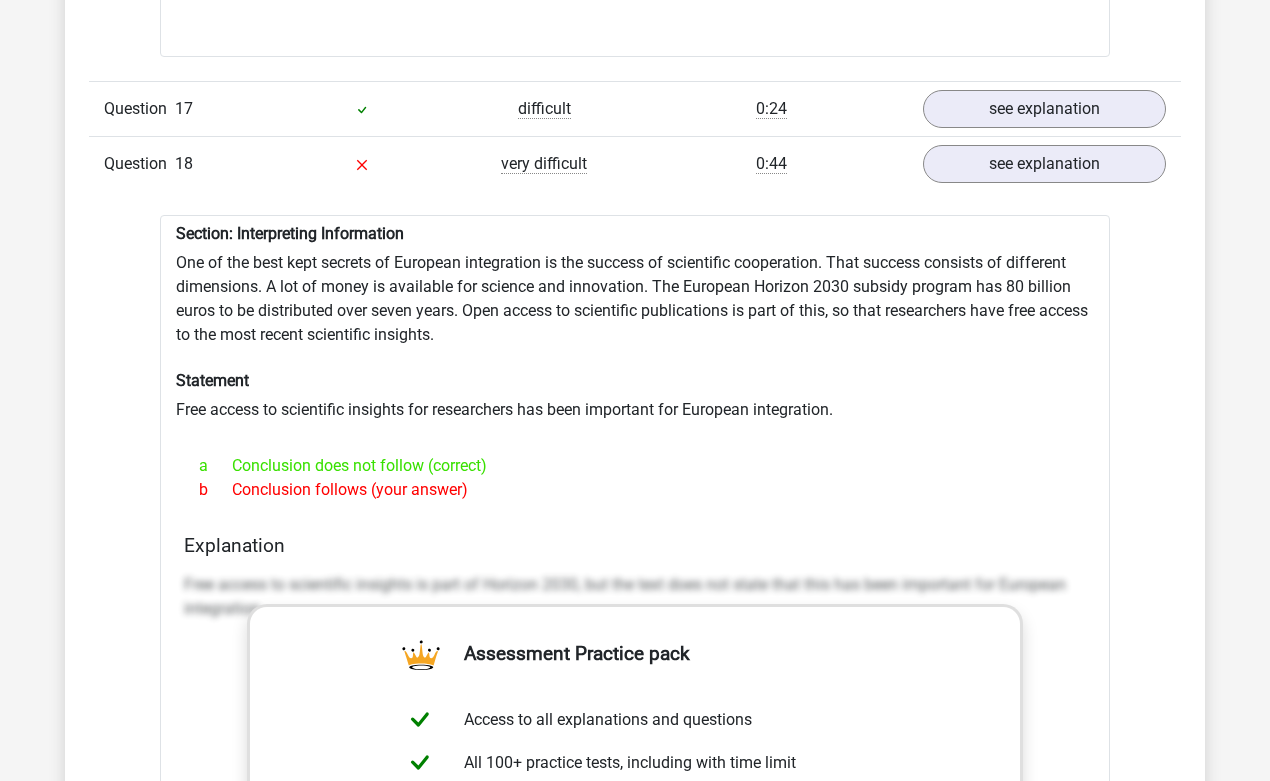 scroll, scrollTop: 11355, scrollLeft: 0, axis: vertical 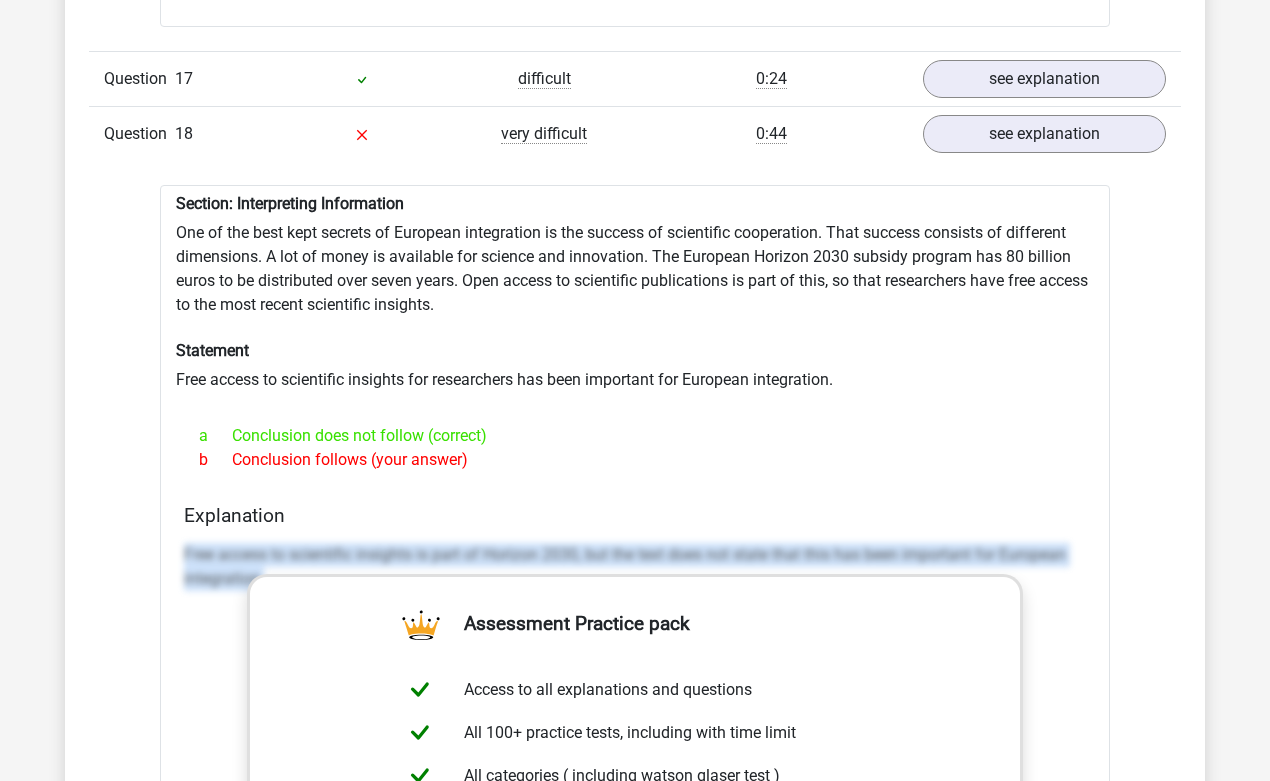 drag, startPoint x: 176, startPoint y: 538, endPoint x: 242, endPoint y: 598, distance: 89.19641 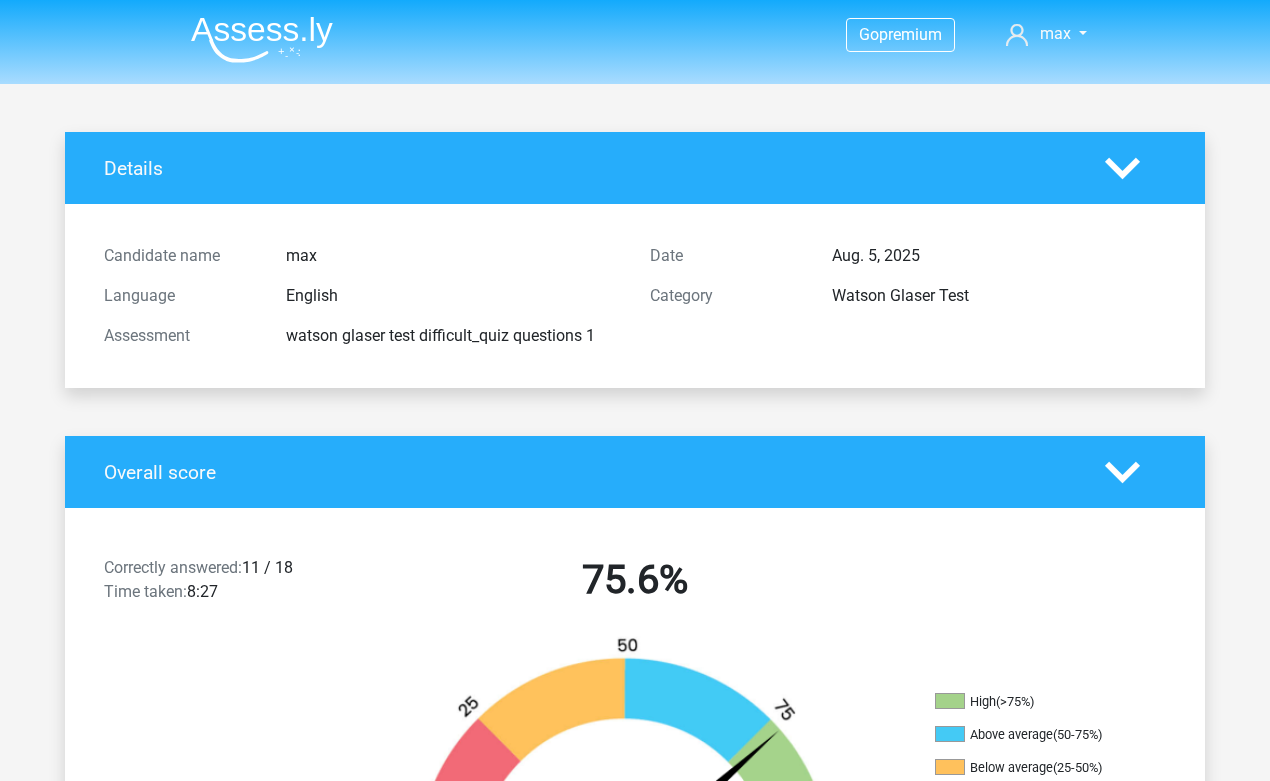 scroll, scrollTop: 44, scrollLeft: 0, axis: vertical 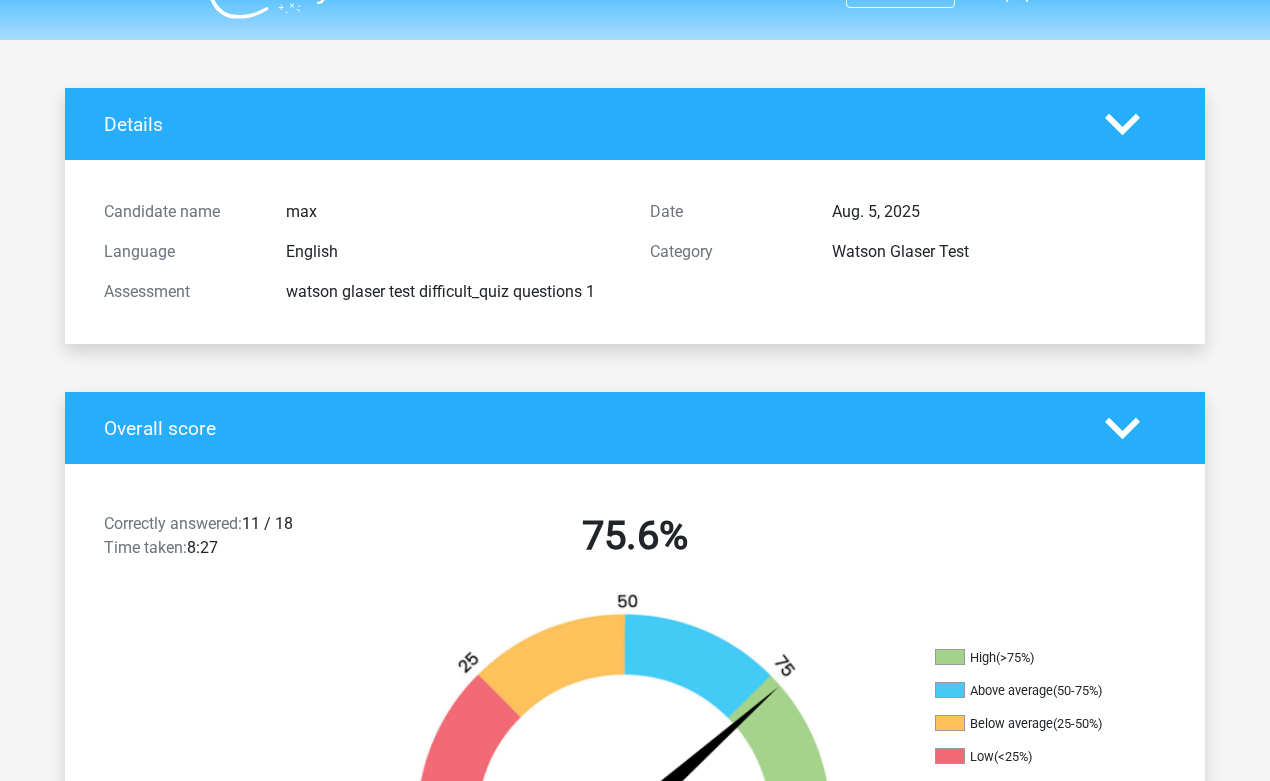click on "Overall score" at bounding box center (635, 428) 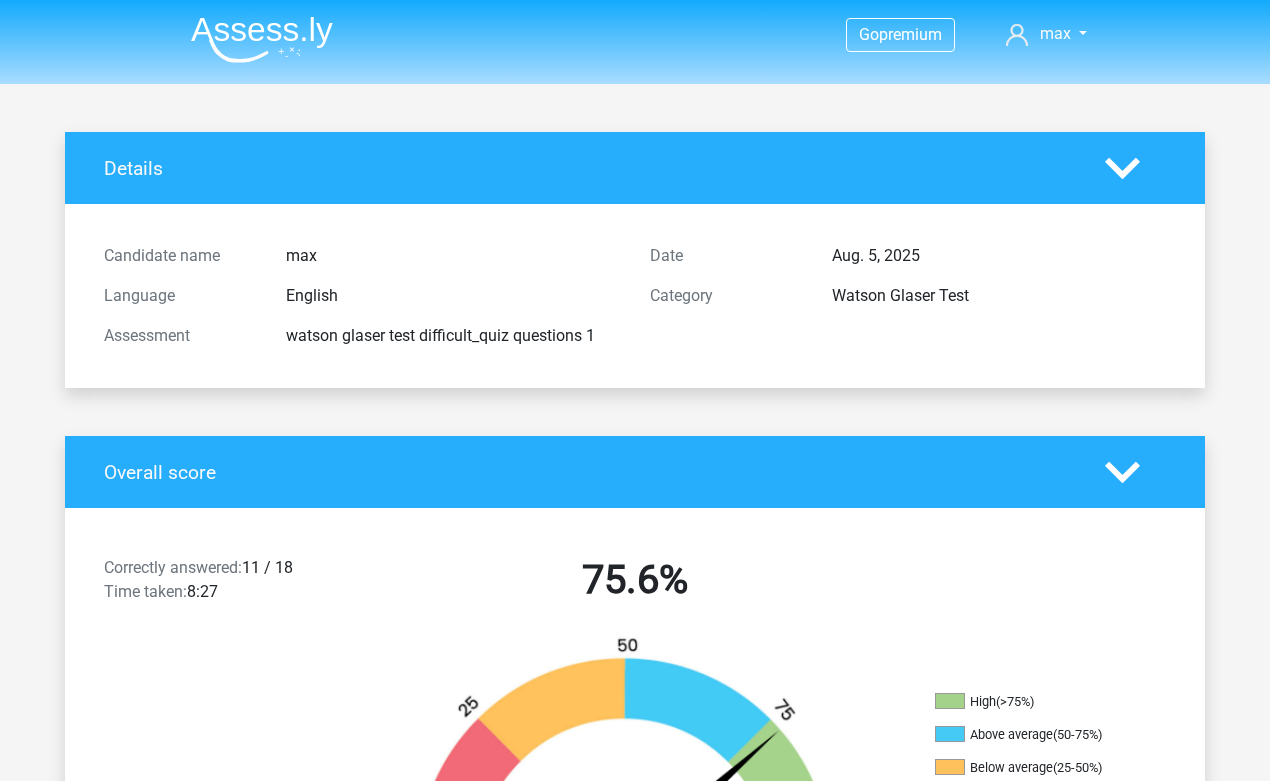 scroll, scrollTop: 0, scrollLeft: 0, axis: both 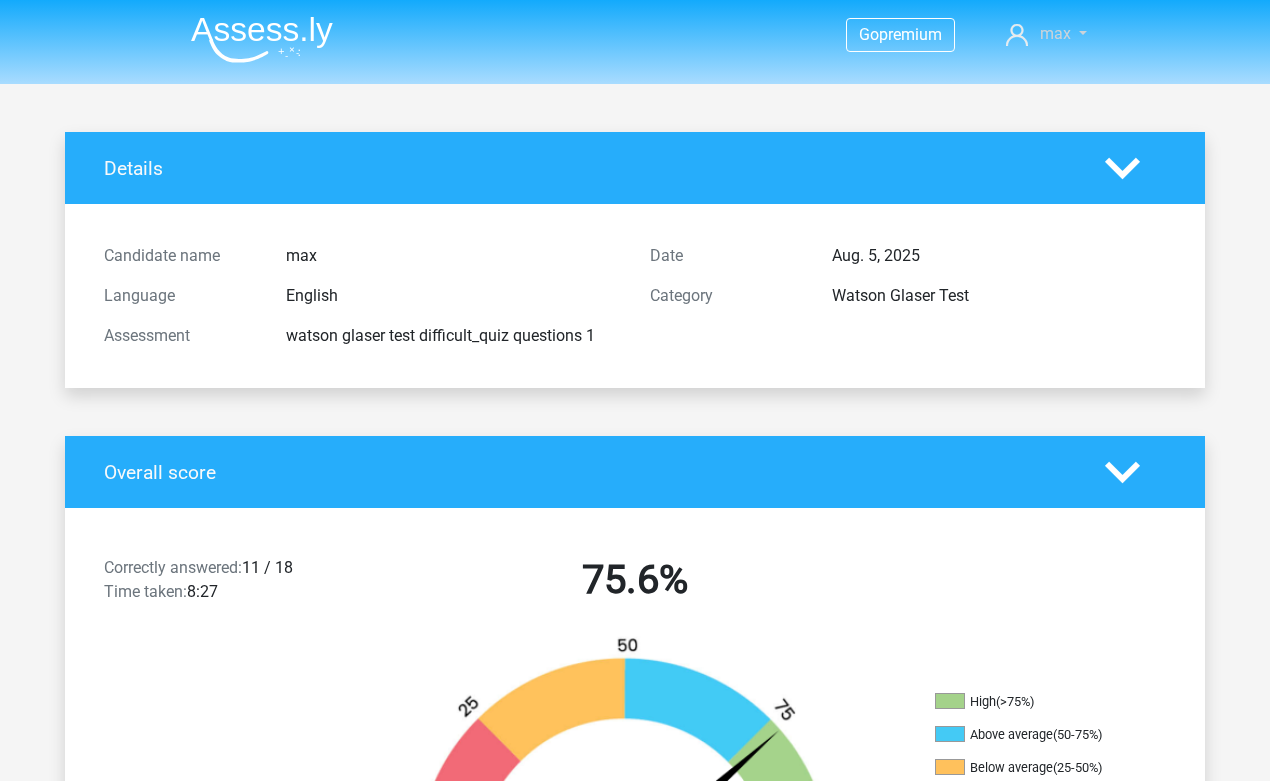 click on "max" at bounding box center [1055, 33] 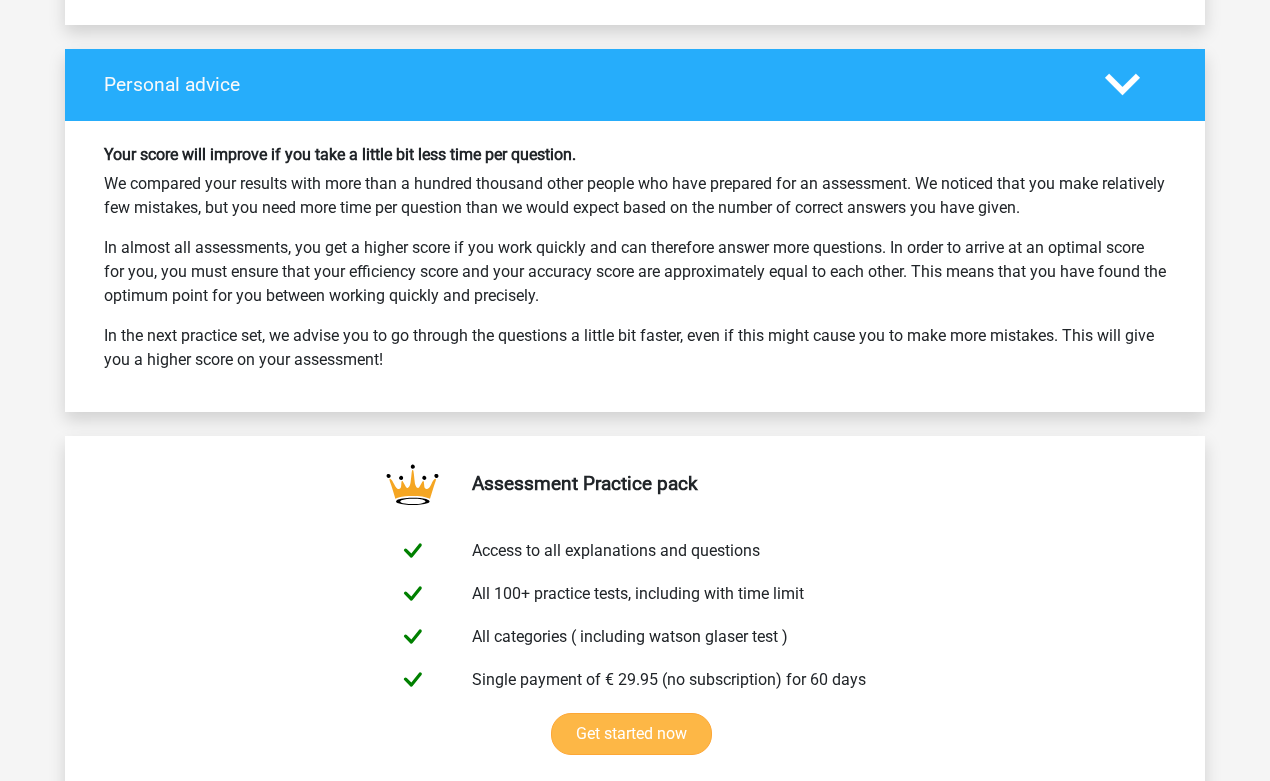 scroll, scrollTop: 13293, scrollLeft: 0, axis: vertical 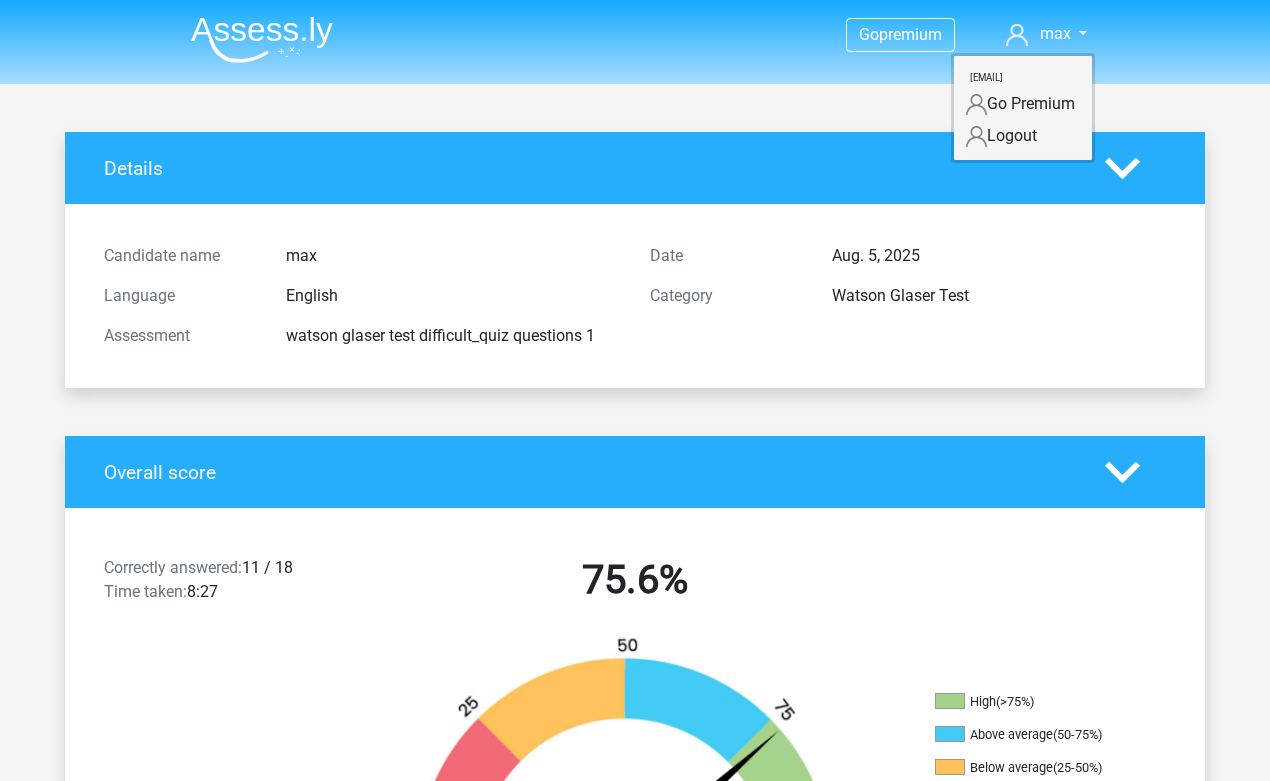 click on "Go  premium
max
funkygibbas@gmail.com" at bounding box center (635, 35) 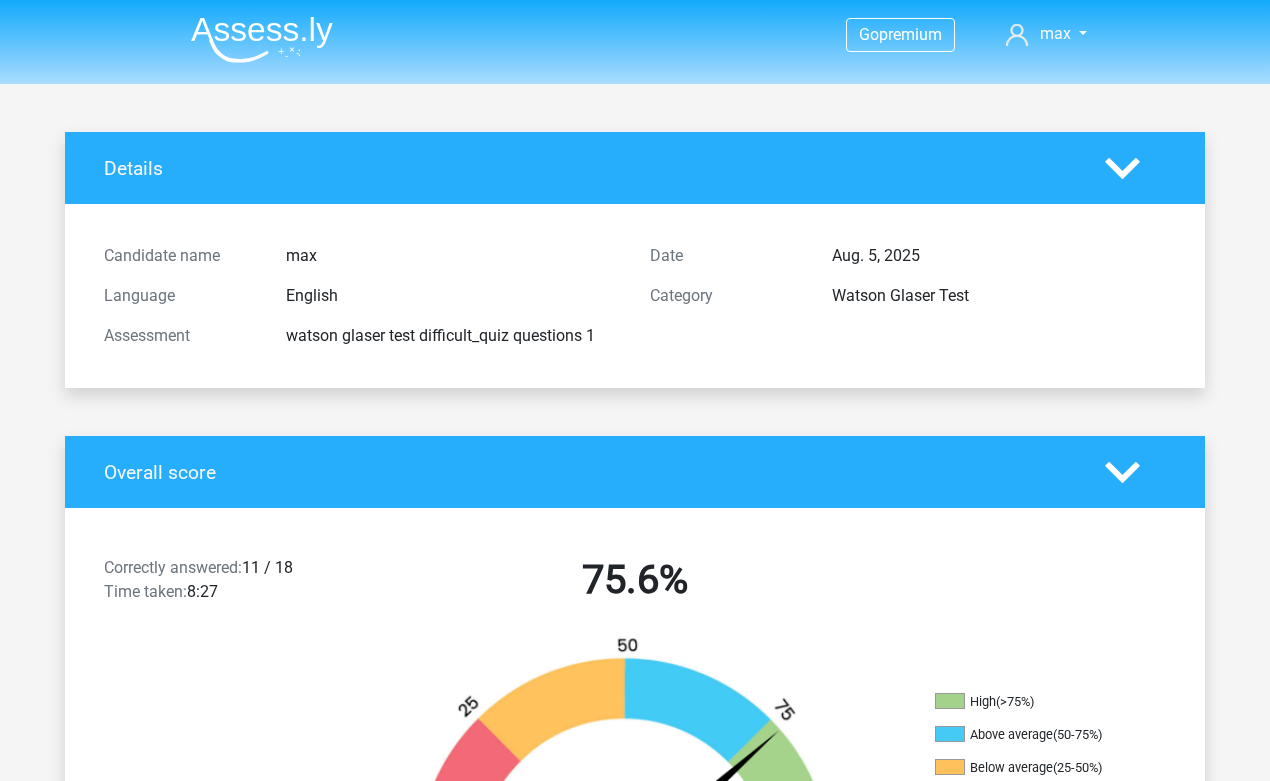 click at bounding box center [262, 39] 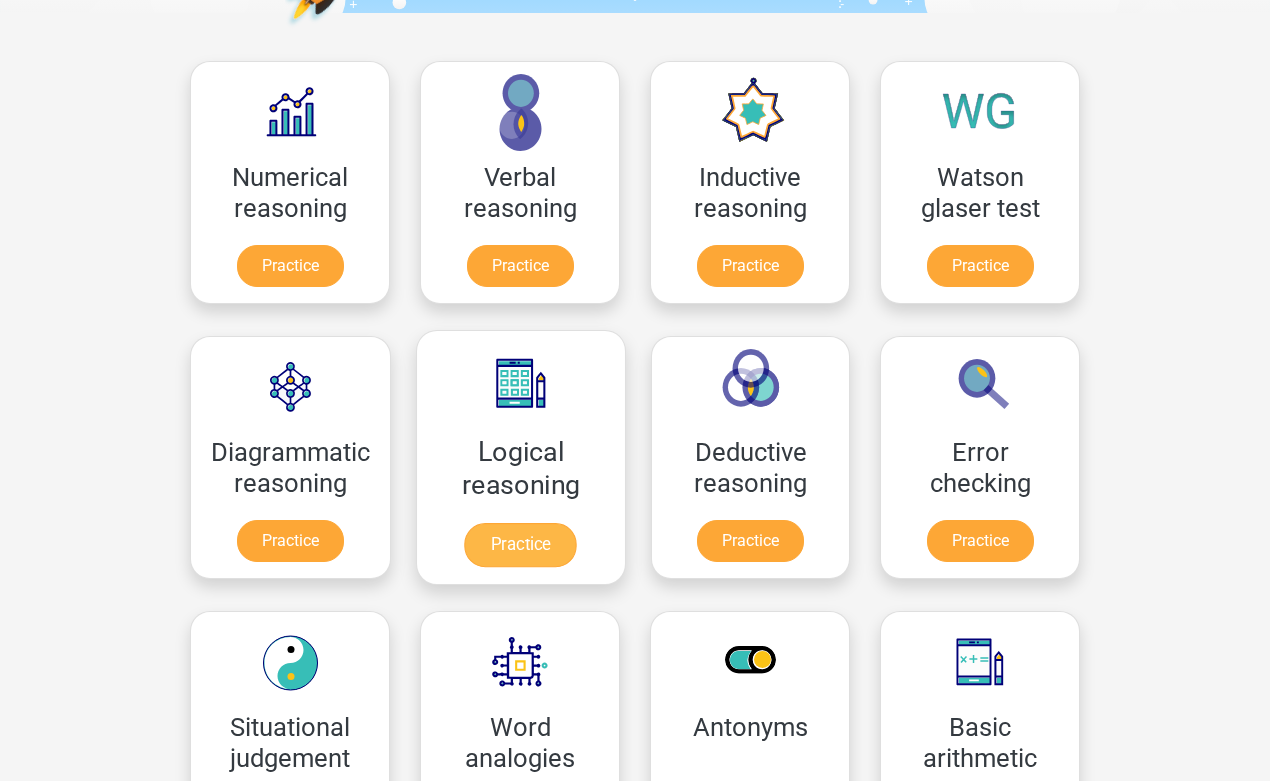 scroll, scrollTop: 246, scrollLeft: 0, axis: vertical 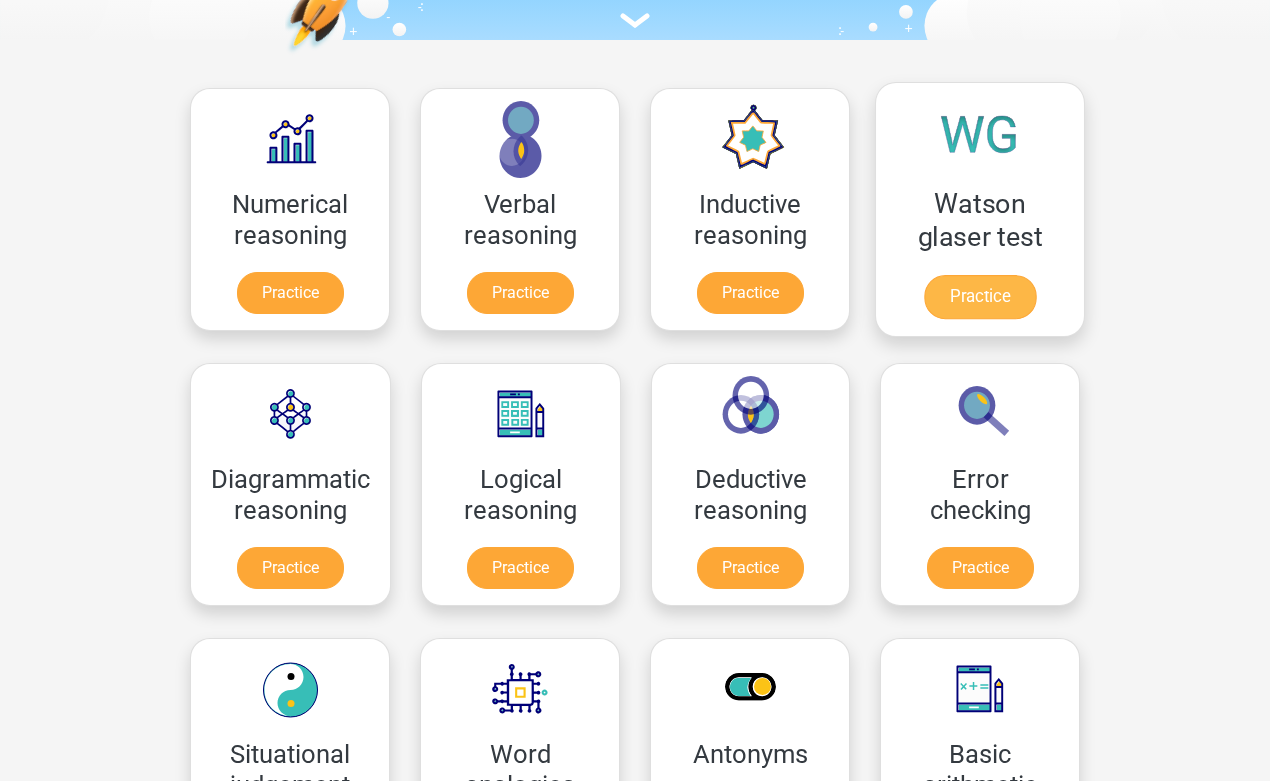 click on "Practice" at bounding box center [980, 297] 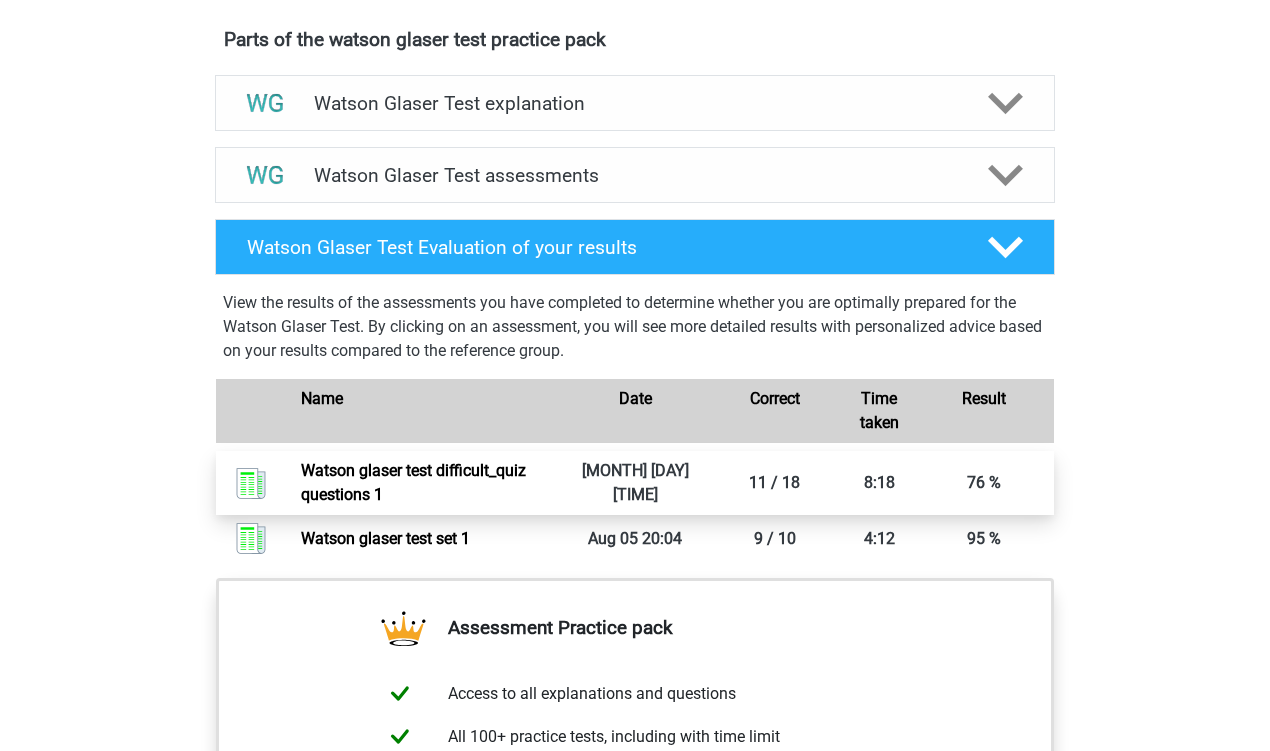 scroll, scrollTop: 1104, scrollLeft: 0, axis: vertical 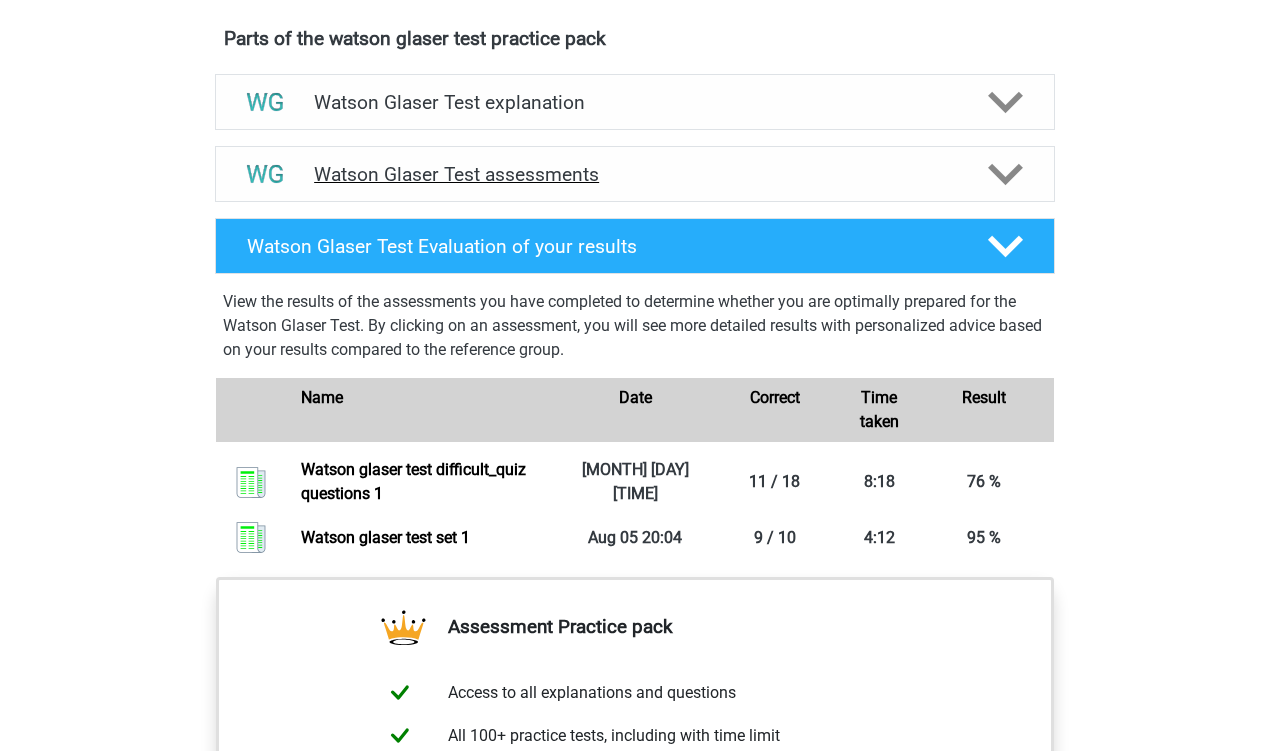 click on "Watson Glaser Test assessments" at bounding box center [635, 174] 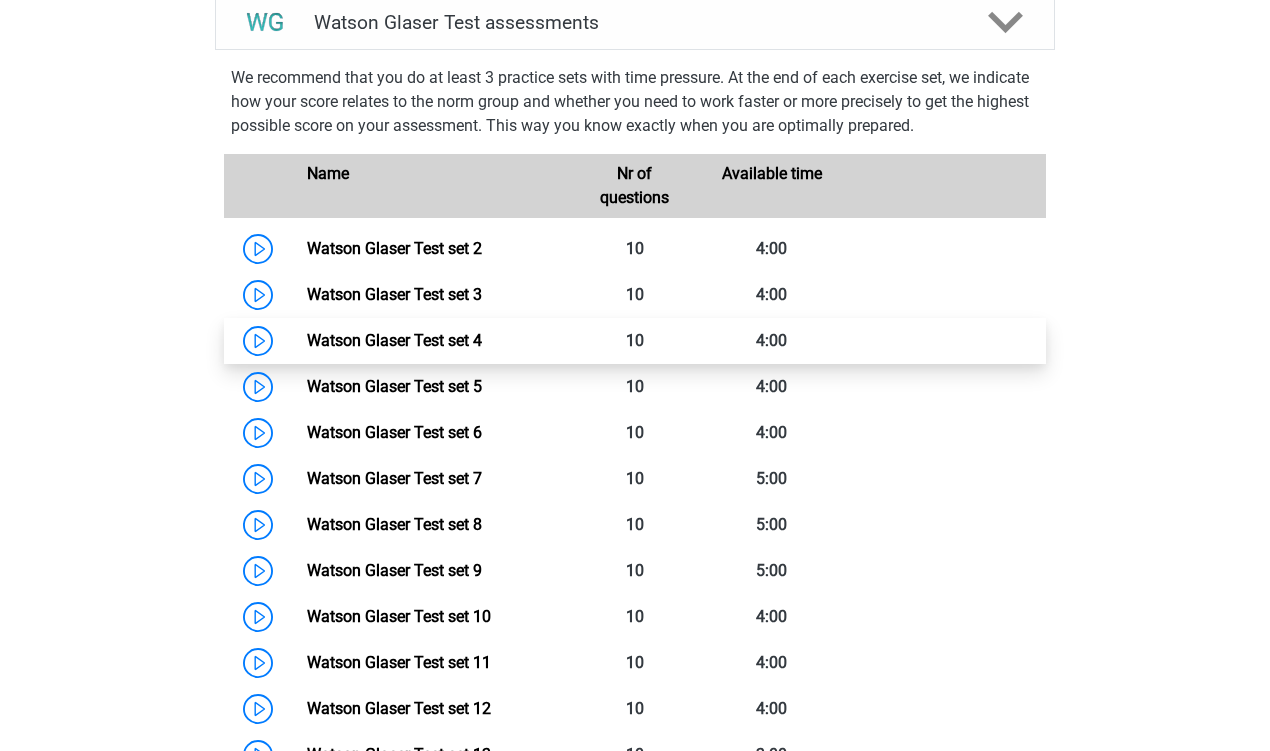 scroll, scrollTop: 1247, scrollLeft: 0, axis: vertical 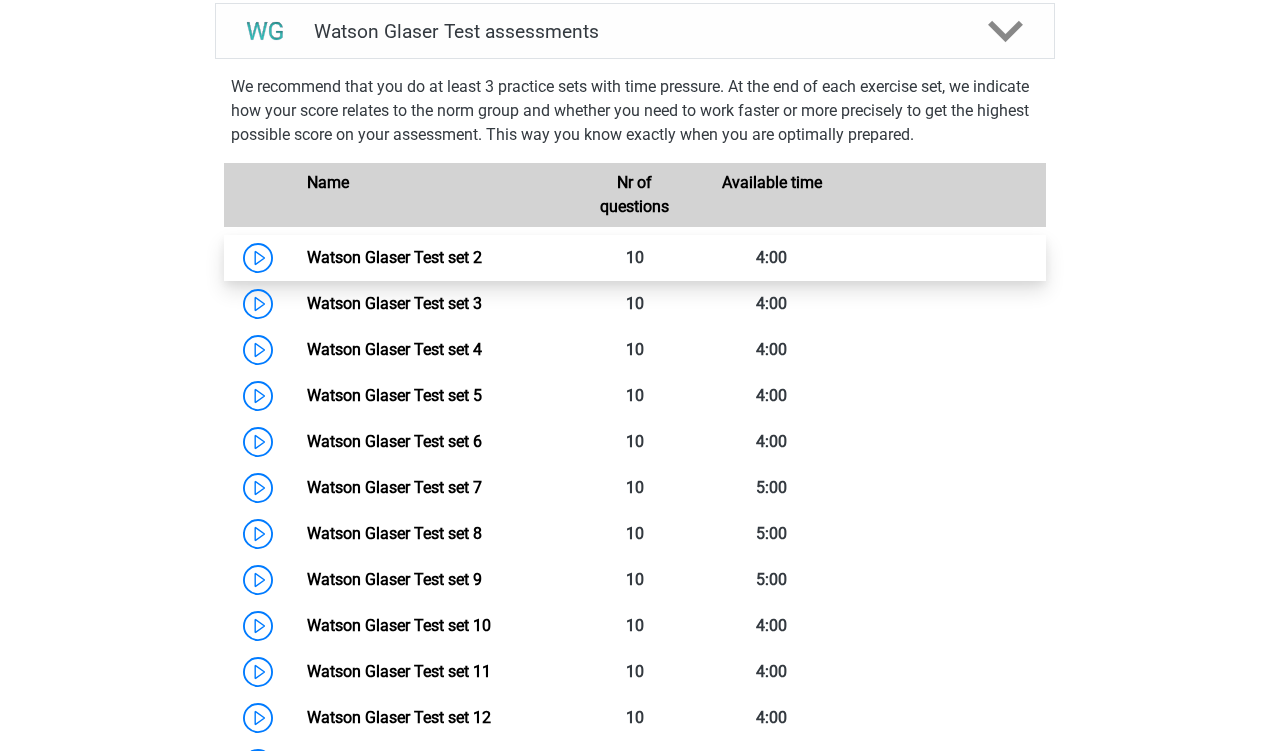 click on "Watson Glaser Test
set 2" at bounding box center (394, 257) 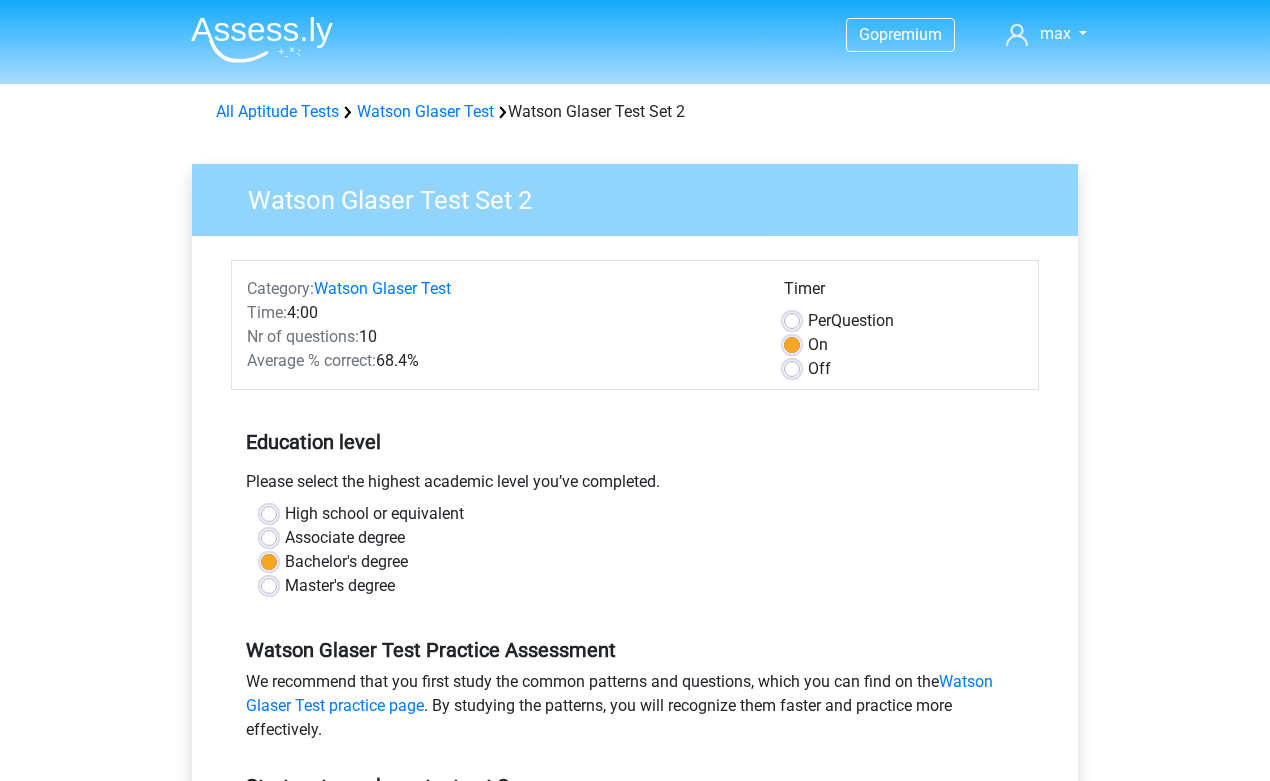 scroll, scrollTop: 0, scrollLeft: 0, axis: both 